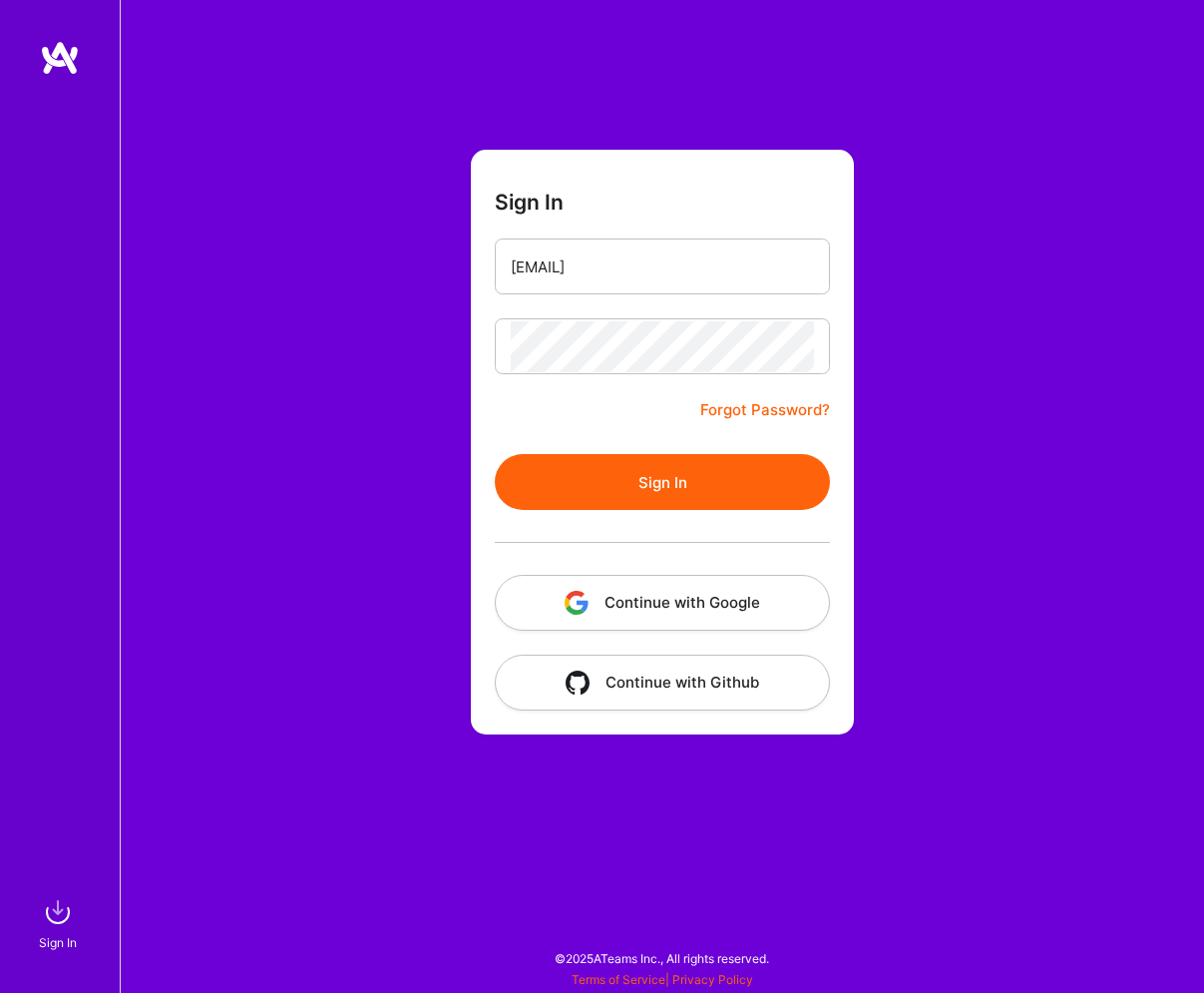 scroll, scrollTop: 0, scrollLeft: 0, axis: both 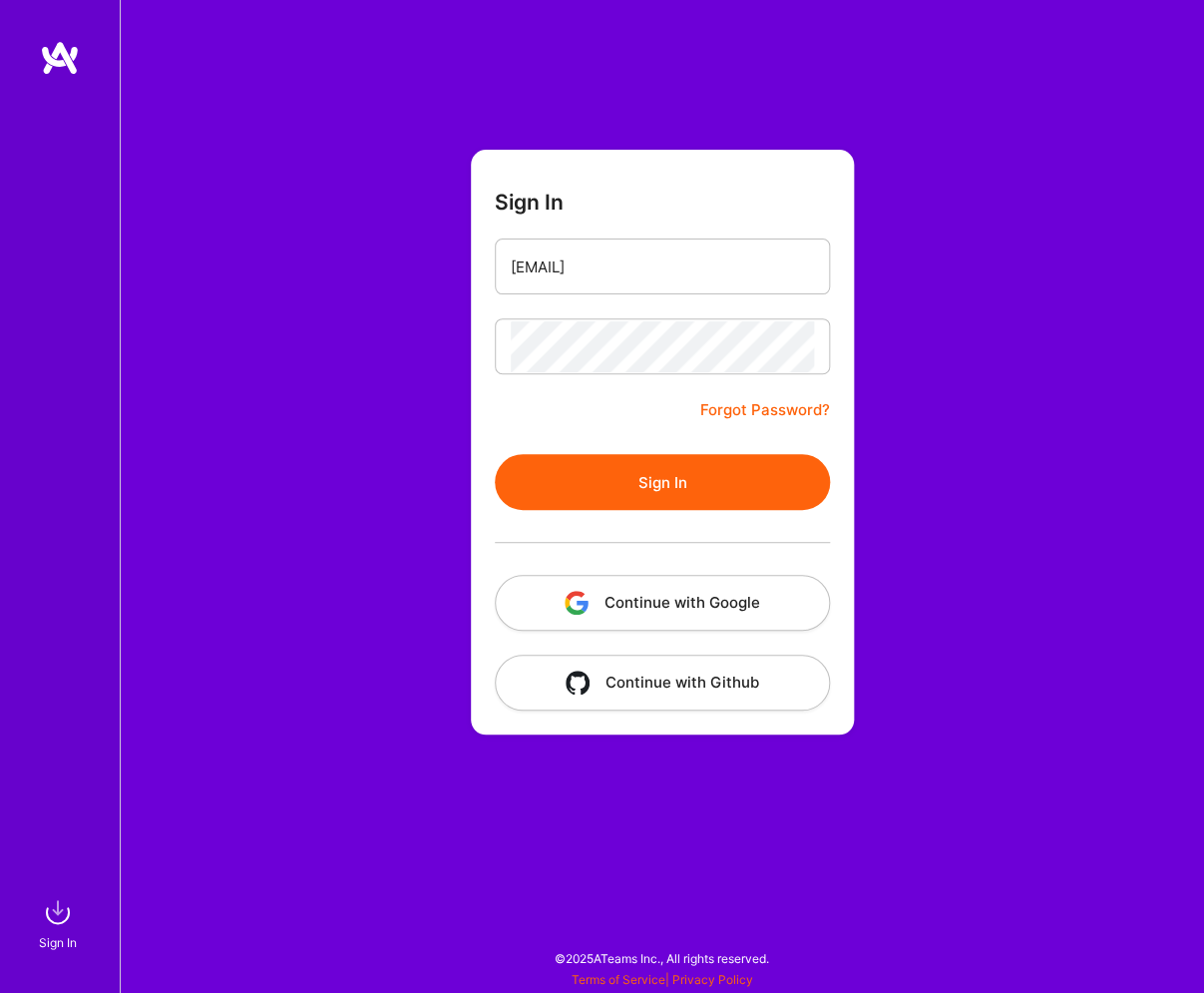type on "[EMAIL]" 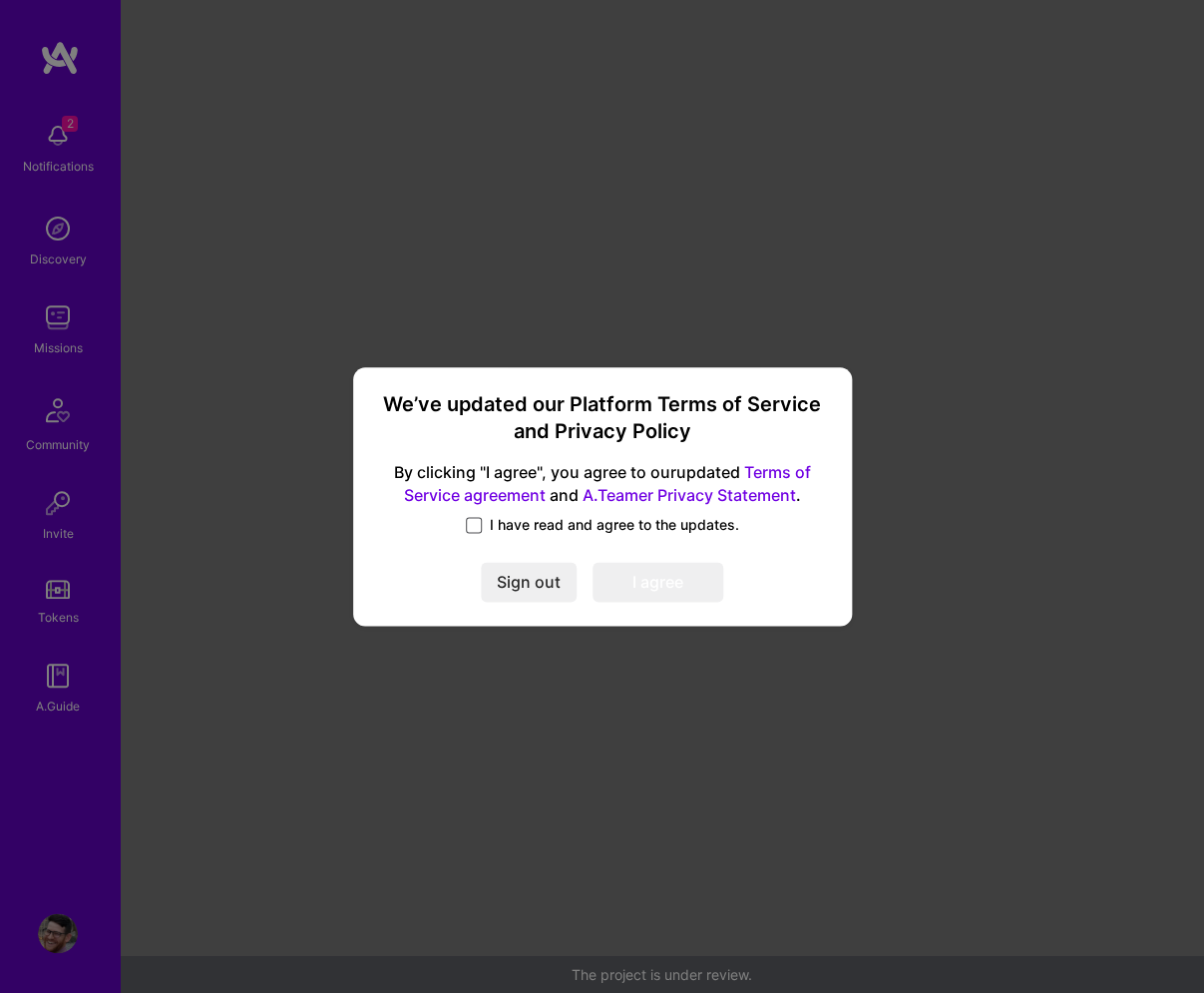 click at bounding box center (474, 525) 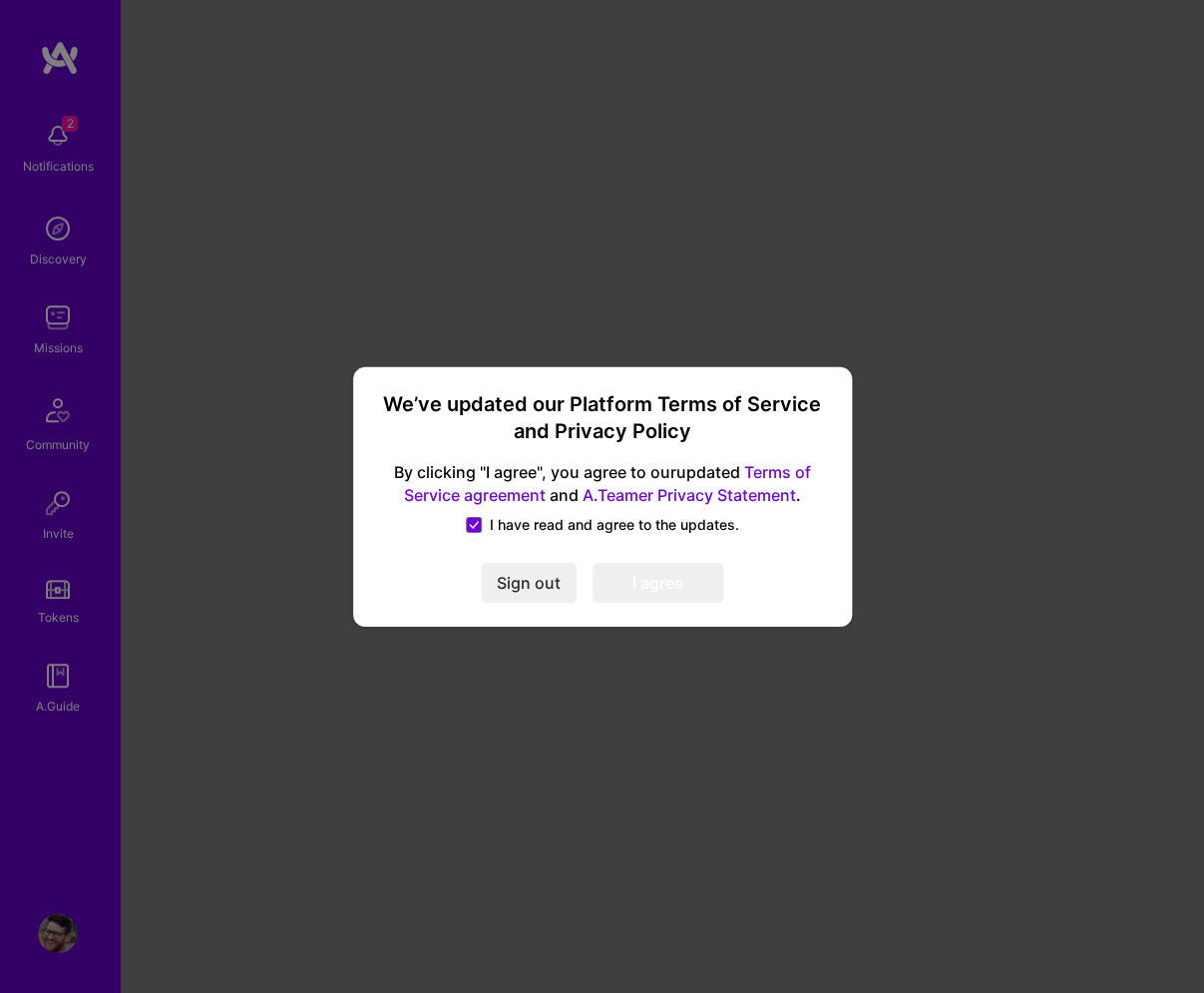click on "I agree" at bounding box center (657, 583) 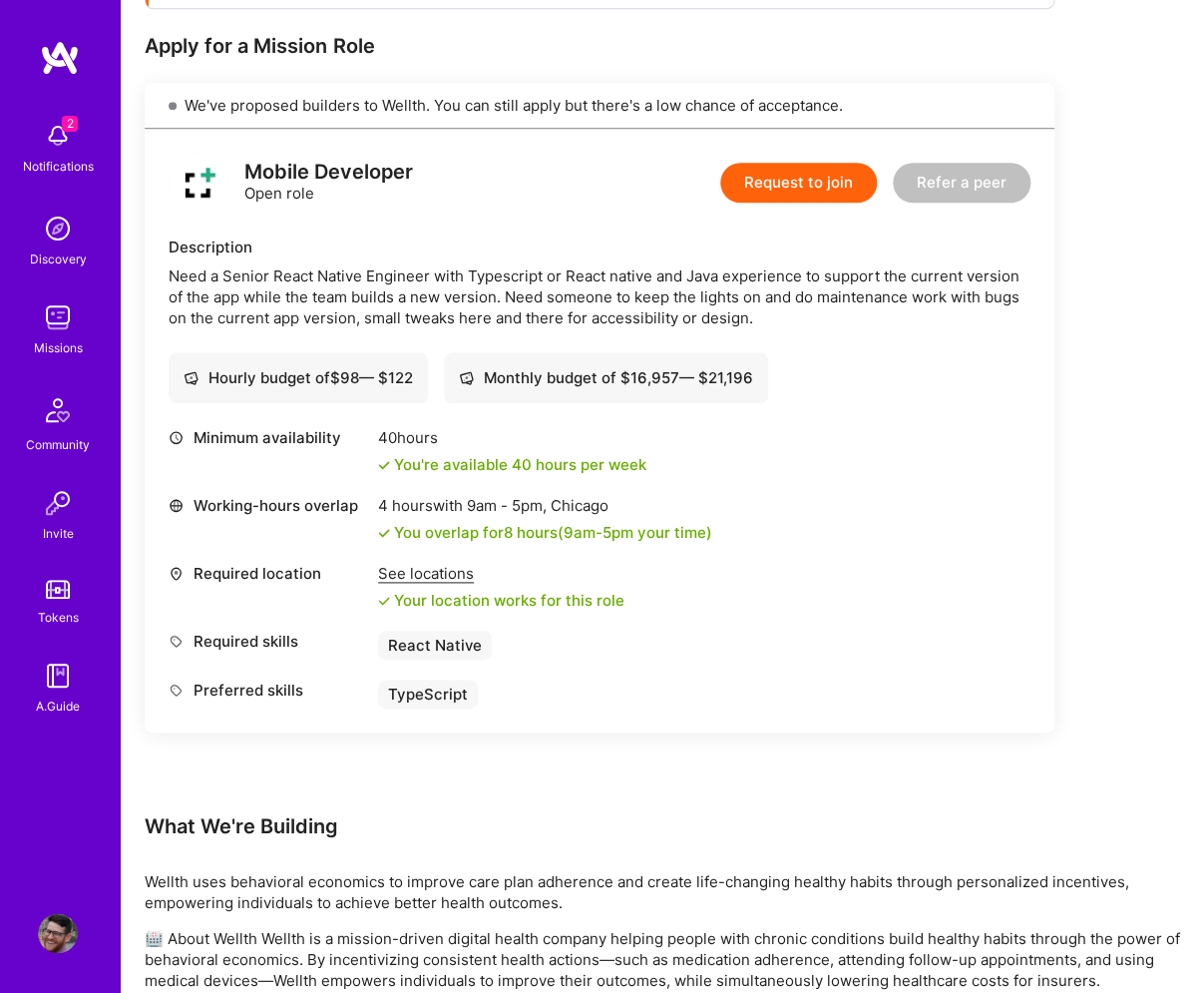 scroll, scrollTop: 383, scrollLeft: 0, axis: vertical 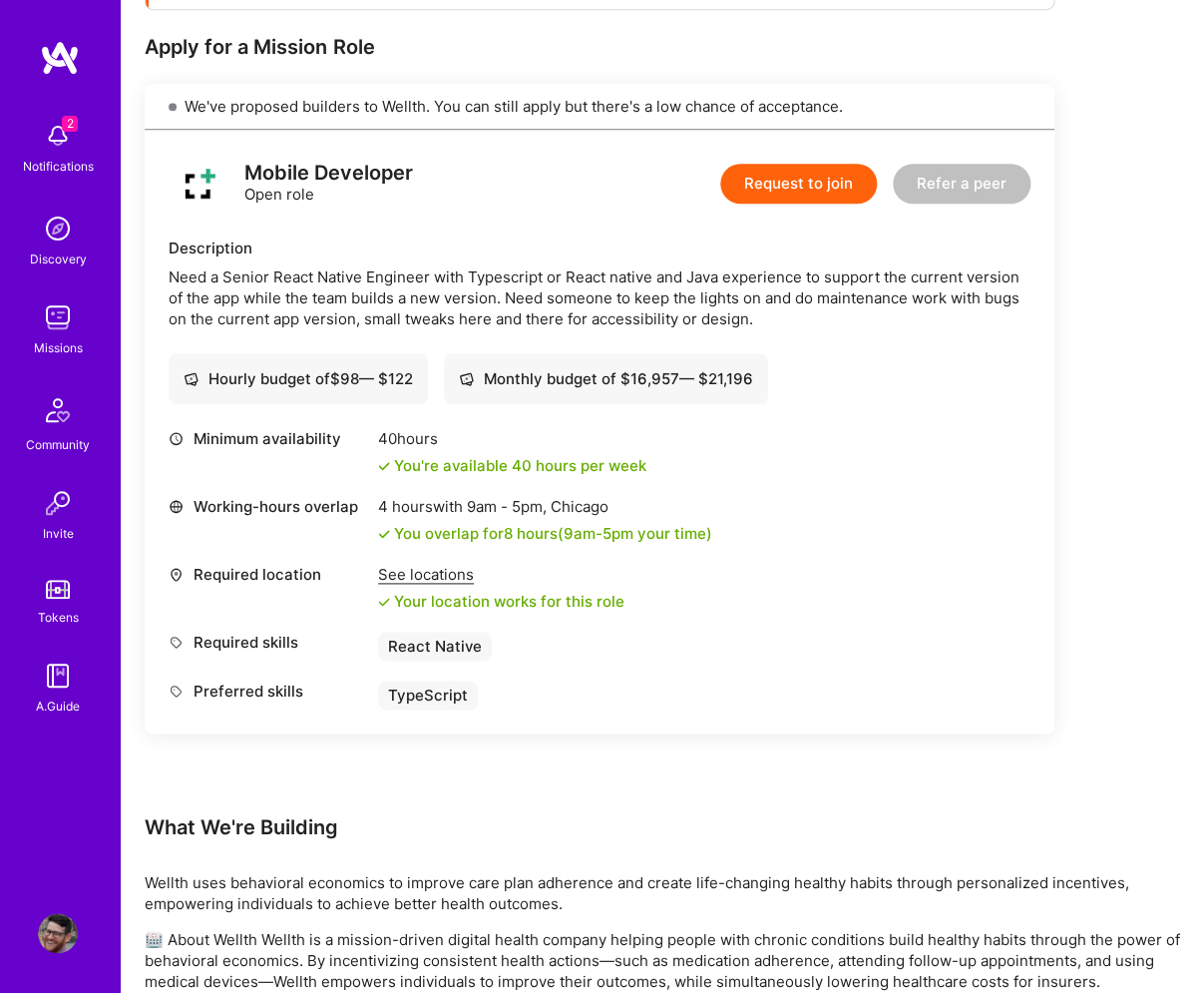 click on "Request to join" at bounding box center [798, 184] 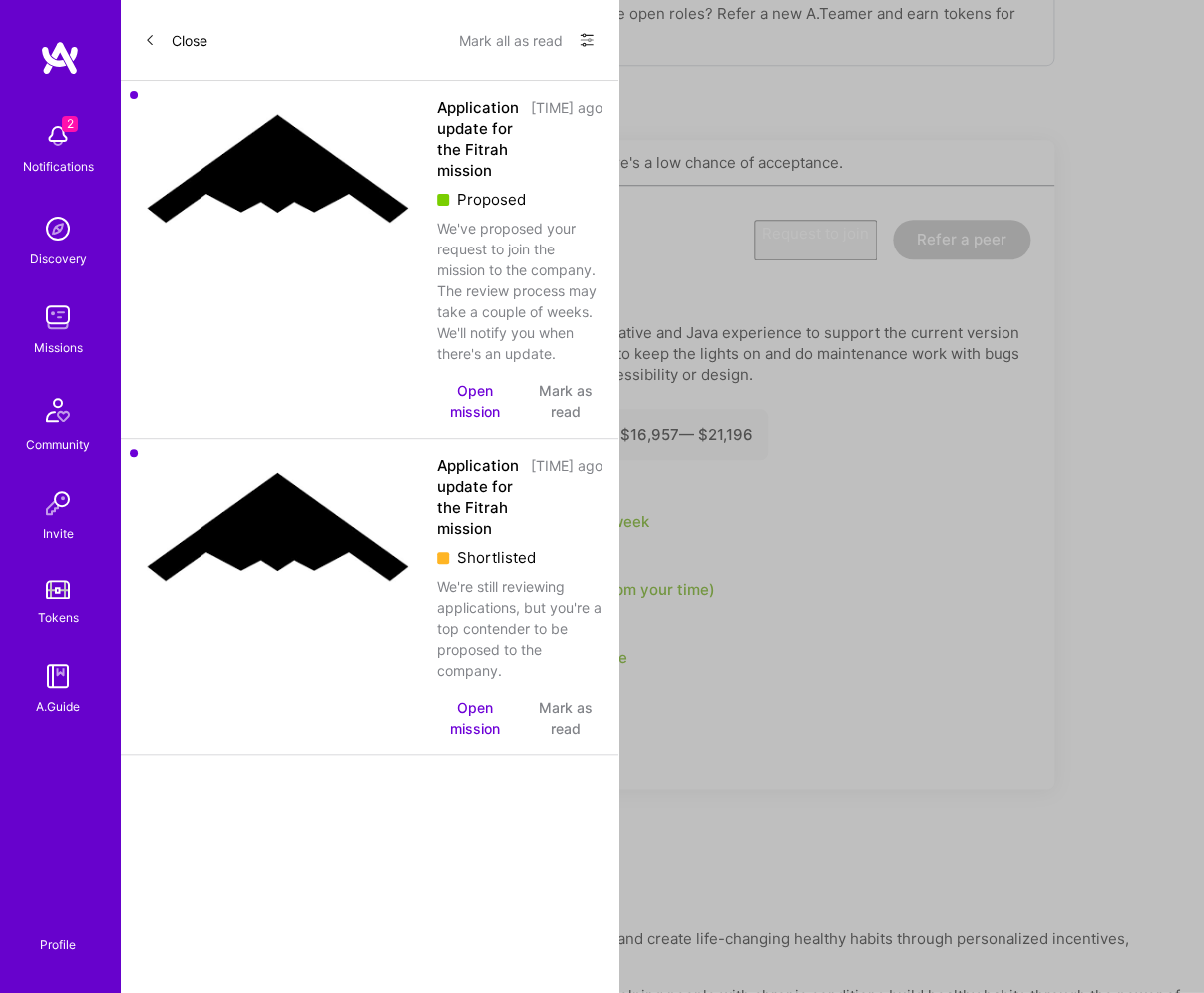 scroll, scrollTop: 0, scrollLeft: 0, axis: both 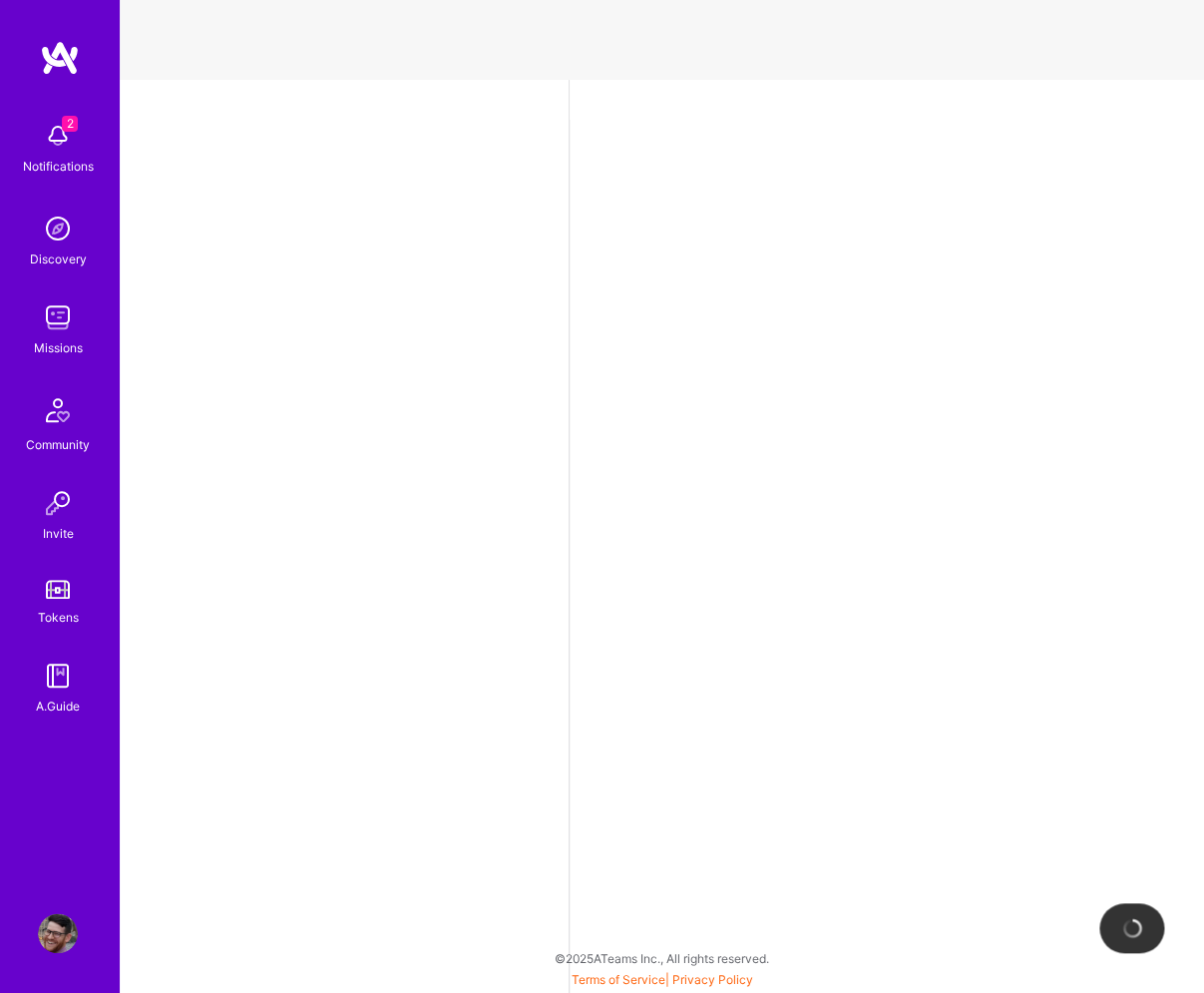 select on "US" 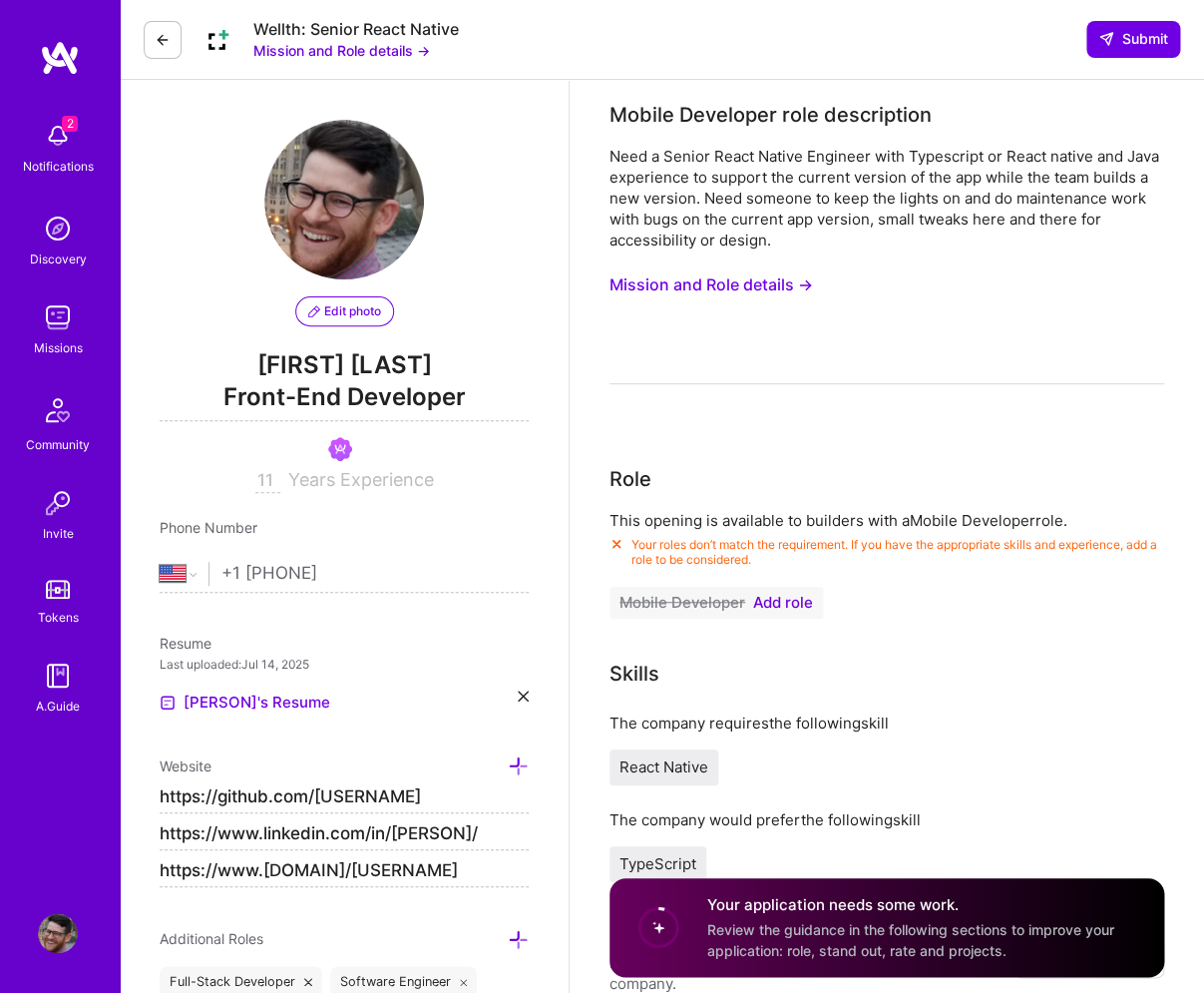 click on "Add role" at bounding box center [783, 603] 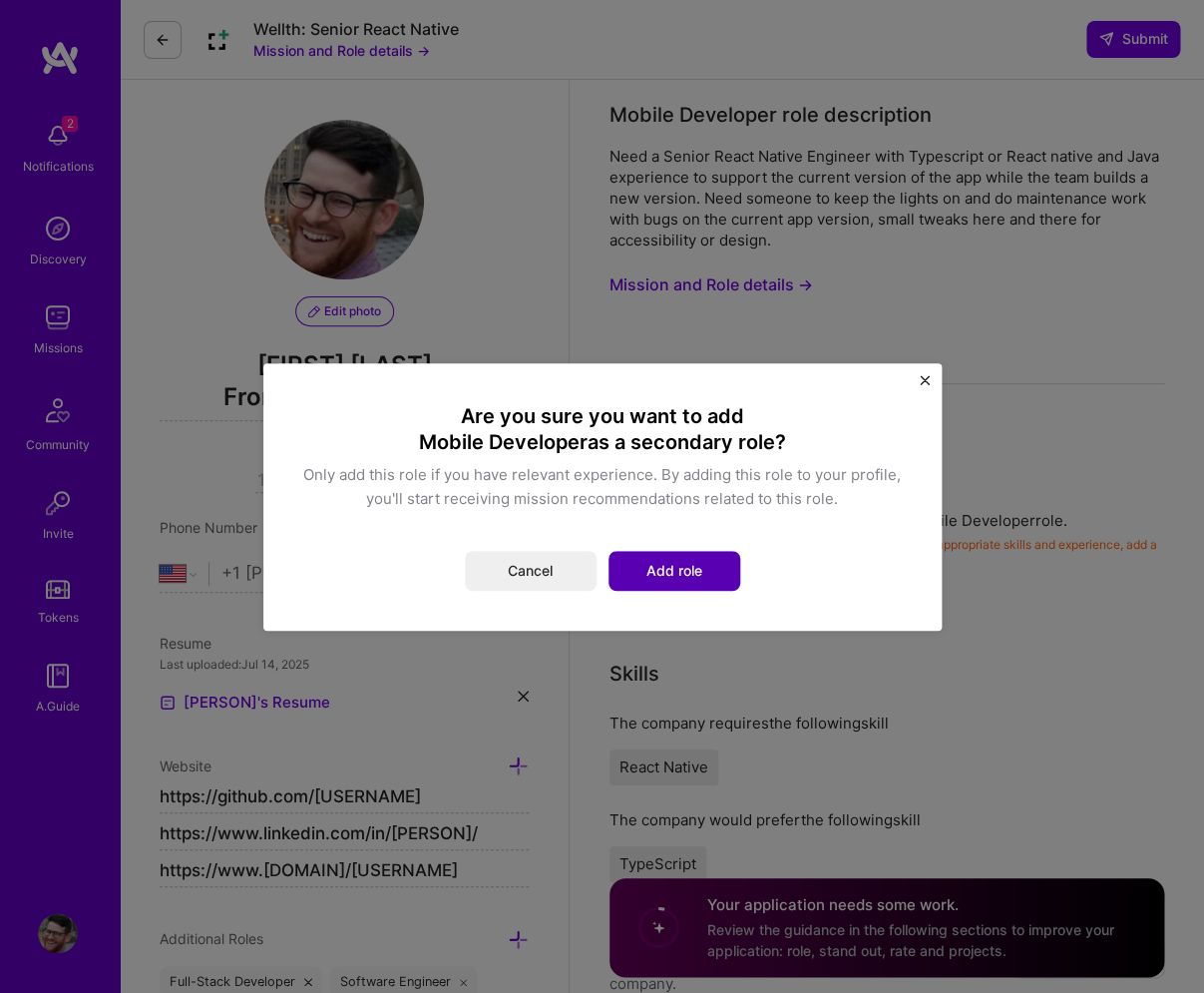 click on "Add role" at bounding box center (674, 571) 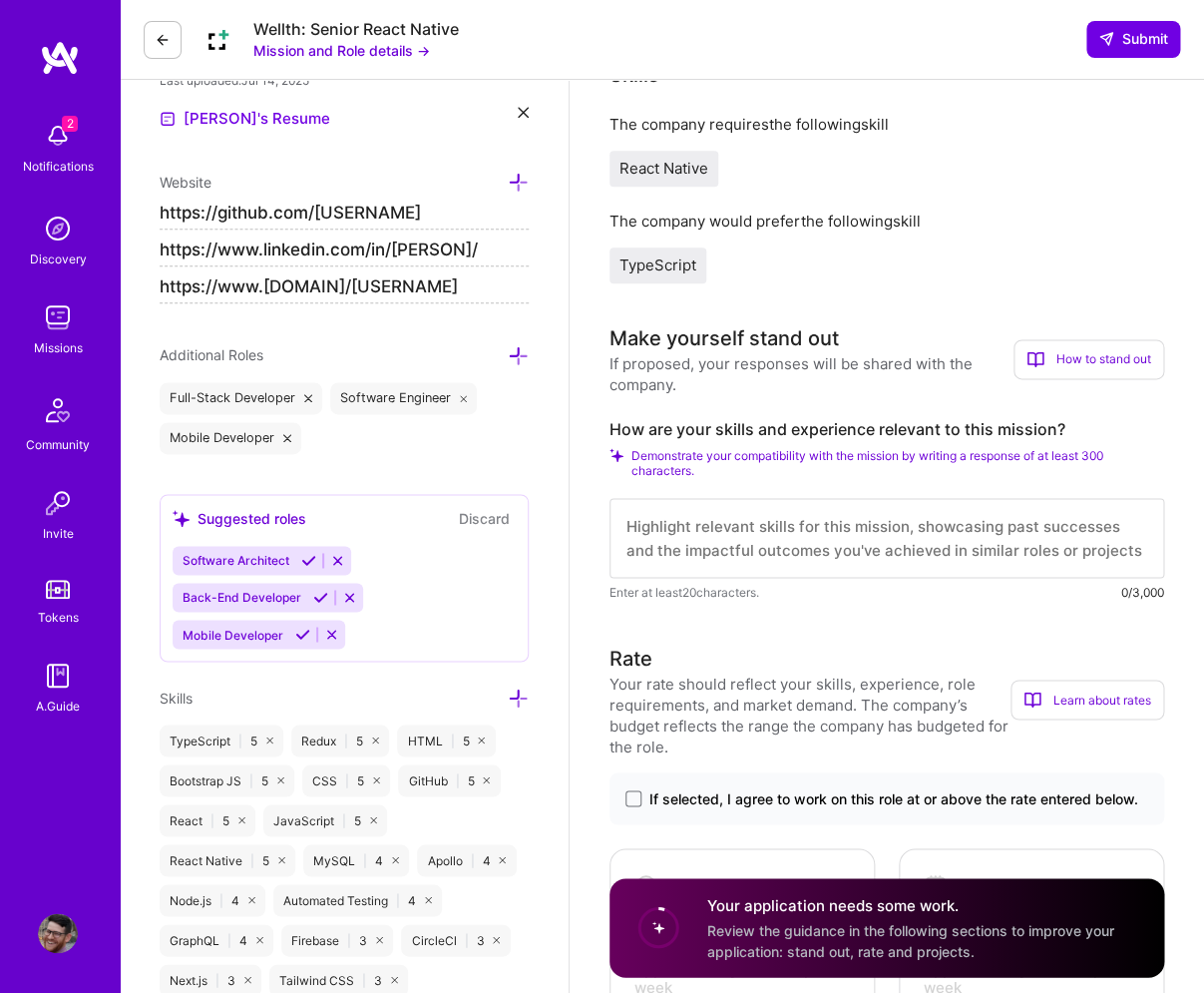 scroll, scrollTop: 587, scrollLeft: 0, axis: vertical 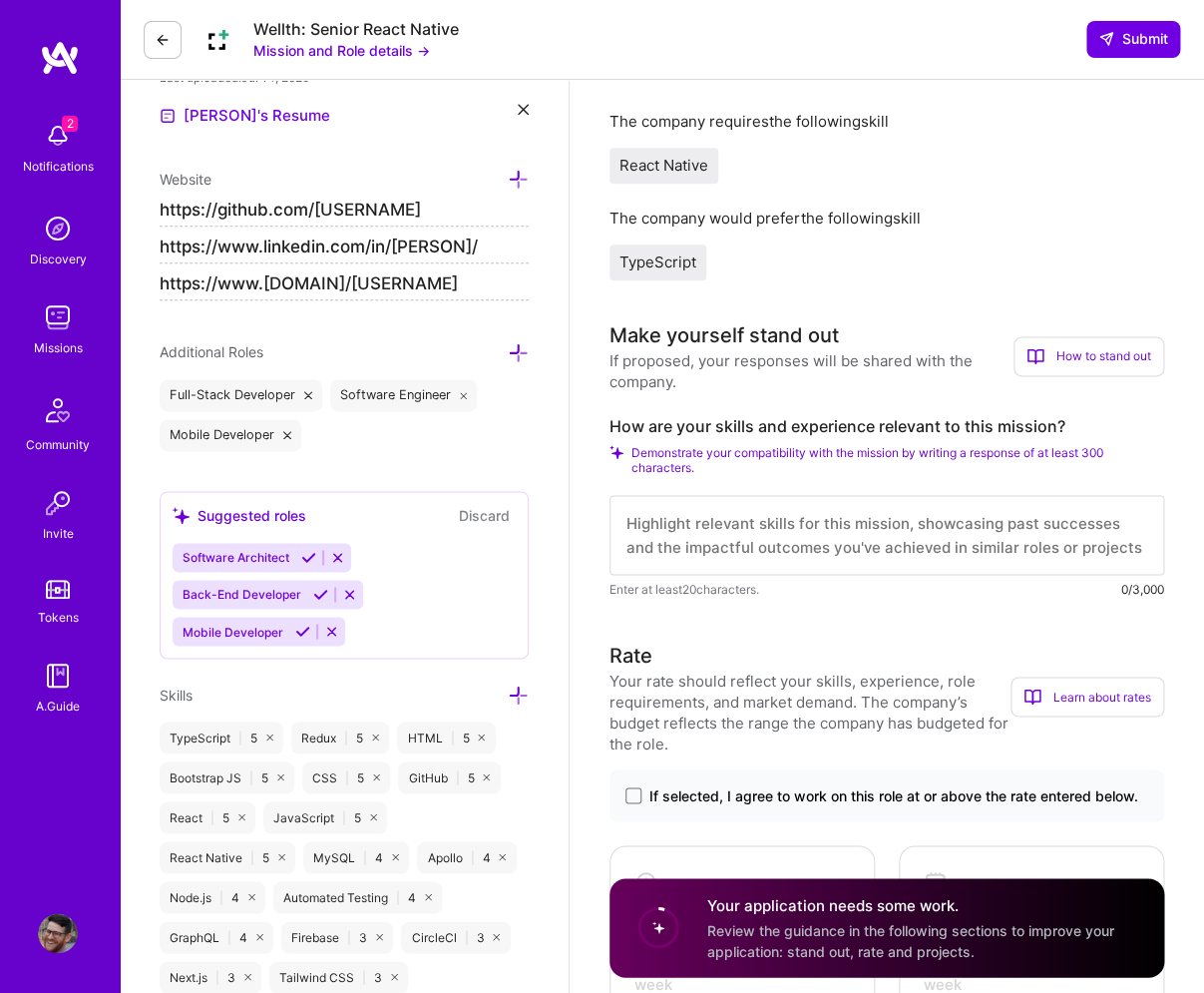 click at bounding box center [887, 535] 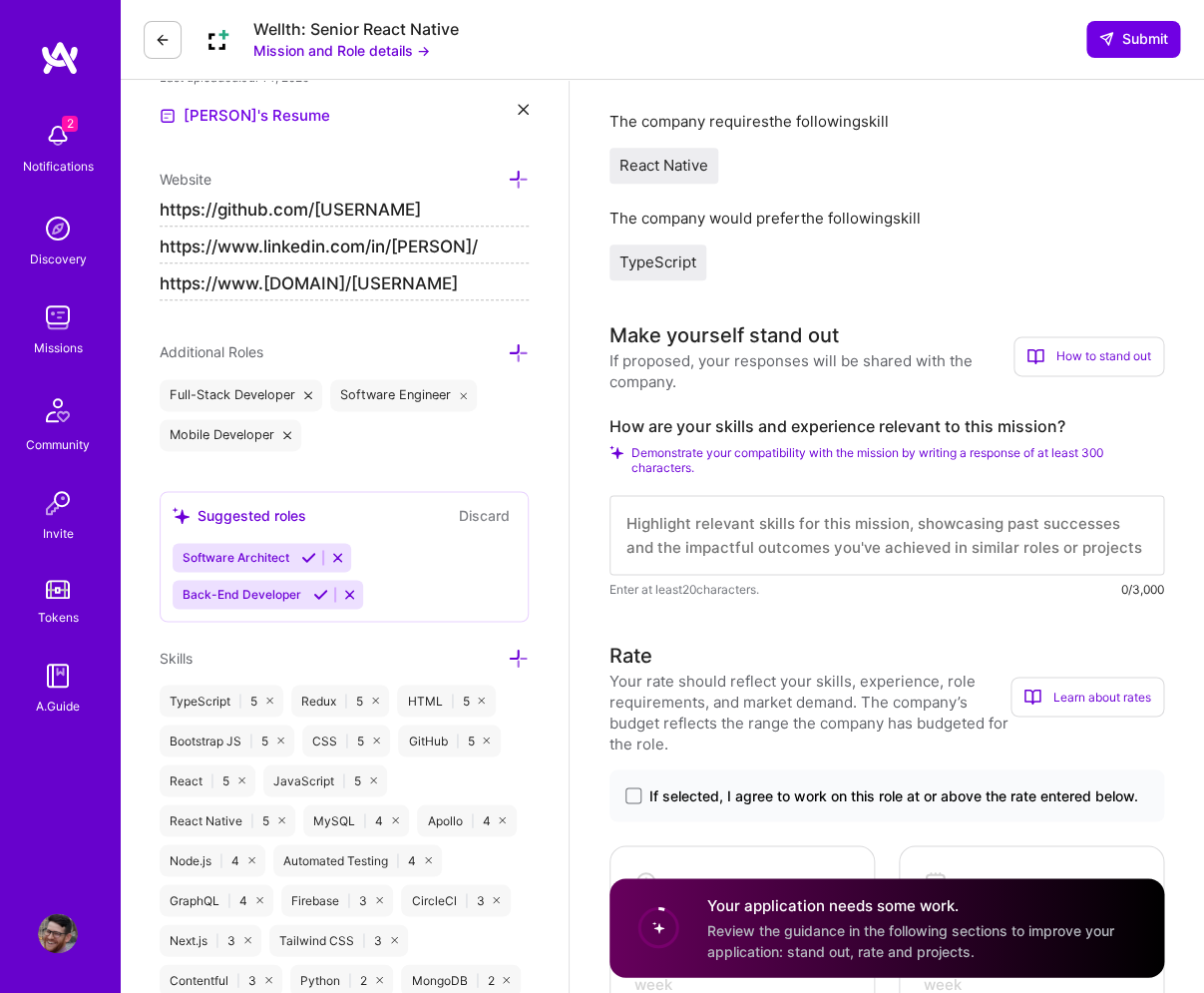 type on "i" 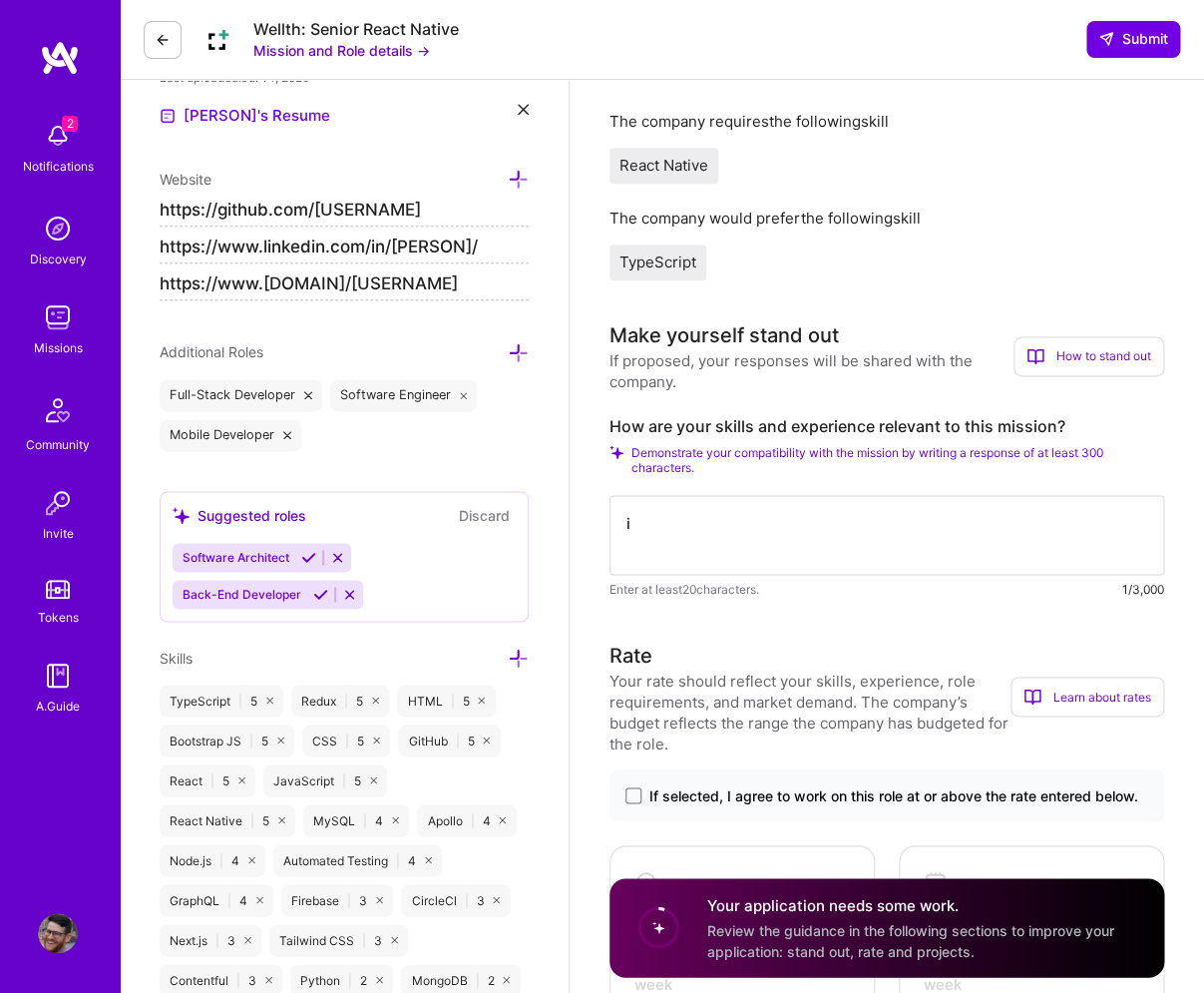 click on "i" at bounding box center [887, 535] 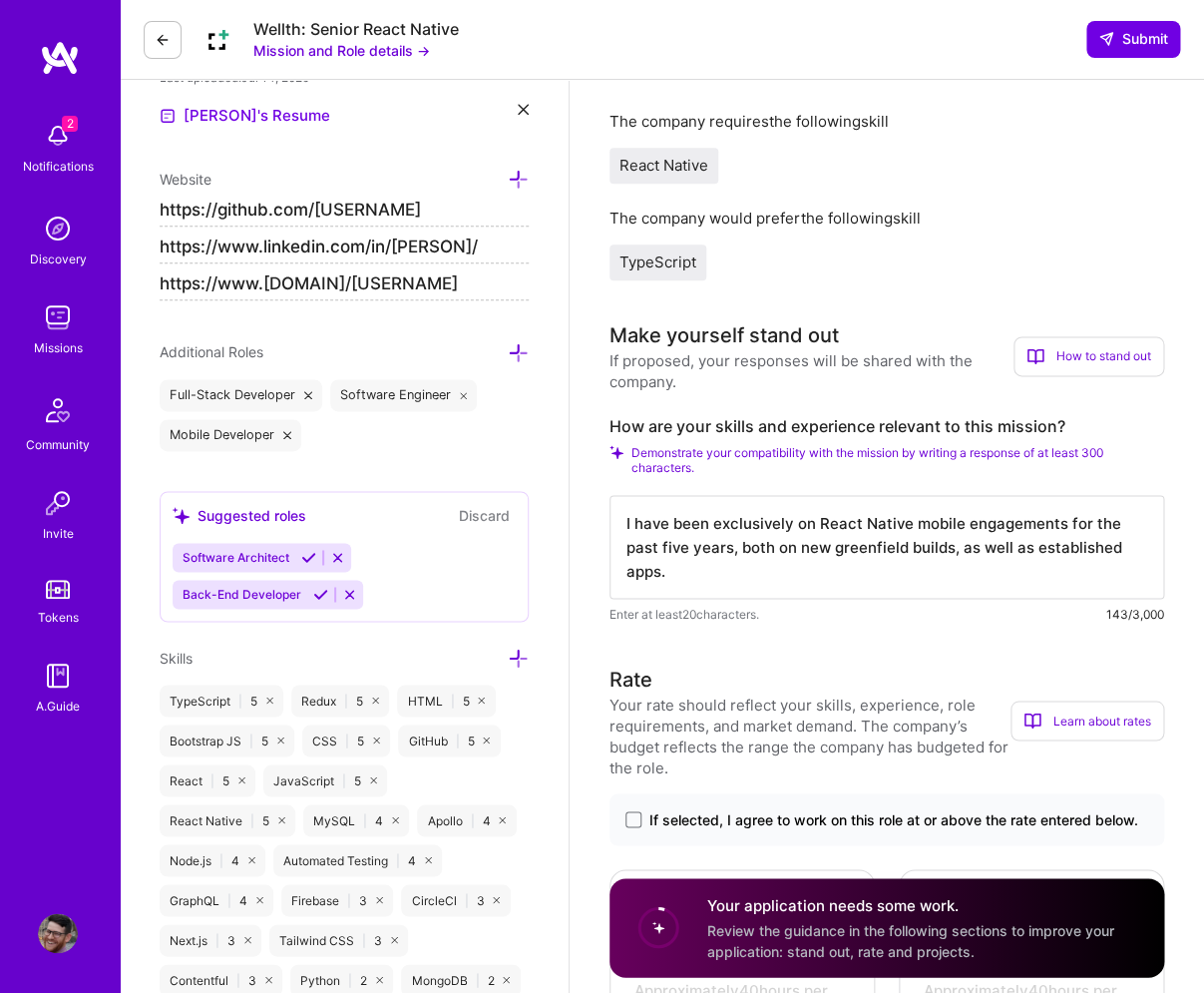 click on "I have been exclusively on React Native mobile engagements for the past five years, both on new greenfield builds, as well as established apps." at bounding box center [887, 547] 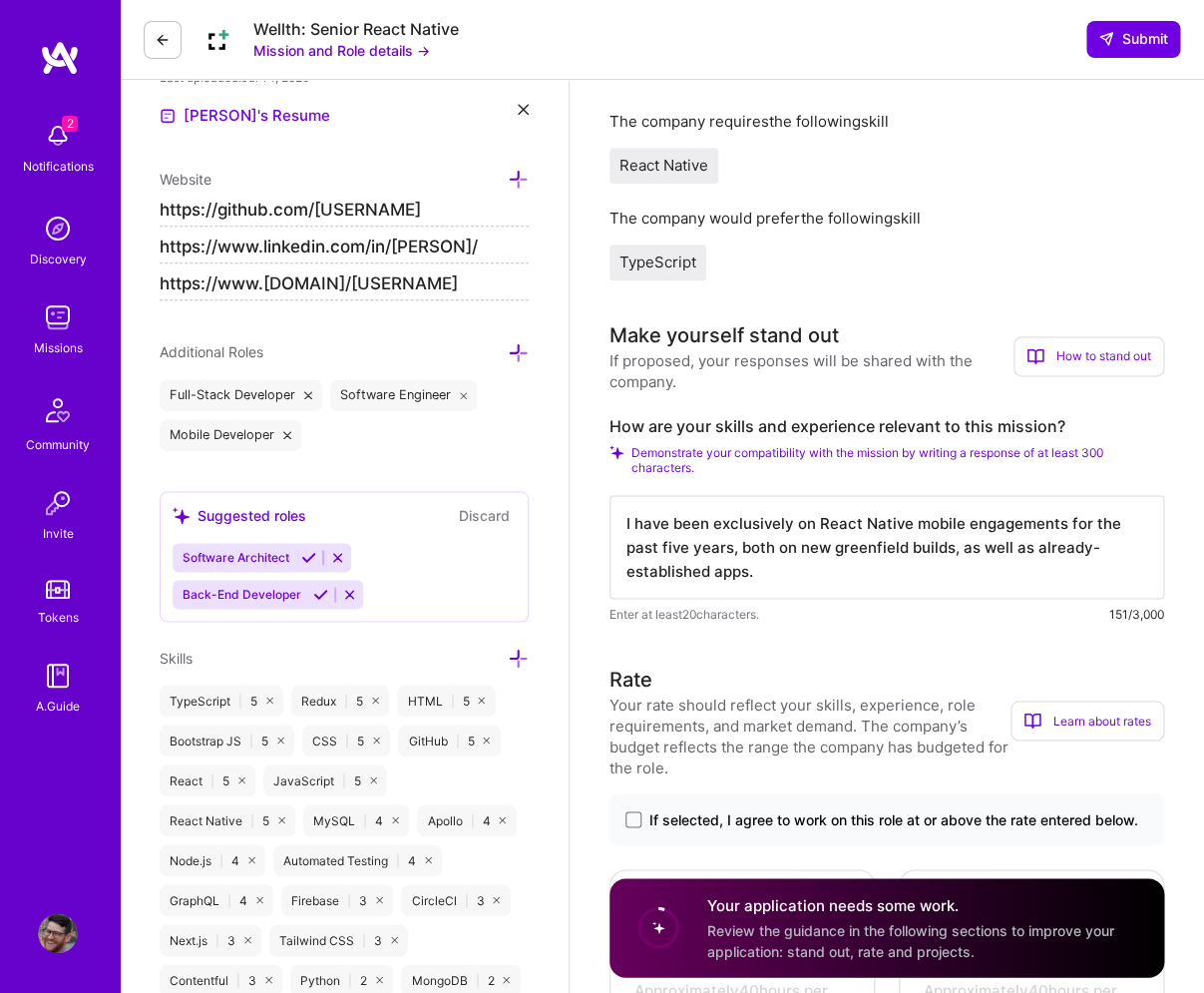click on "I have been exclusively on React Native mobile engagements for the past five years, both on new greenfield builds, as well as already-established apps." at bounding box center [887, 547] 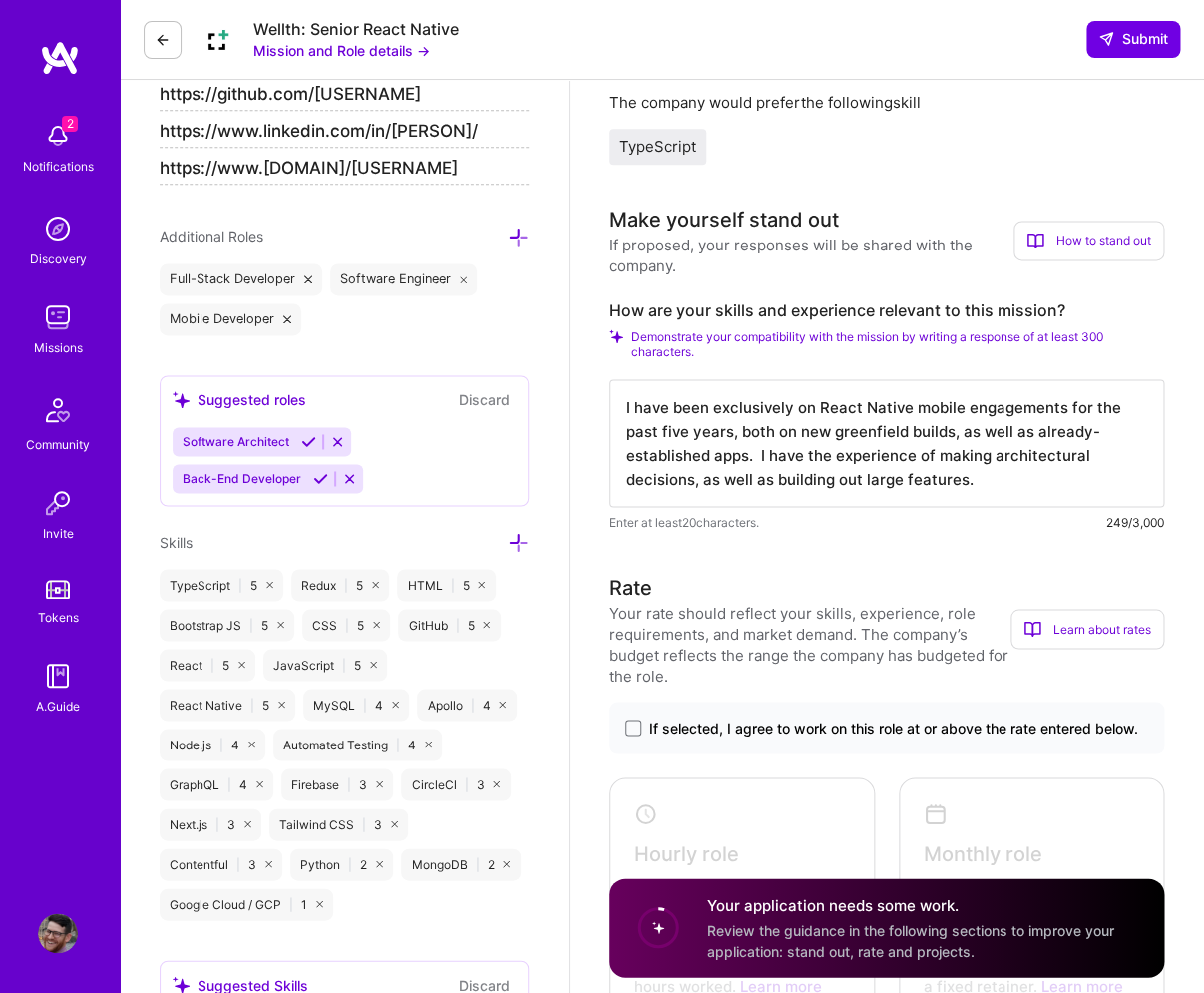 scroll, scrollTop: 707, scrollLeft: 0, axis: vertical 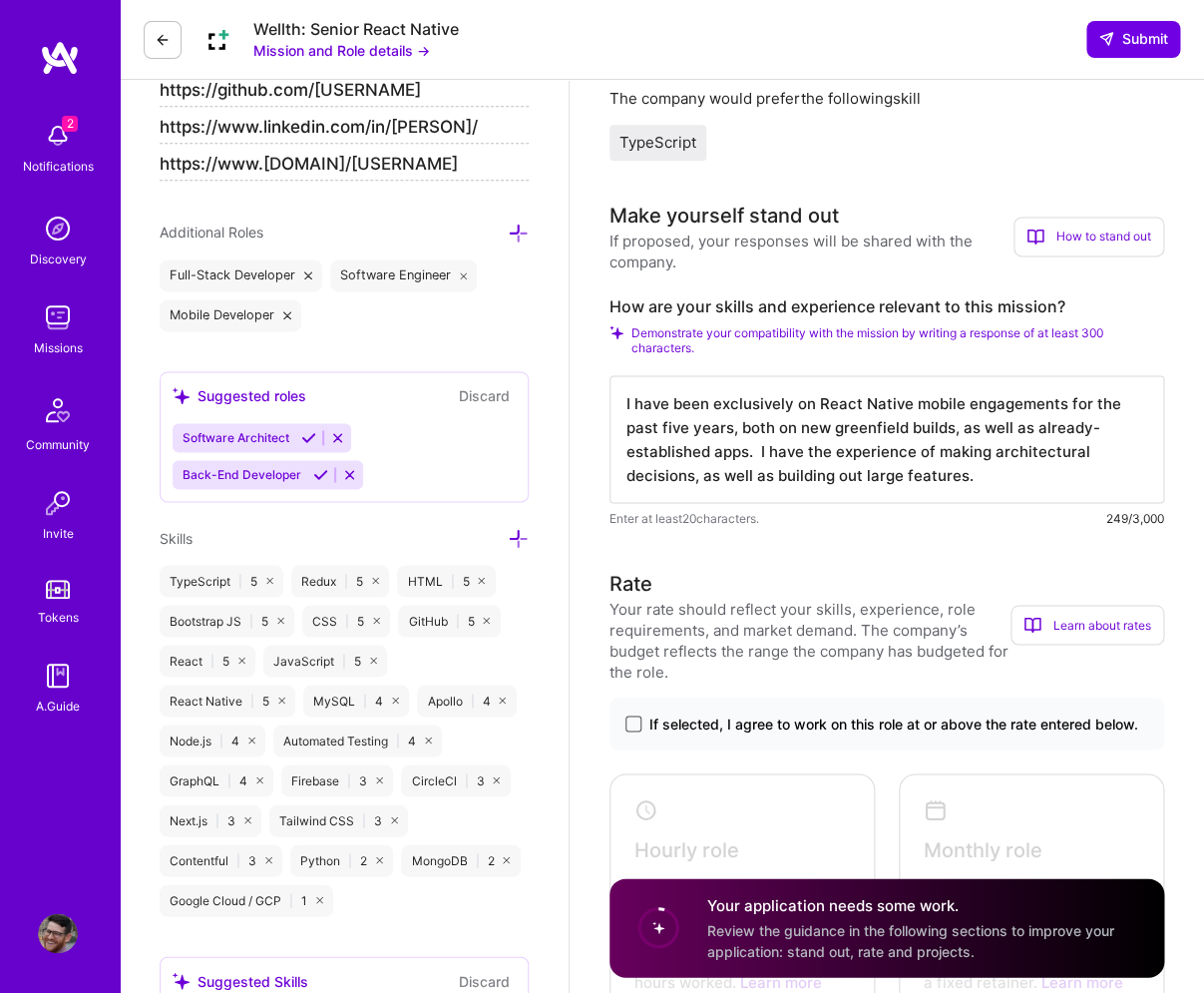 type on "I have been exclusively on React Native mobile engagements for the past five years, both on new greenfield builds, as well as already-established apps.  I have the experience of making architectural decisions, as well as building out large features." 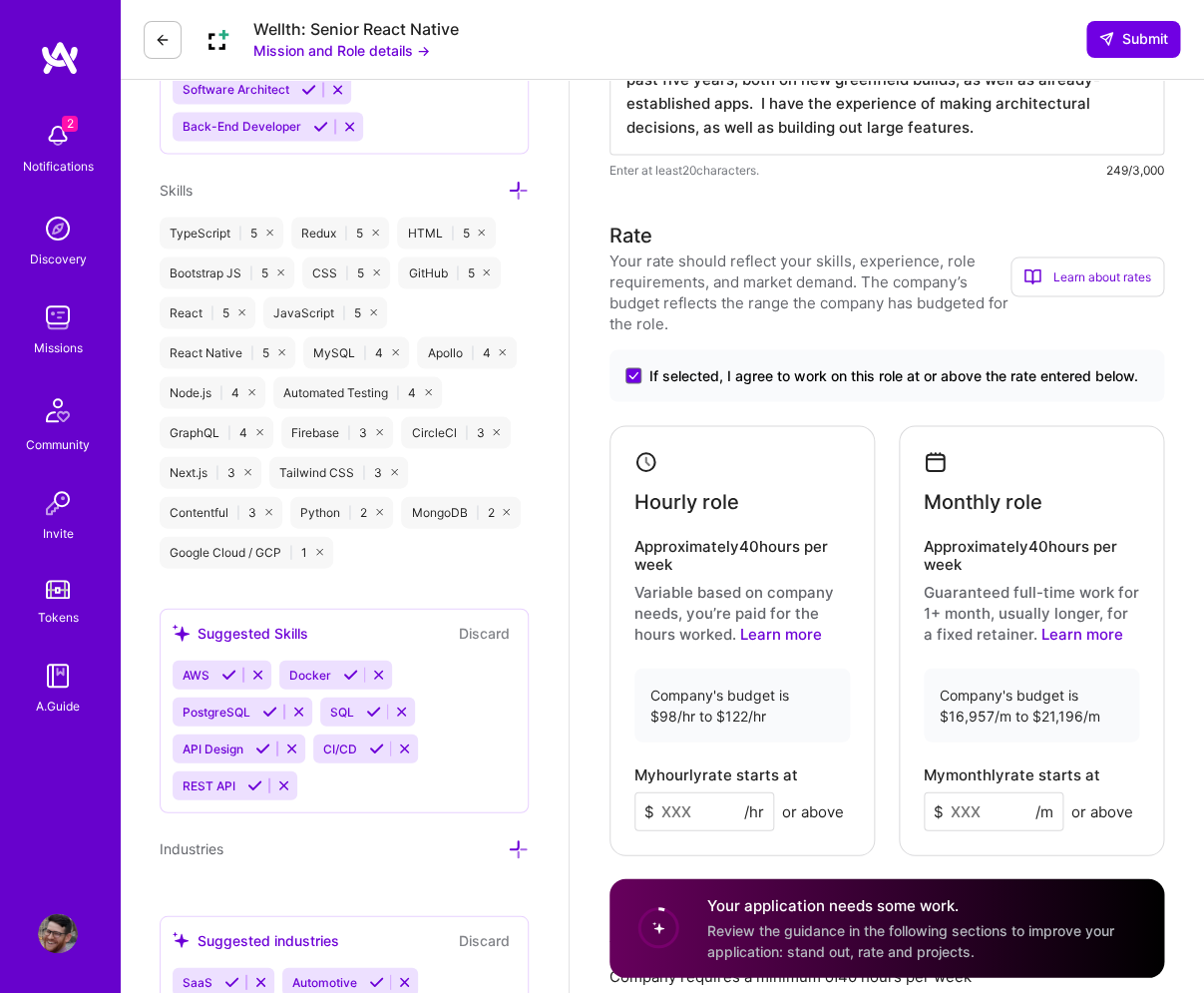 scroll, scrollTop: 1061, scrollLeft: 0, axis: vertical 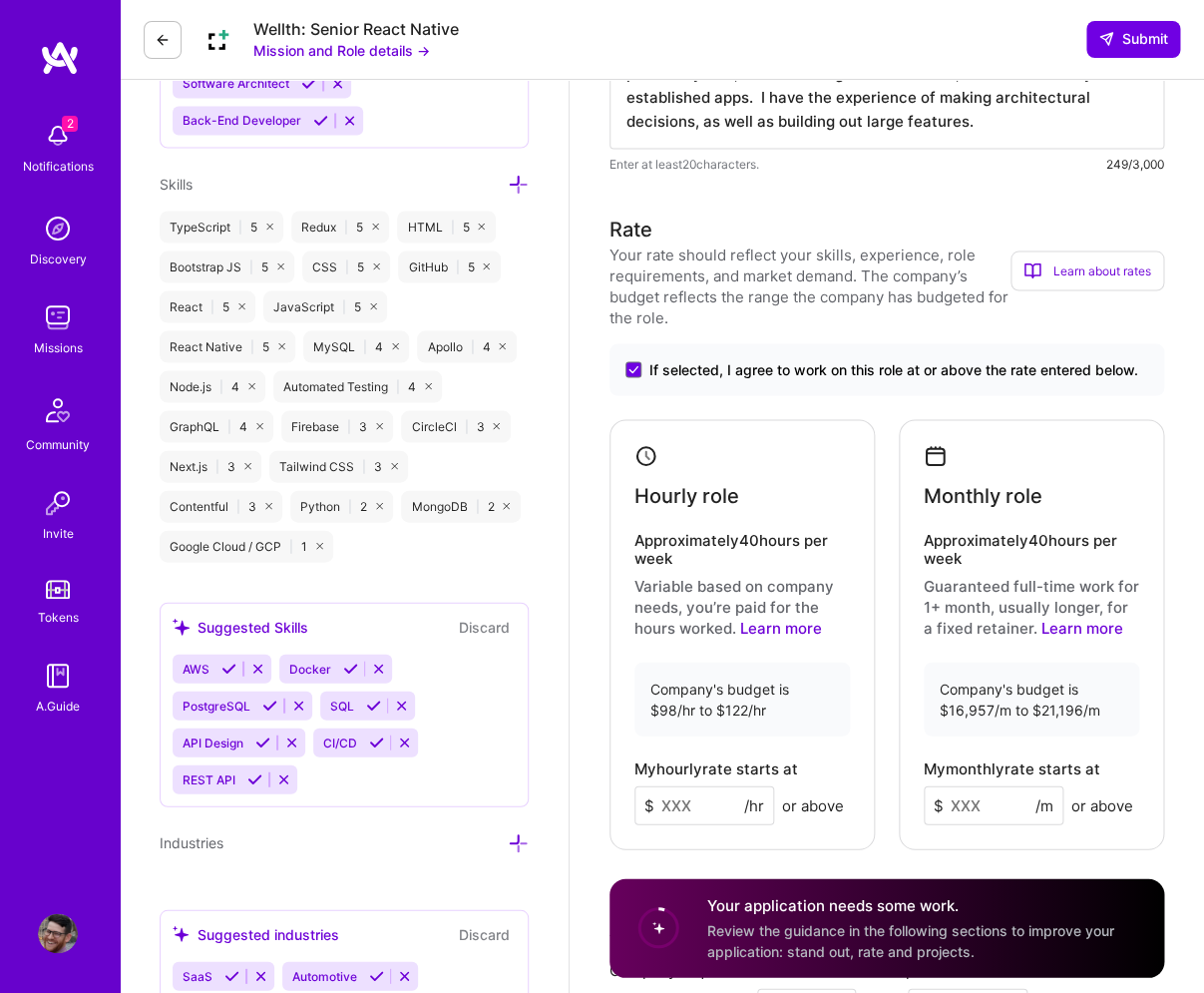 click at bounding box center [704, 804] 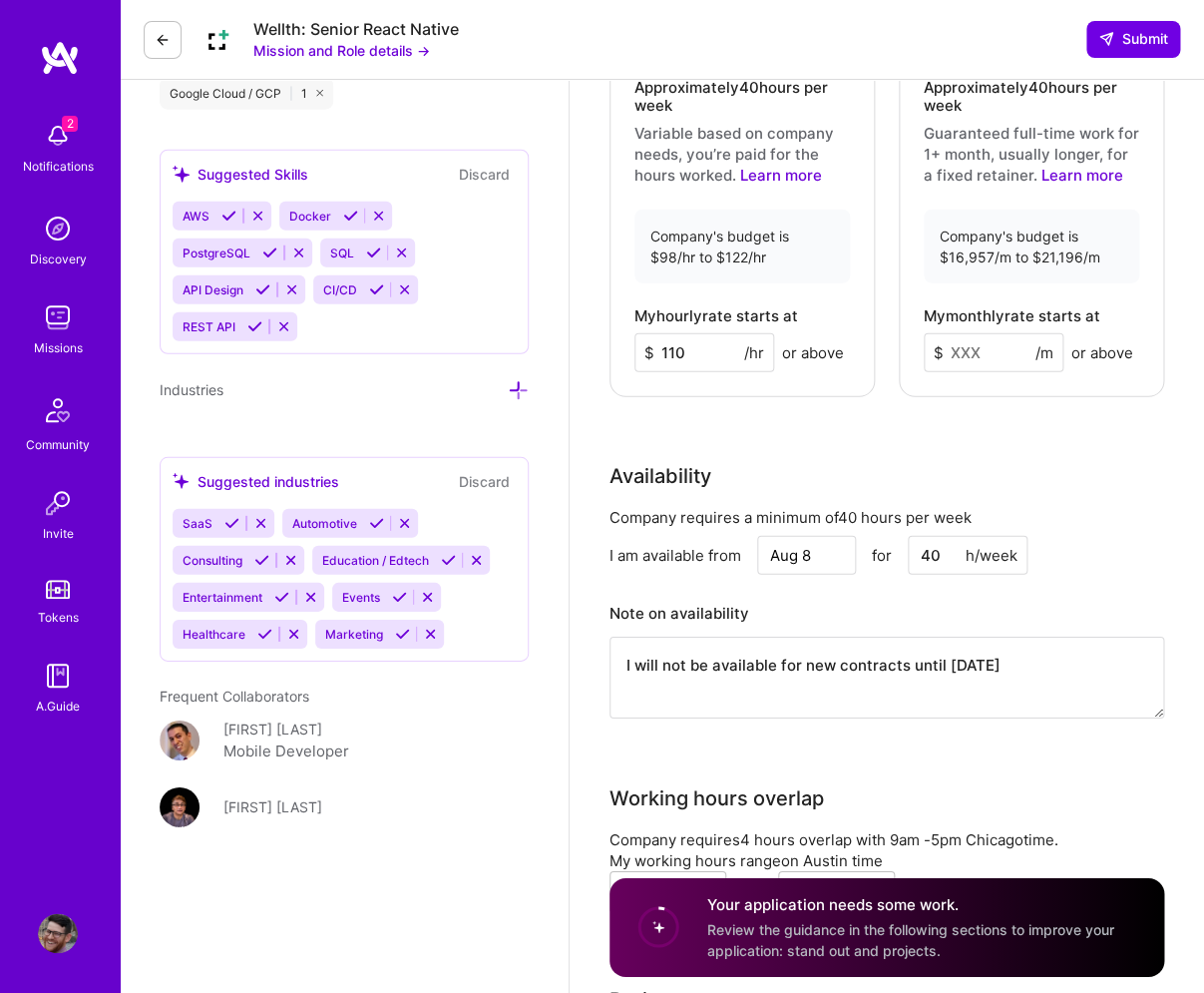 scroll, scrollTop: 1518, scrollLeft: 0, axis: vertical 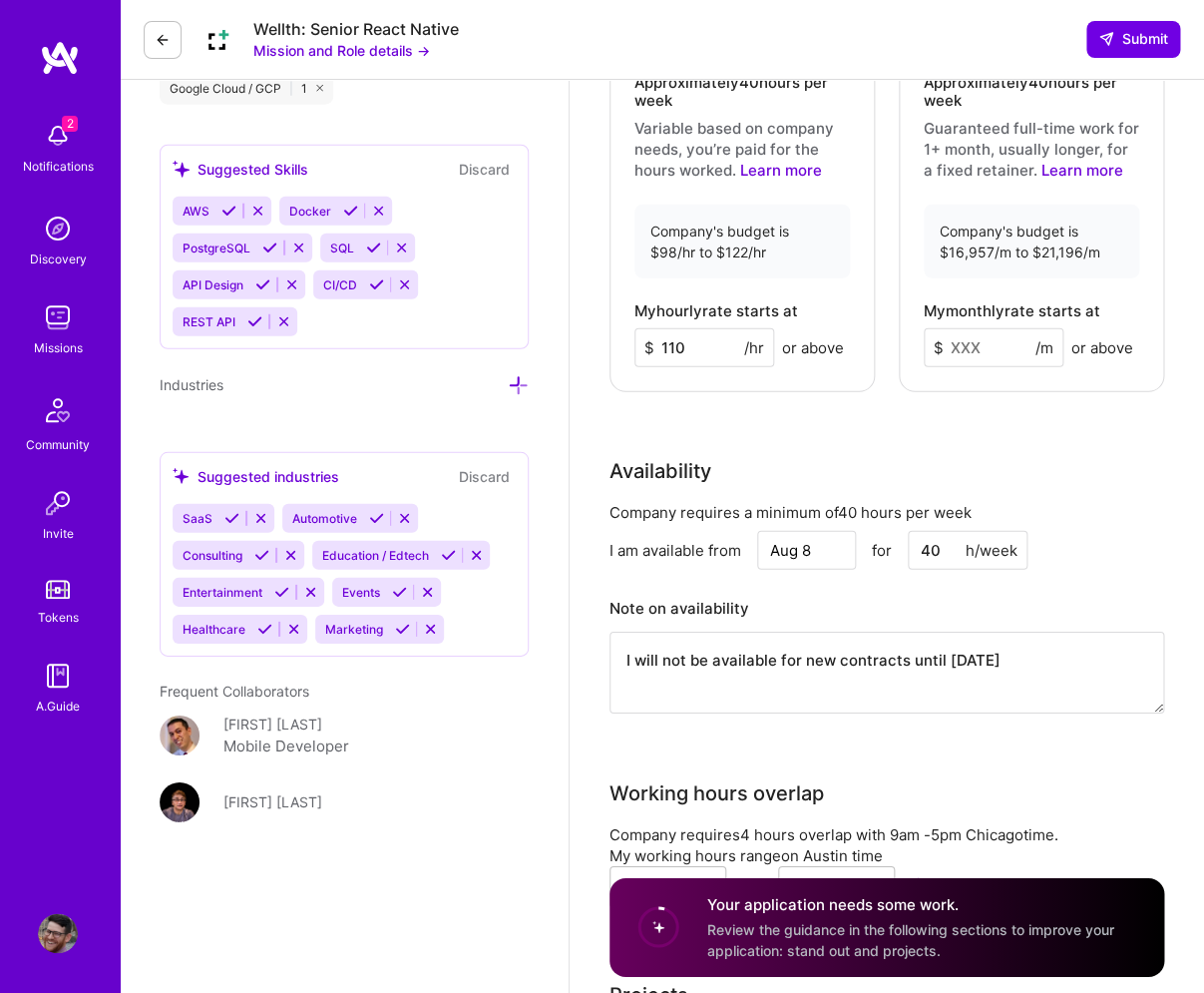 type on "110" 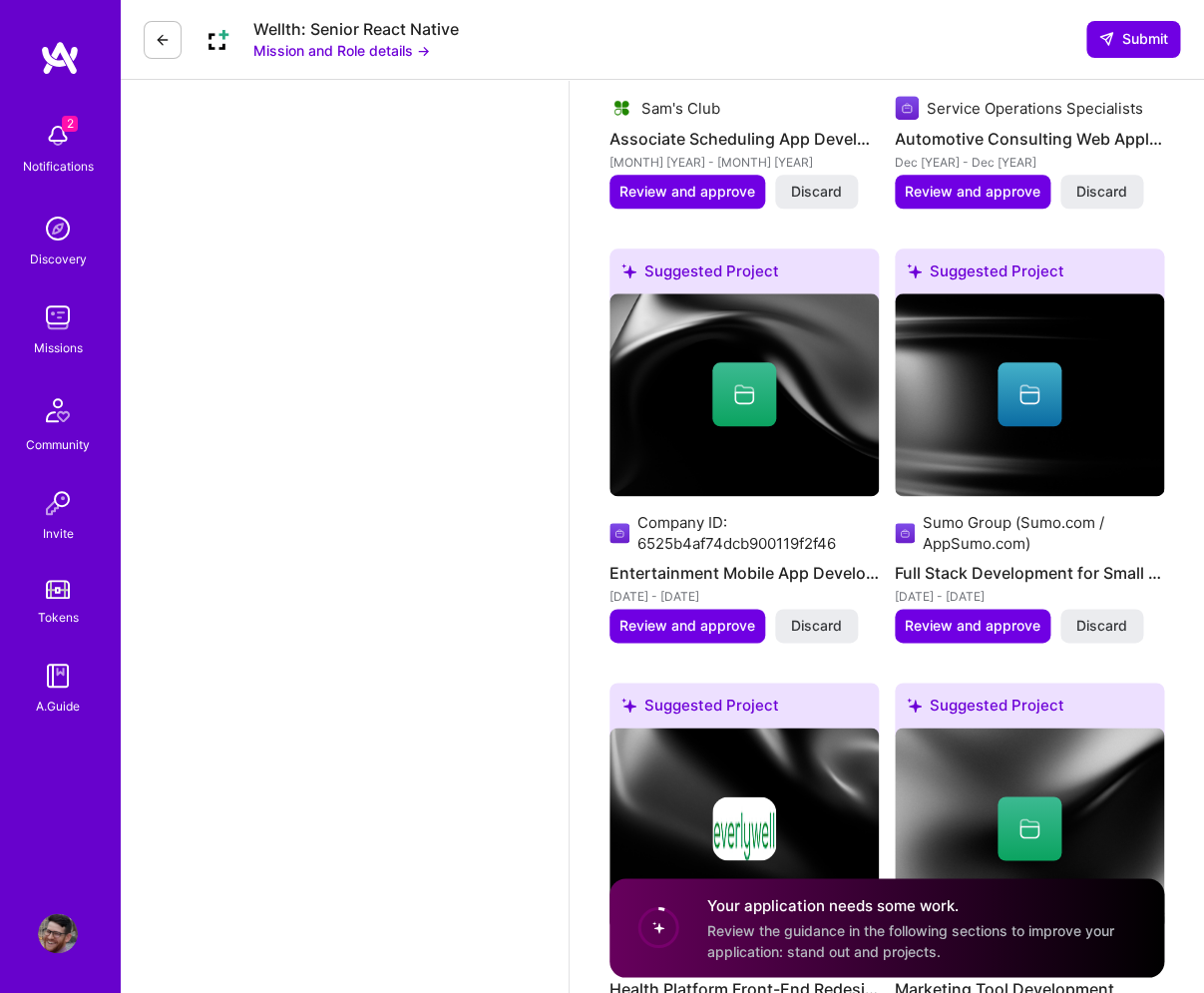 scroll, scrollTop: 2913, scrollLeft: 0, axis: vertical 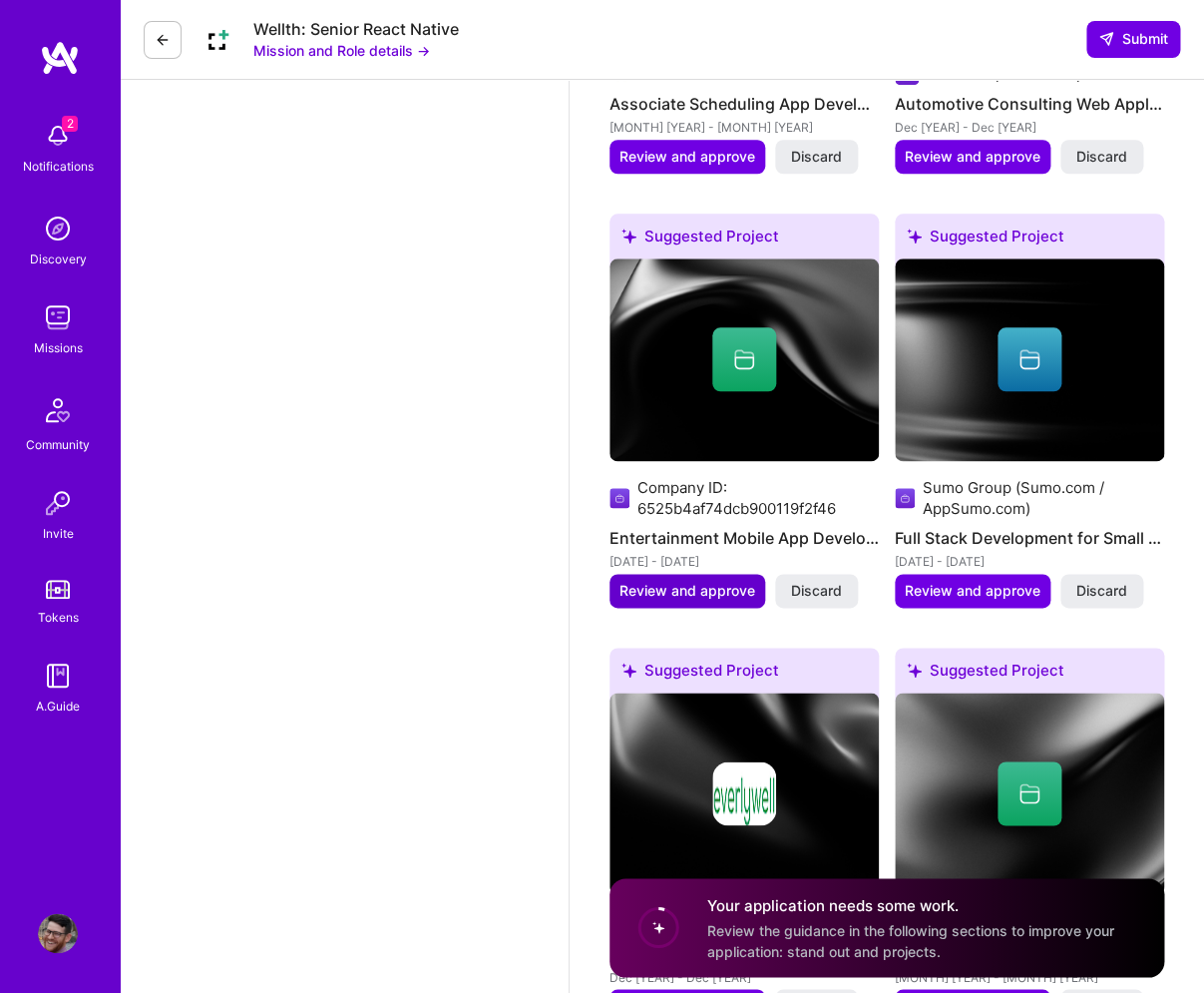 type 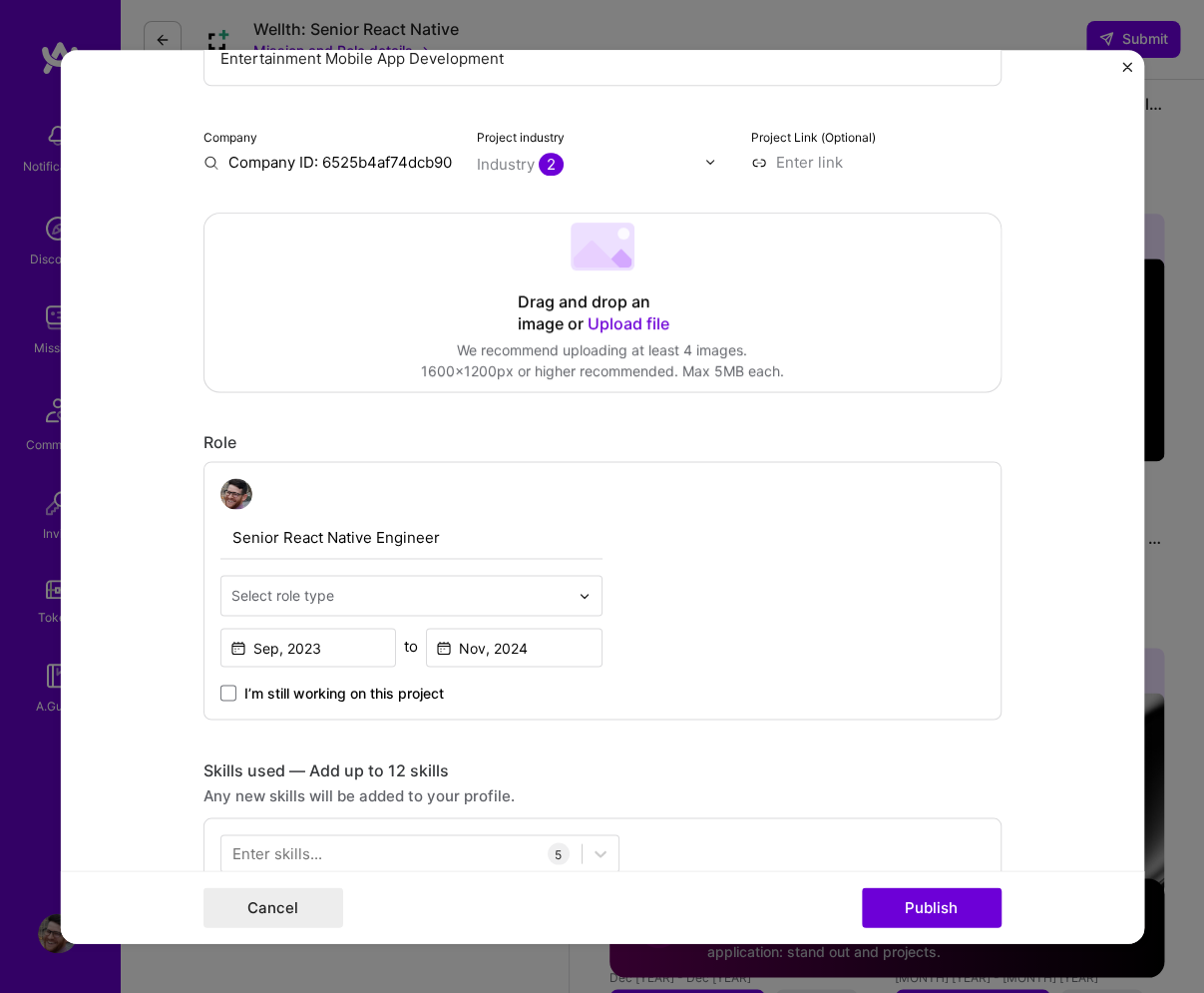 scroll, scrollTop: 342, scrollLeft: 0, axis: vertical 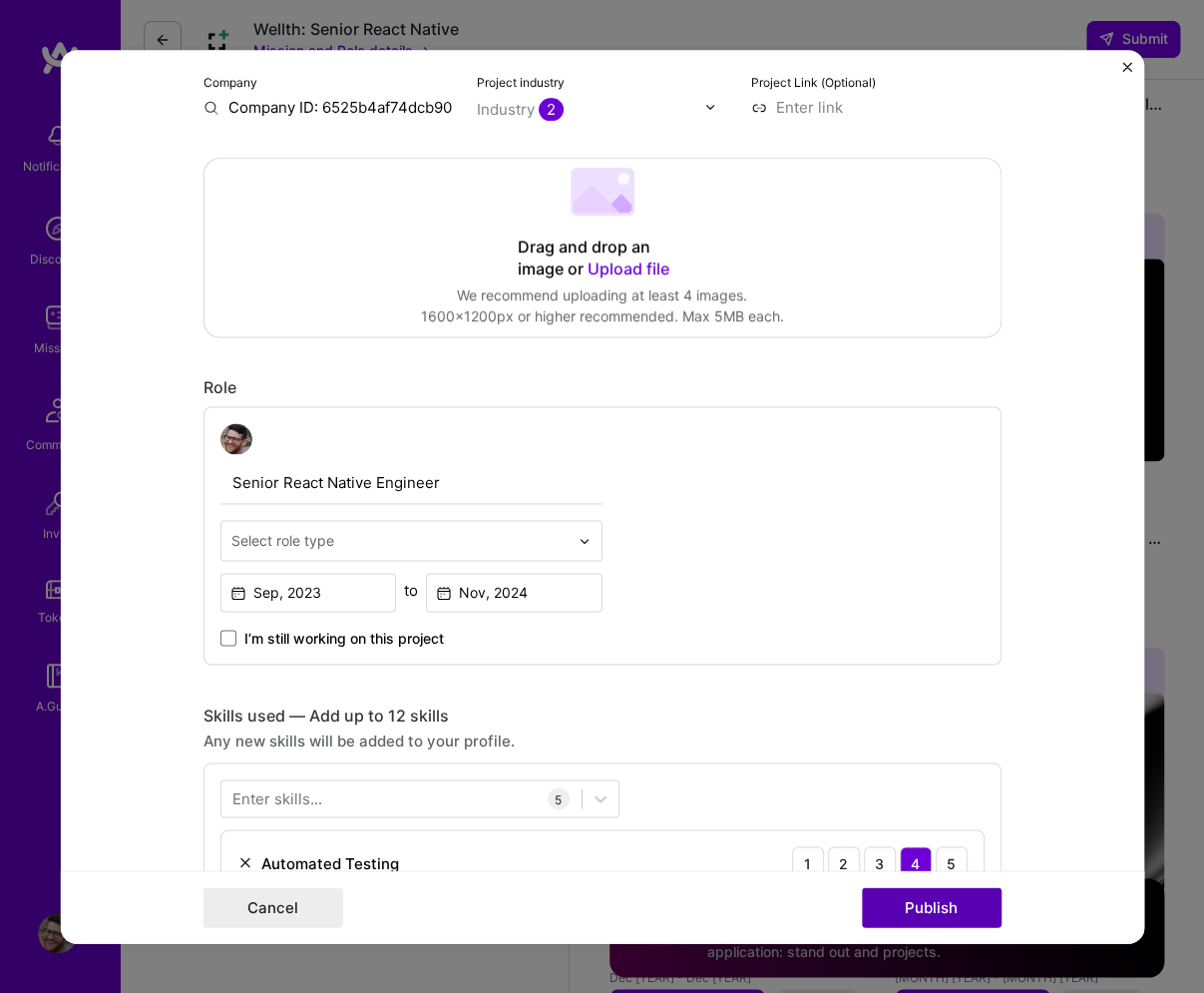 click on "Publish" at bounding box center [931, 907] 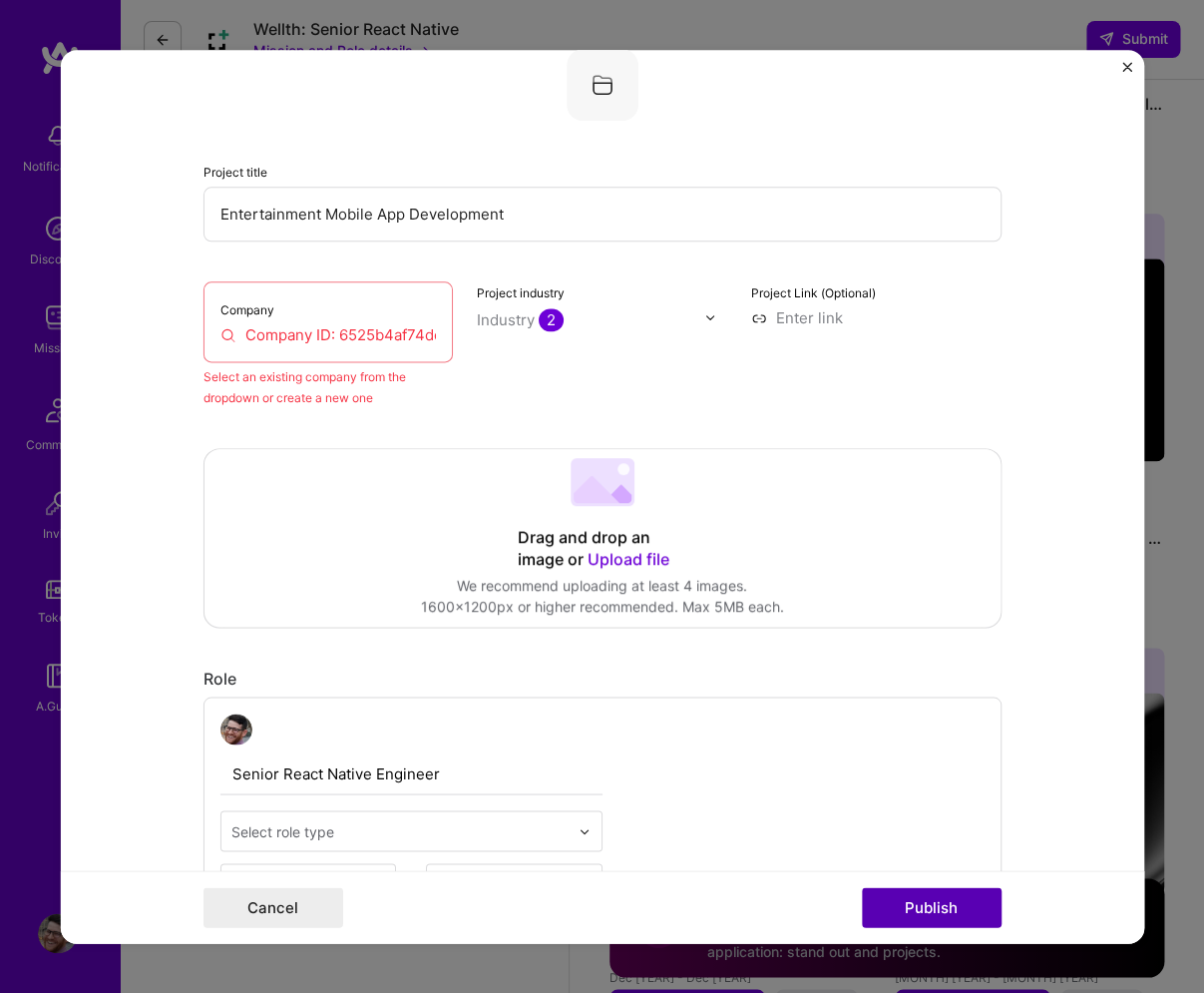 scroll, scrollTop: 131, scrollLeft: 0, axis: vertical 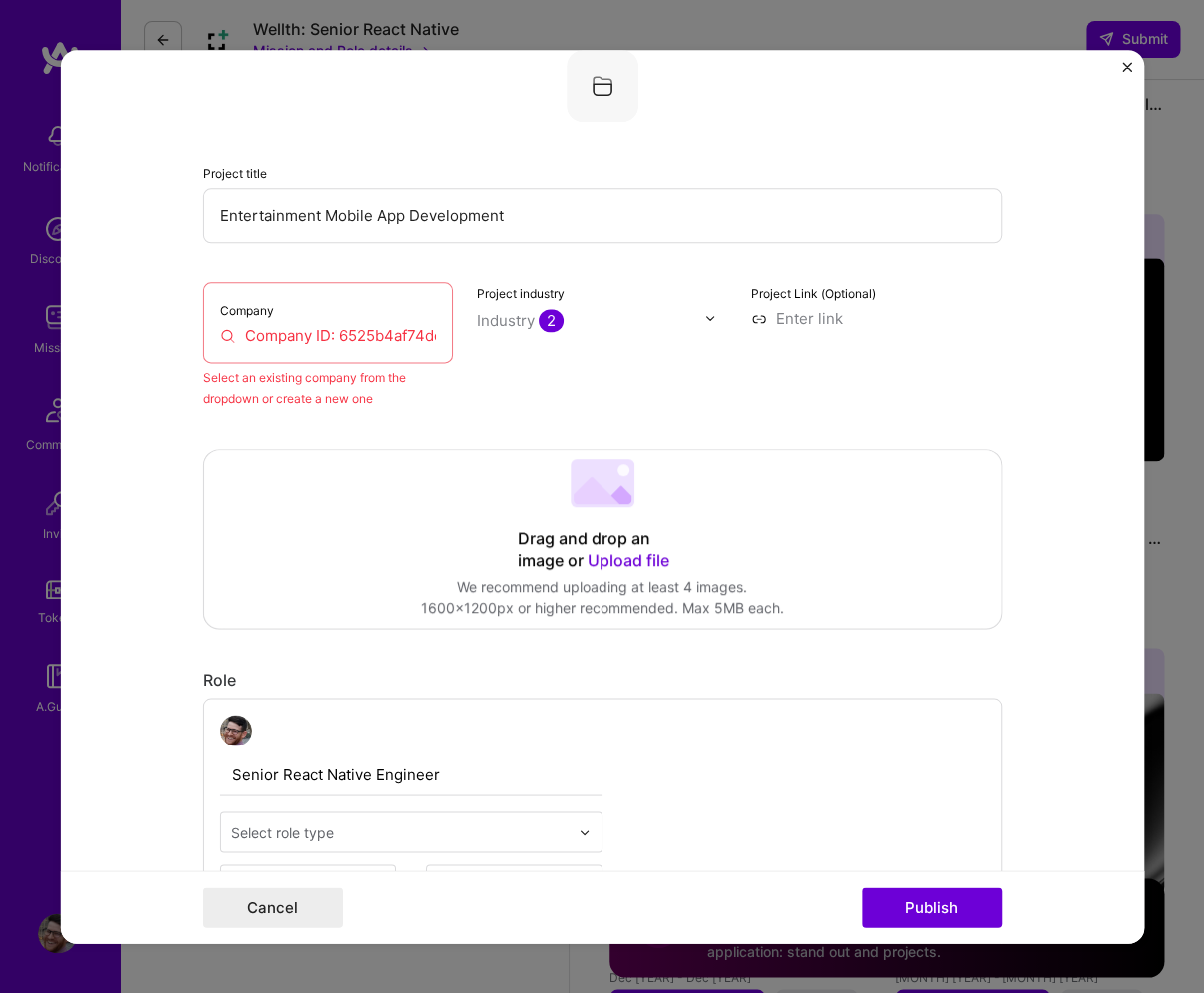 click on "Company ID: 6525b4af74dcb900119f2f46" at bounding box center (327, 335) 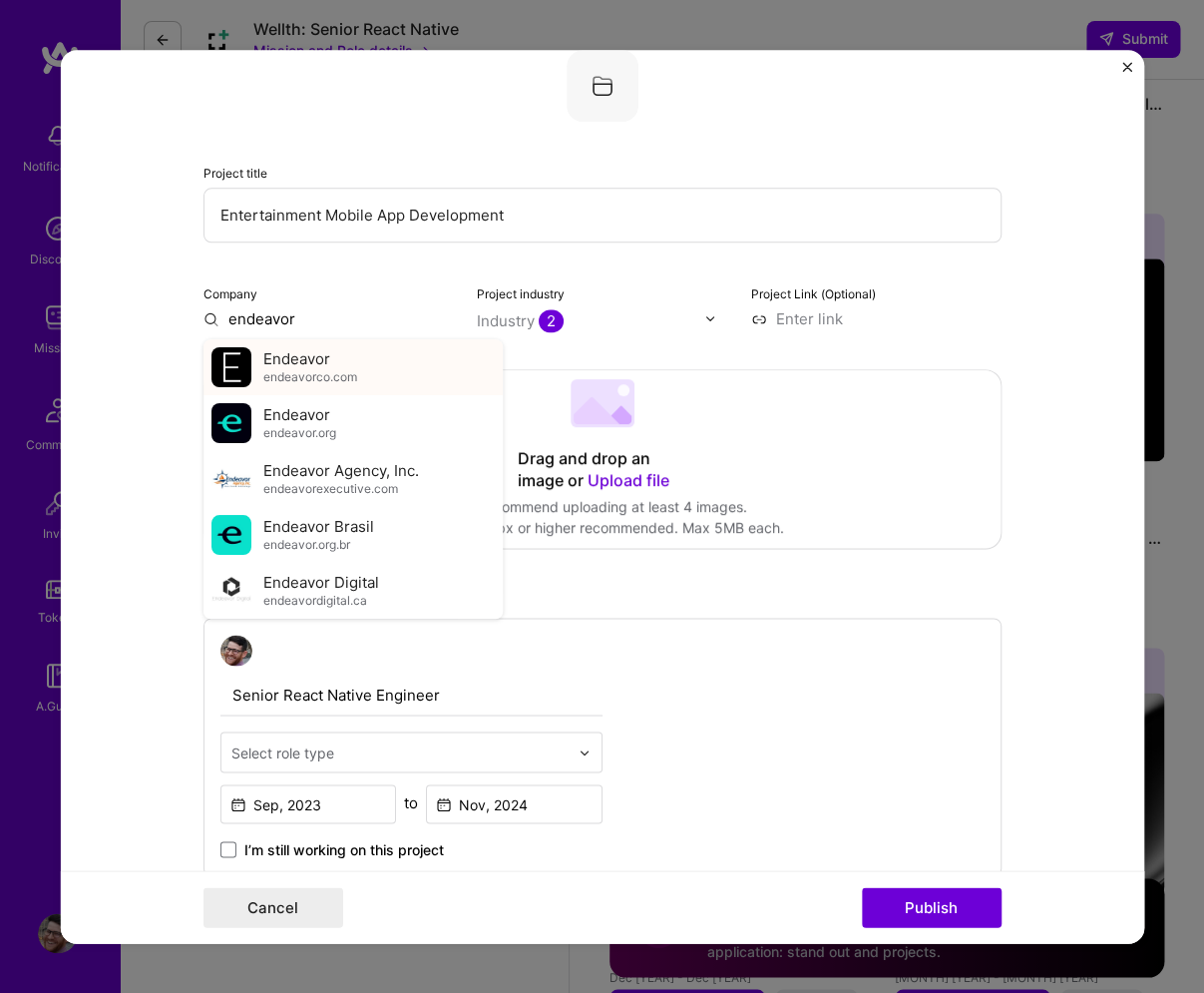 click on "Endeavor [EMAIL]" at bounding box center [309, 366] 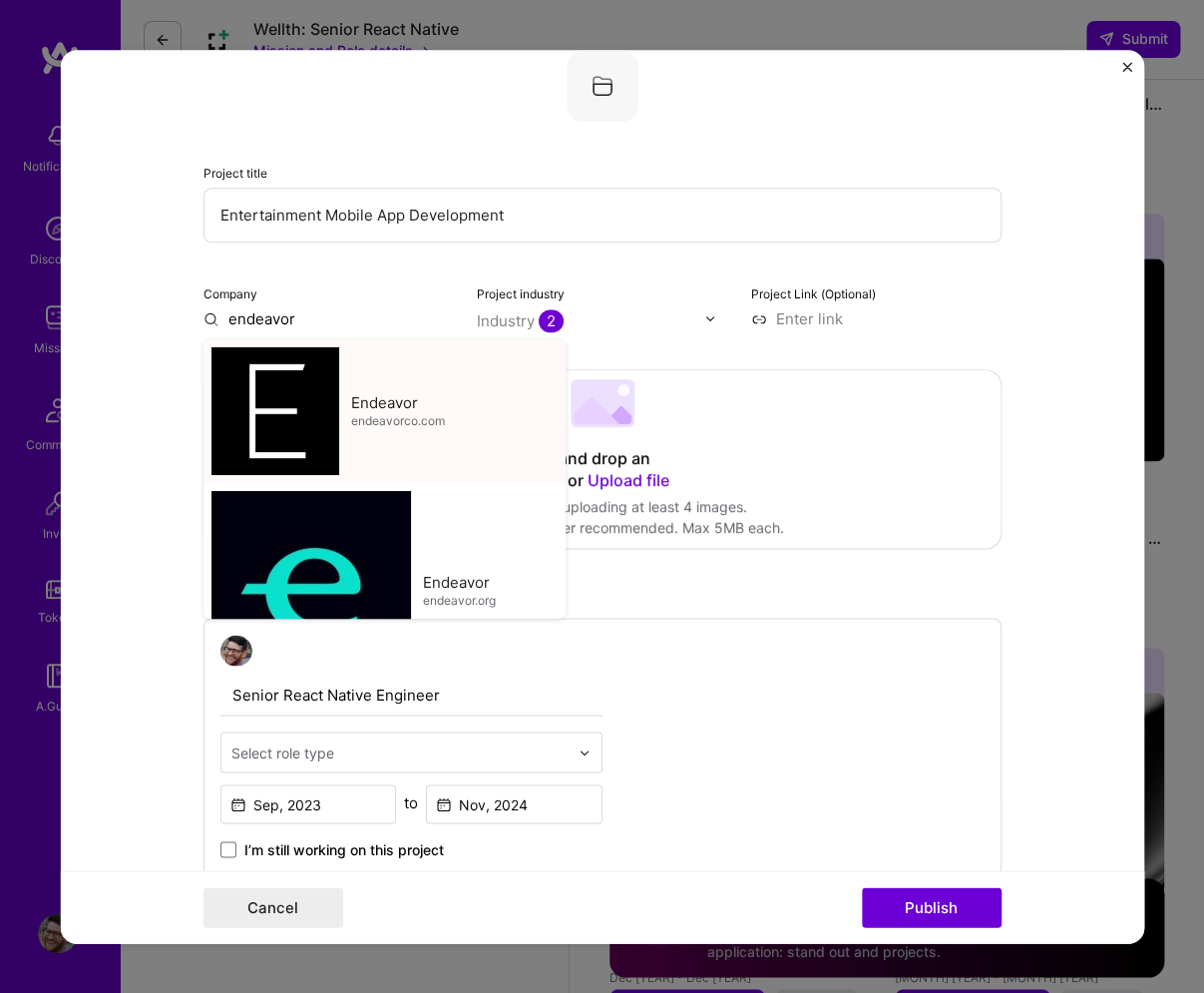 type on "Endeavor" 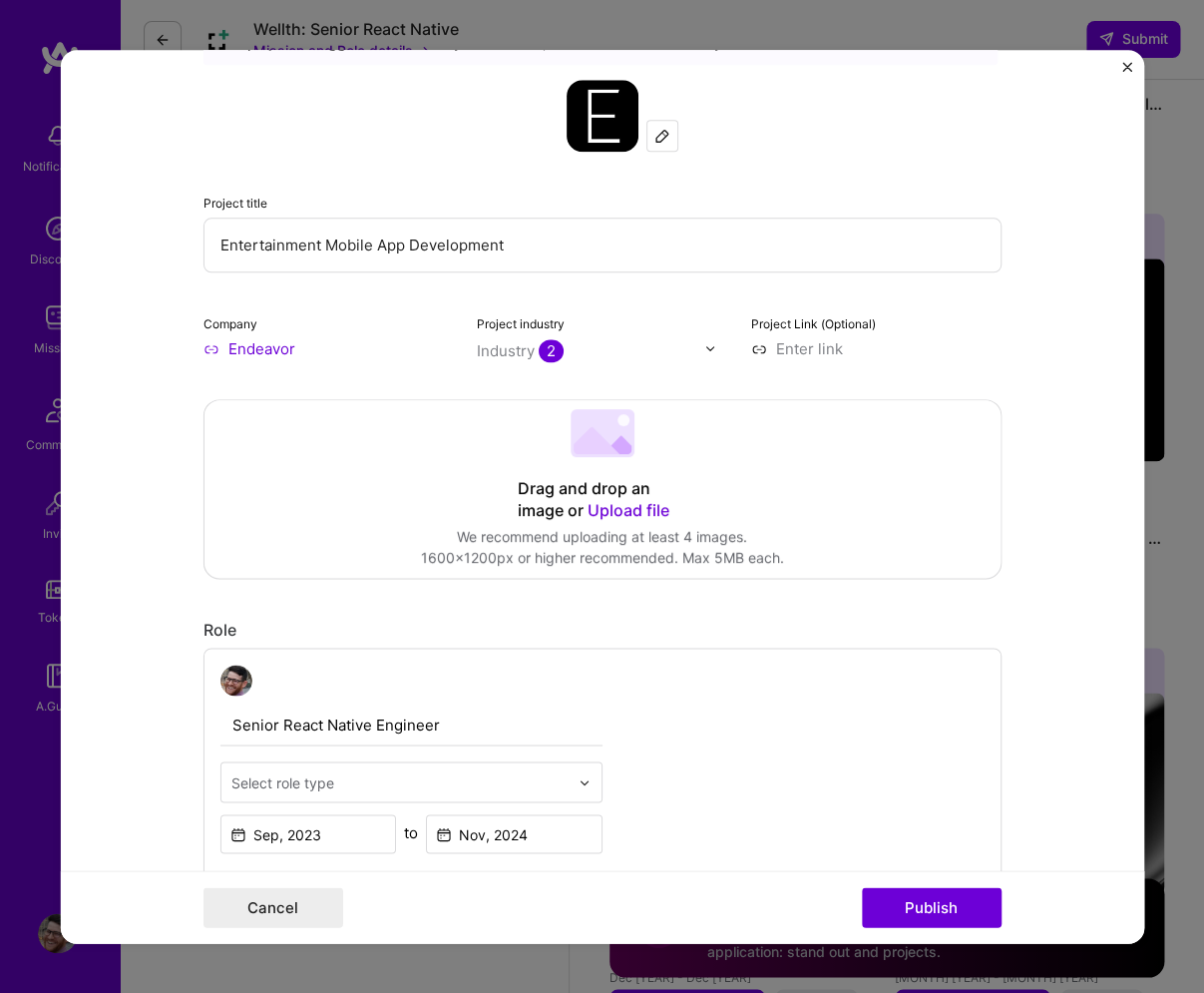 scroll, scrollTop: 104, scrollLeft: 0, axis: vertical 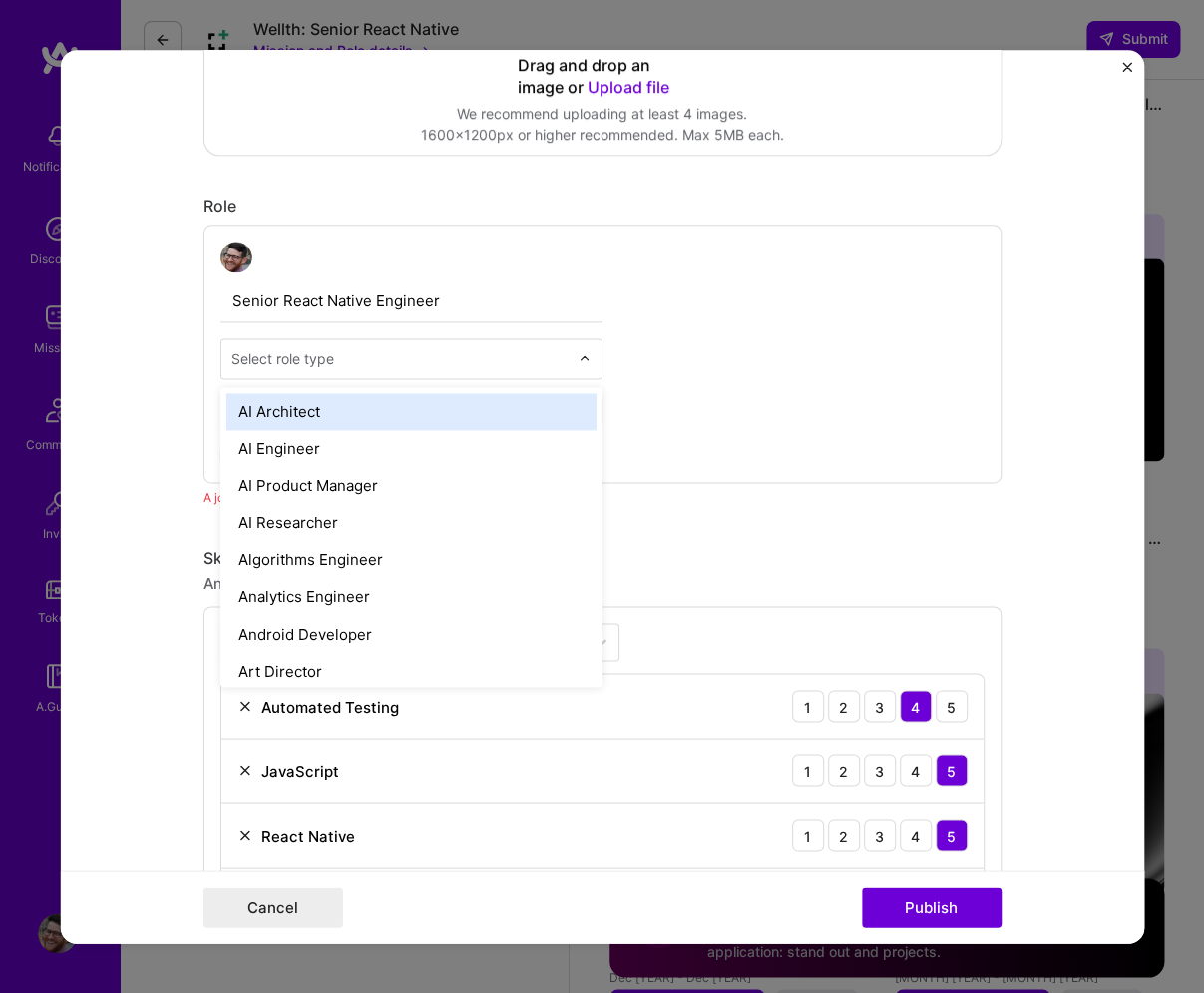 click at bounding box center (399, 359) 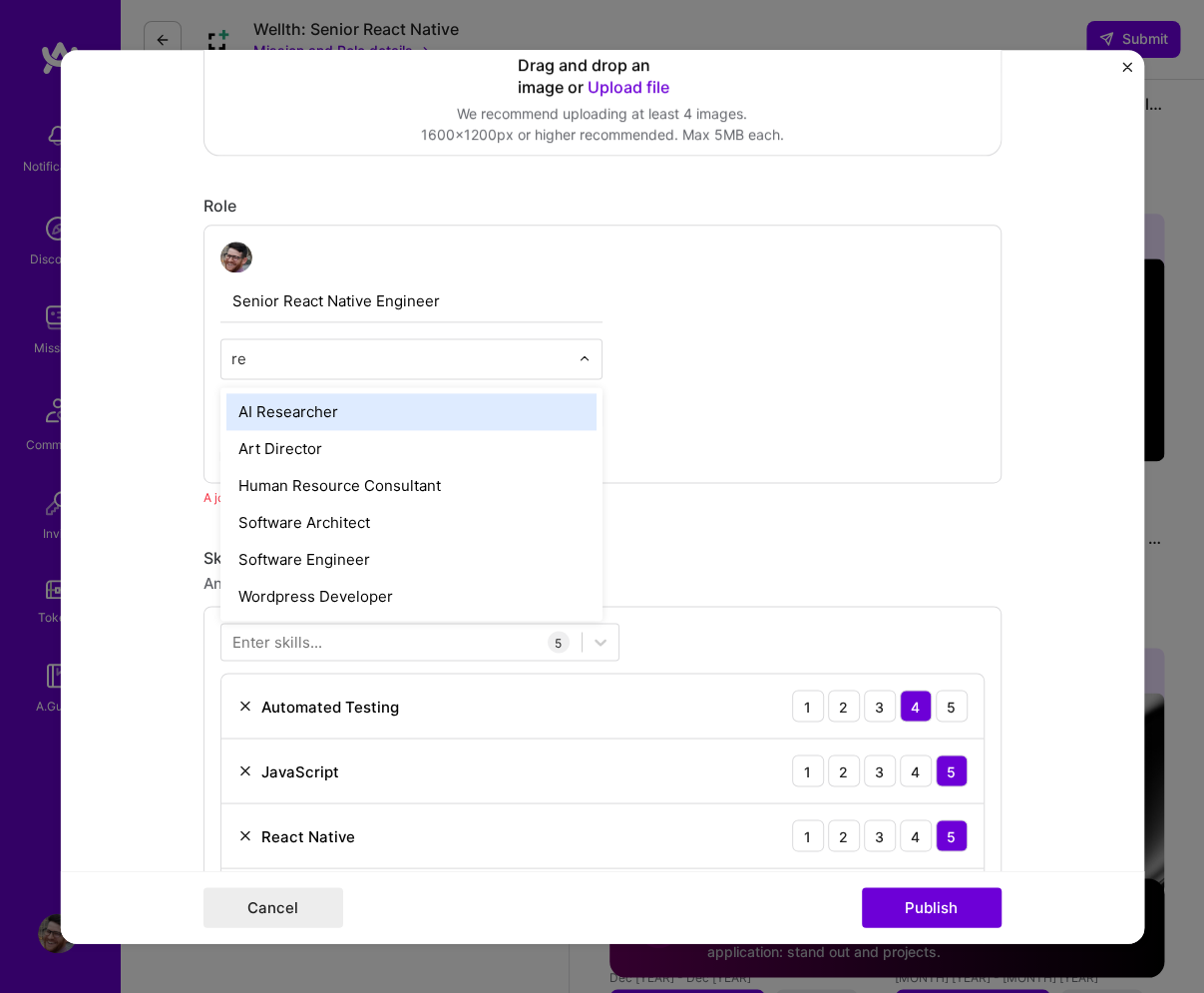type on "r" 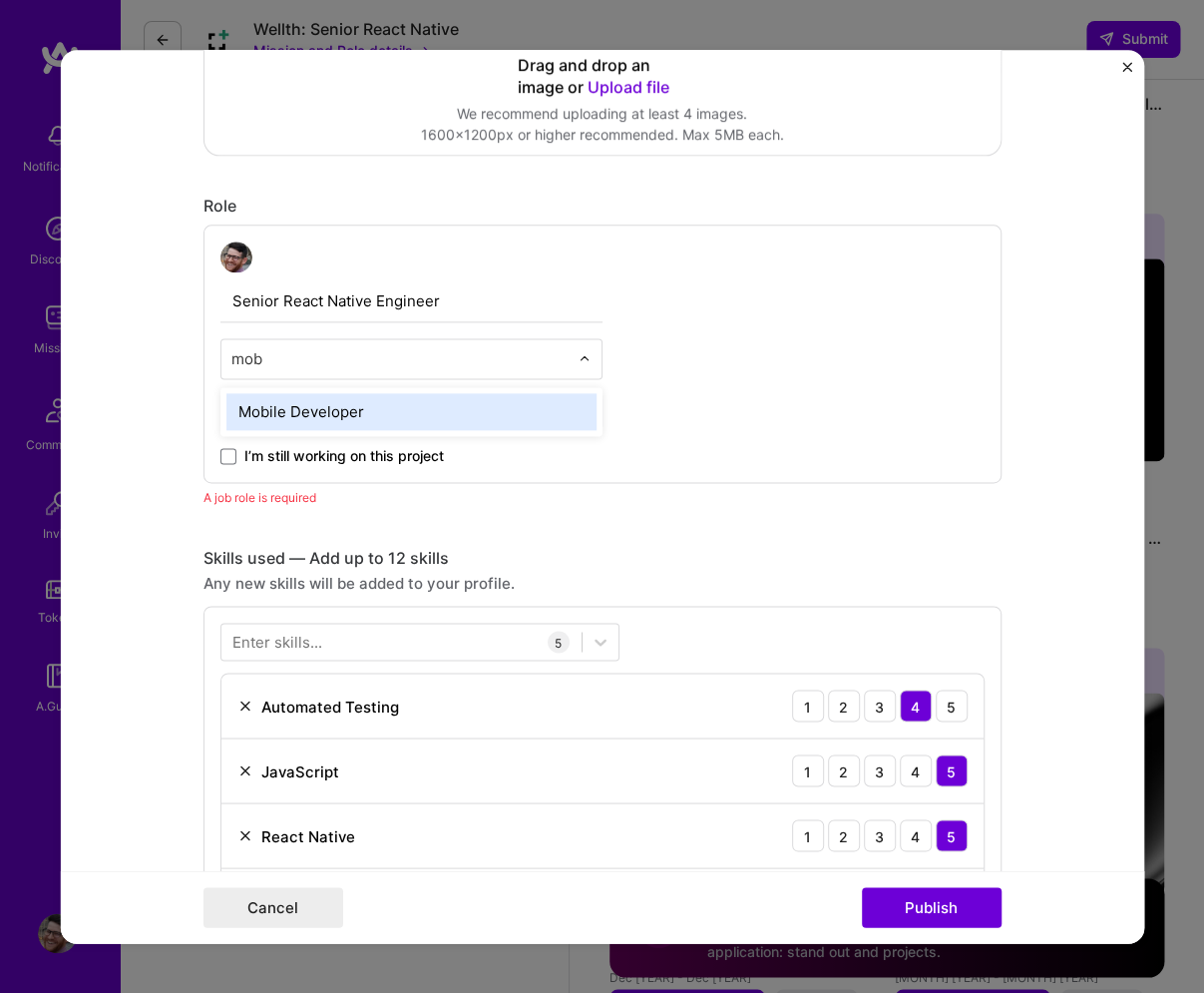 type on "mobi" 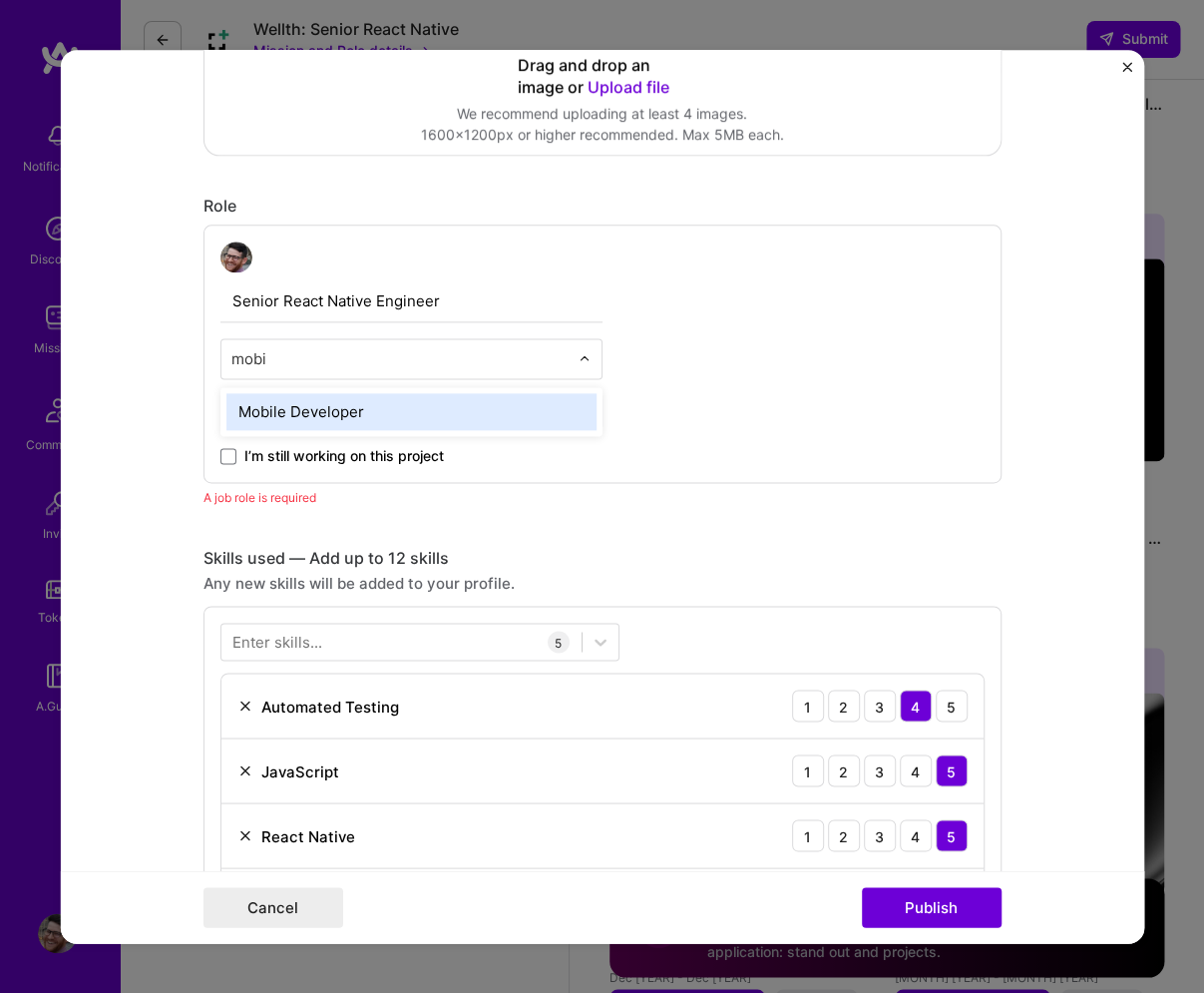 click on "Mobile Developer" at bounding box center [410, 412] 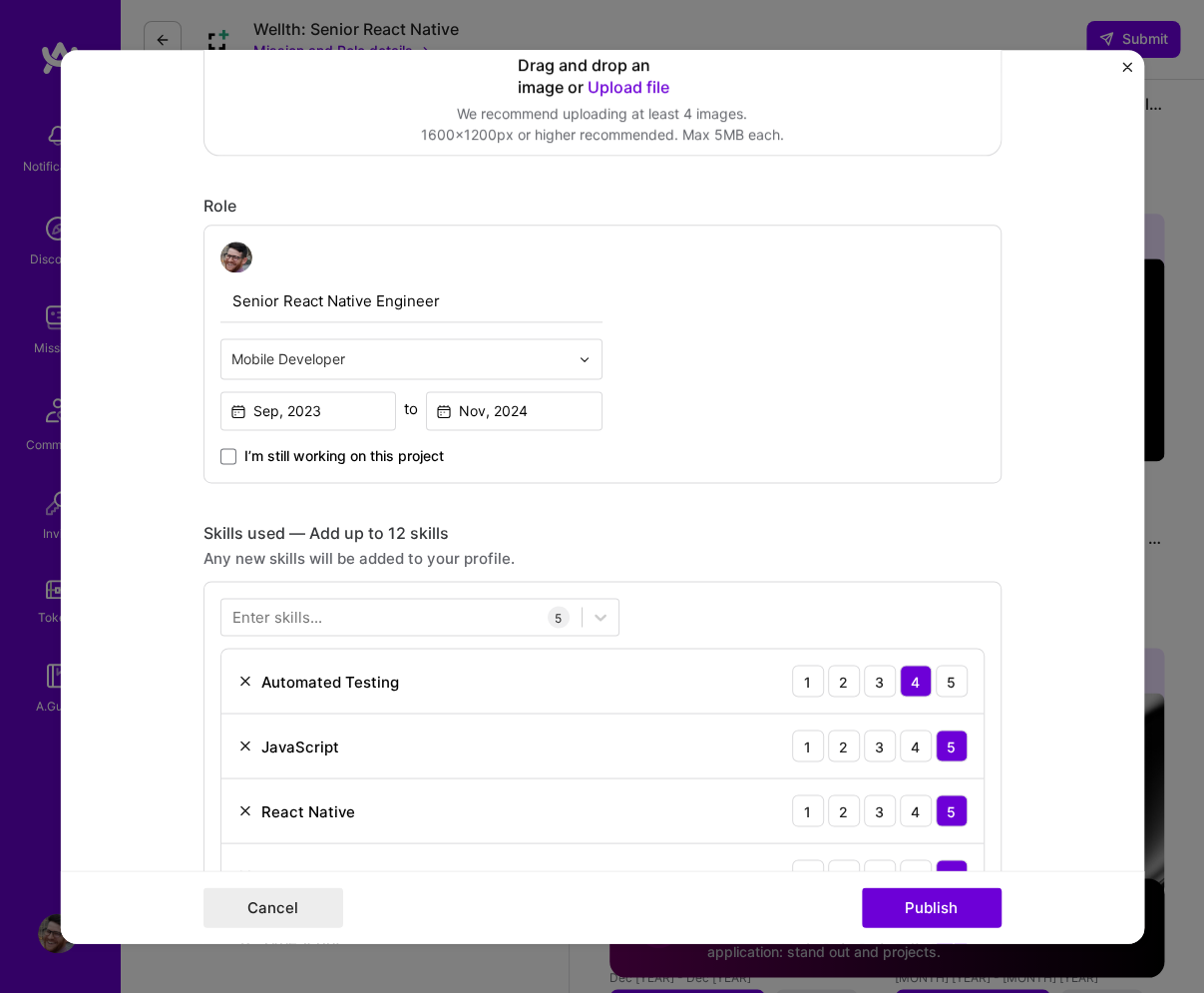 type 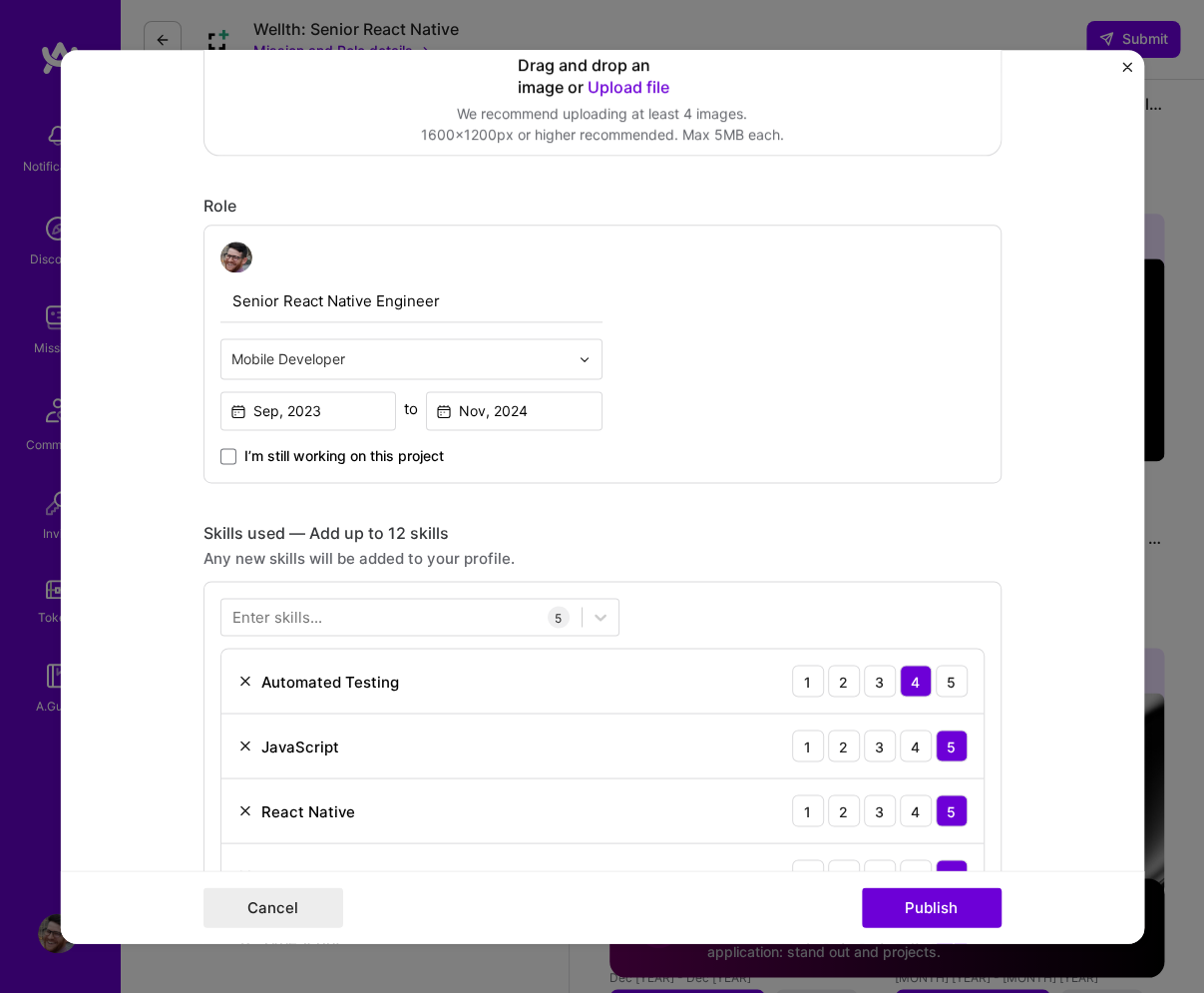 click on "Editing suggested project This project is suggested based on your LinkedIn, resume or A.Team activity. Project title Entertainment Mobile App Development Company Endeavor
Project industry Industry 2 Project Link (Optional)
Drag and drop an image or   Upload file Upload file We recommend uploading at least 4 images. 1600x1200px or higher recommended. Max 5MB each. Role Senior React Native Engineer option Mobile Developer, selected.   Select is focused ,type to refine list, press Down to open the menu,  Mobile Developer Sep, 2023
to Nov, 2024
I’m still working on this project Skills used — Add up to 12 skills Any new skills will be added to your profile. Enter skills... 5 Automated Testing 1 2 3 4 5 JavaScript 1 2 3 4 5 React Native 1 2 3 4 5 Redux 1 2 3 4 5 TypeScript 1 2 3 4 5 Did this role require you to manage team members? (Optional) Yes, I managed — team members. ->   354 /" at bounding box center [602, 497] 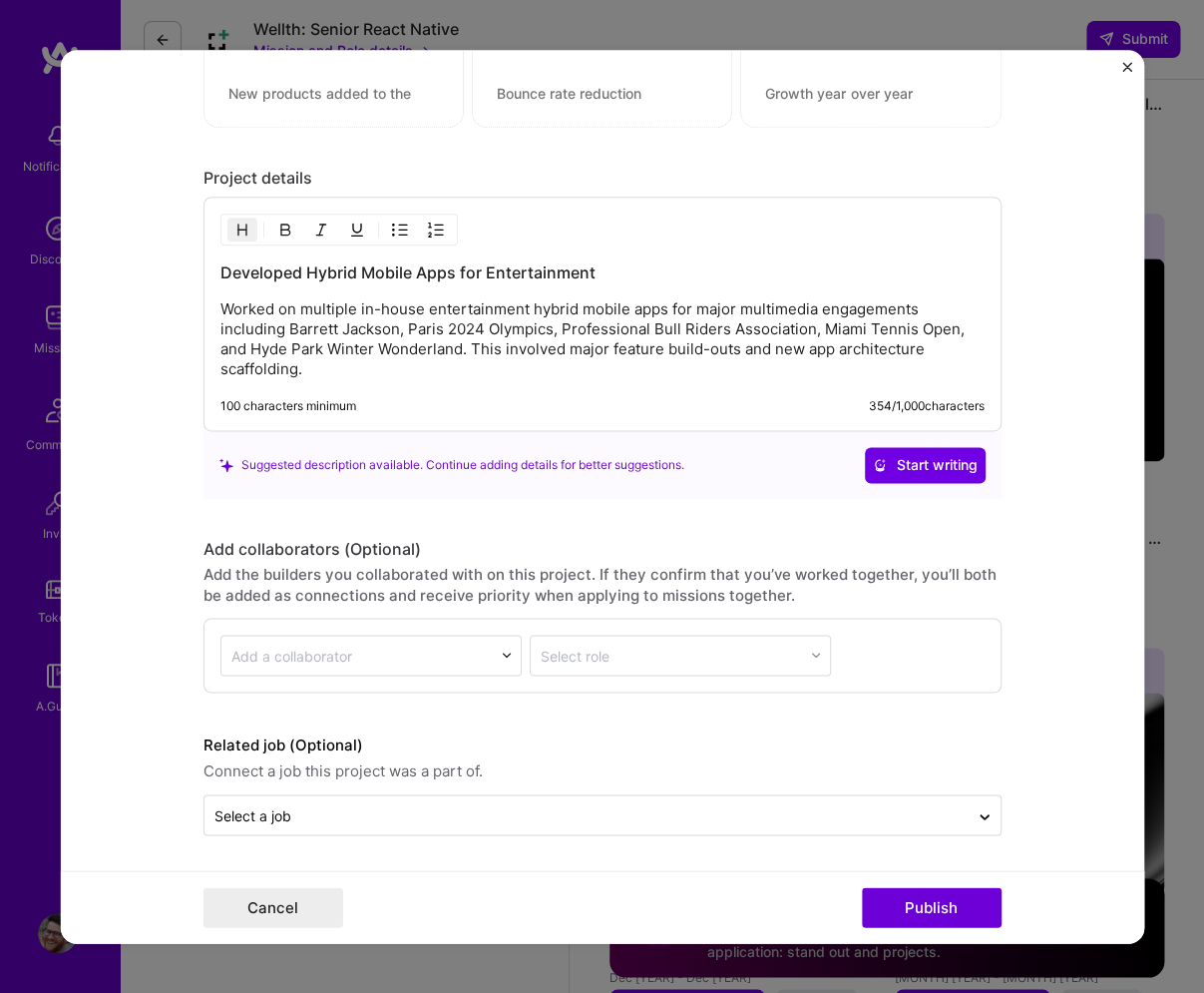 scroll, scrollTop: 1895, scrollLeft: 0, axis: vertical 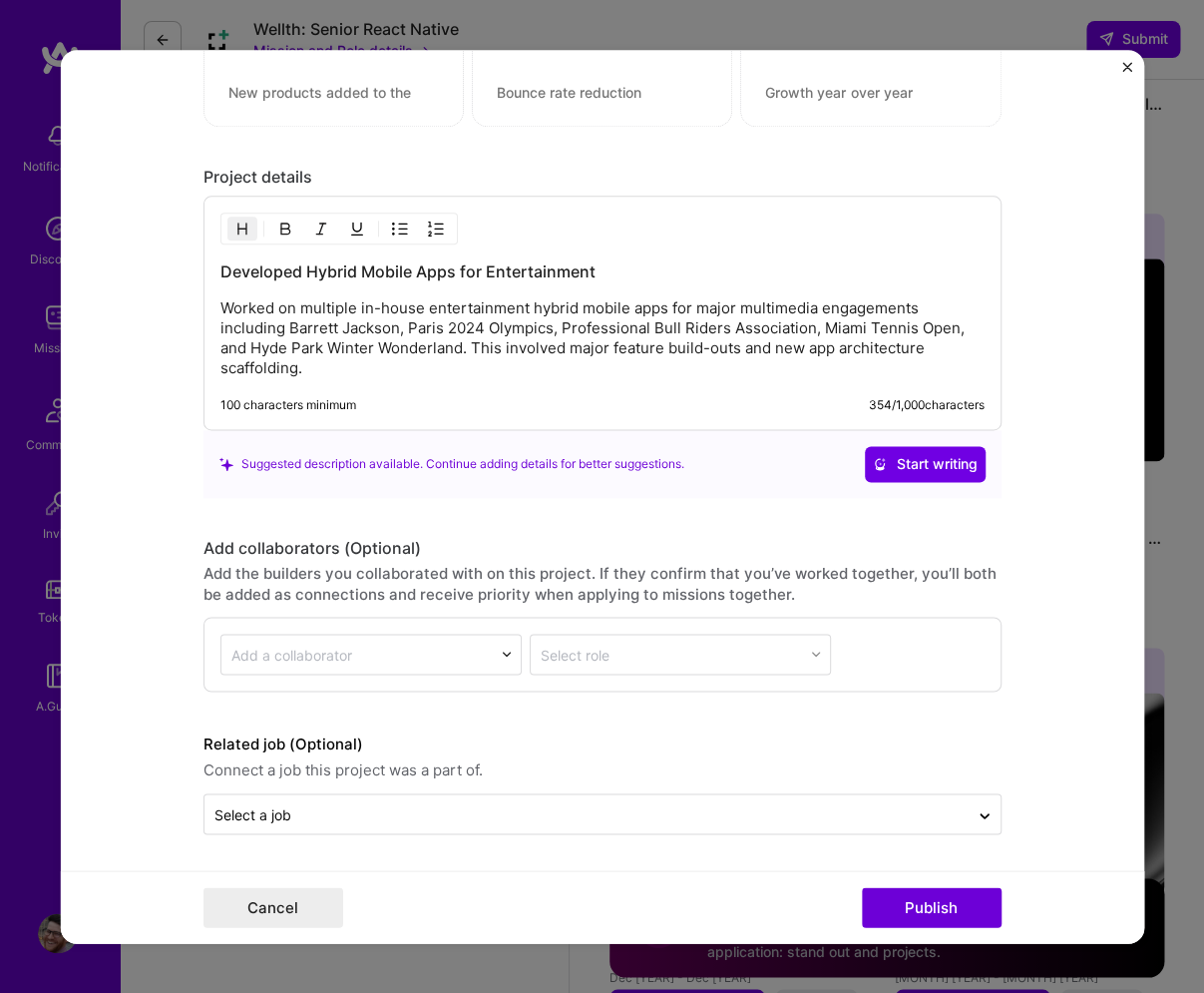click at bounding box center (356, 654) 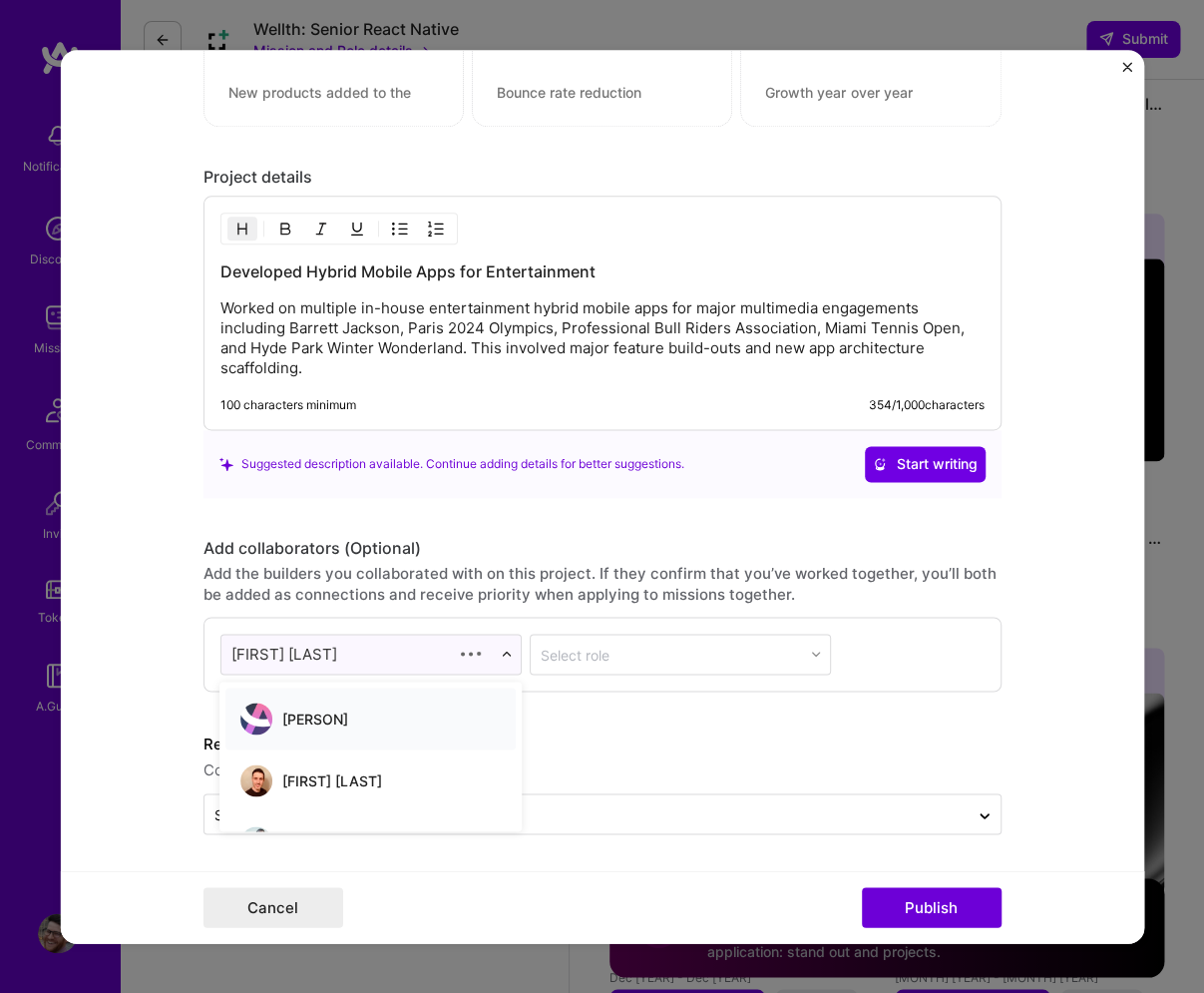 type on "[FIRST] [LAST]" 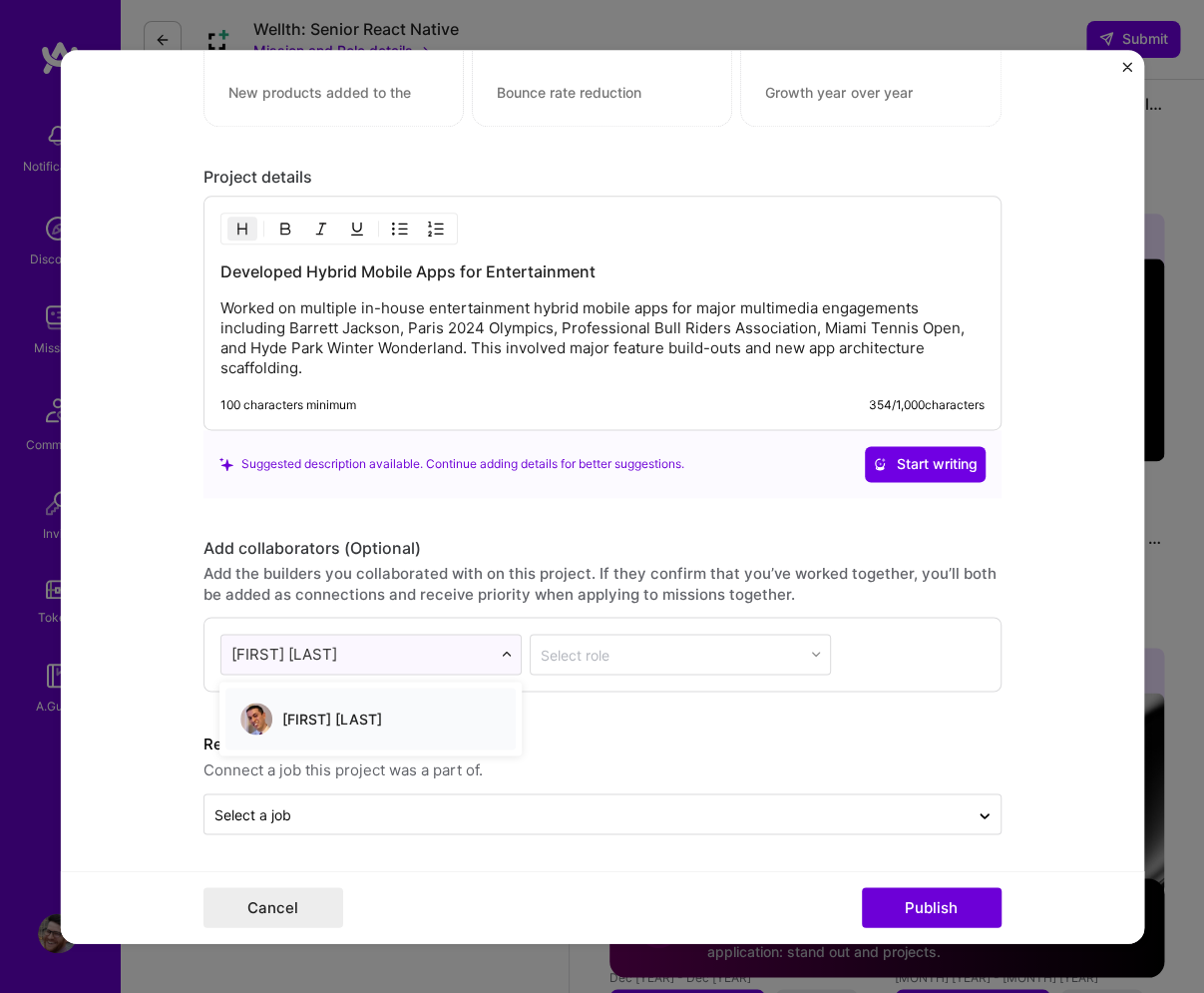 click on "[FIRST] [LAST]" at bounding box center [370, 719] 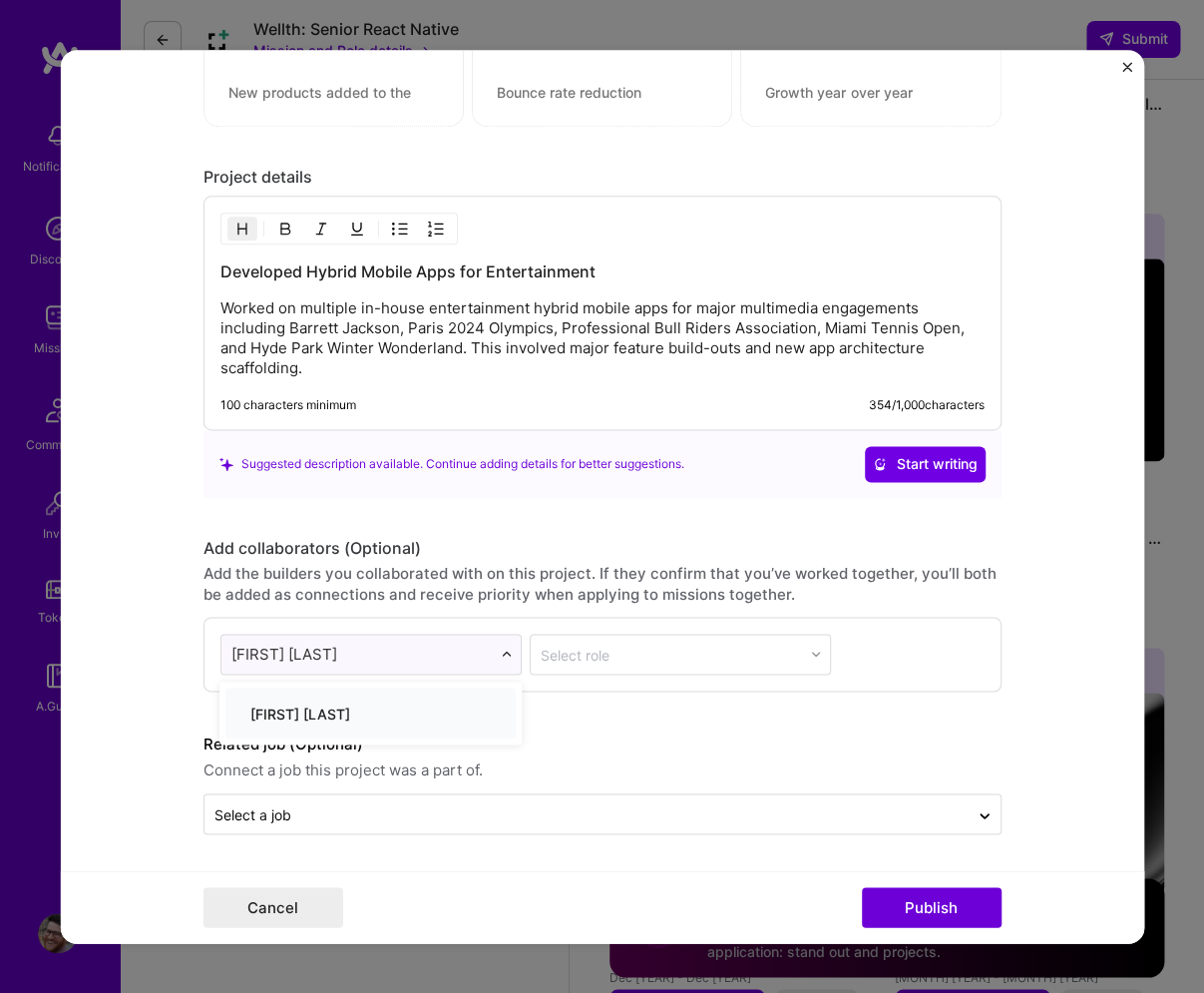 type 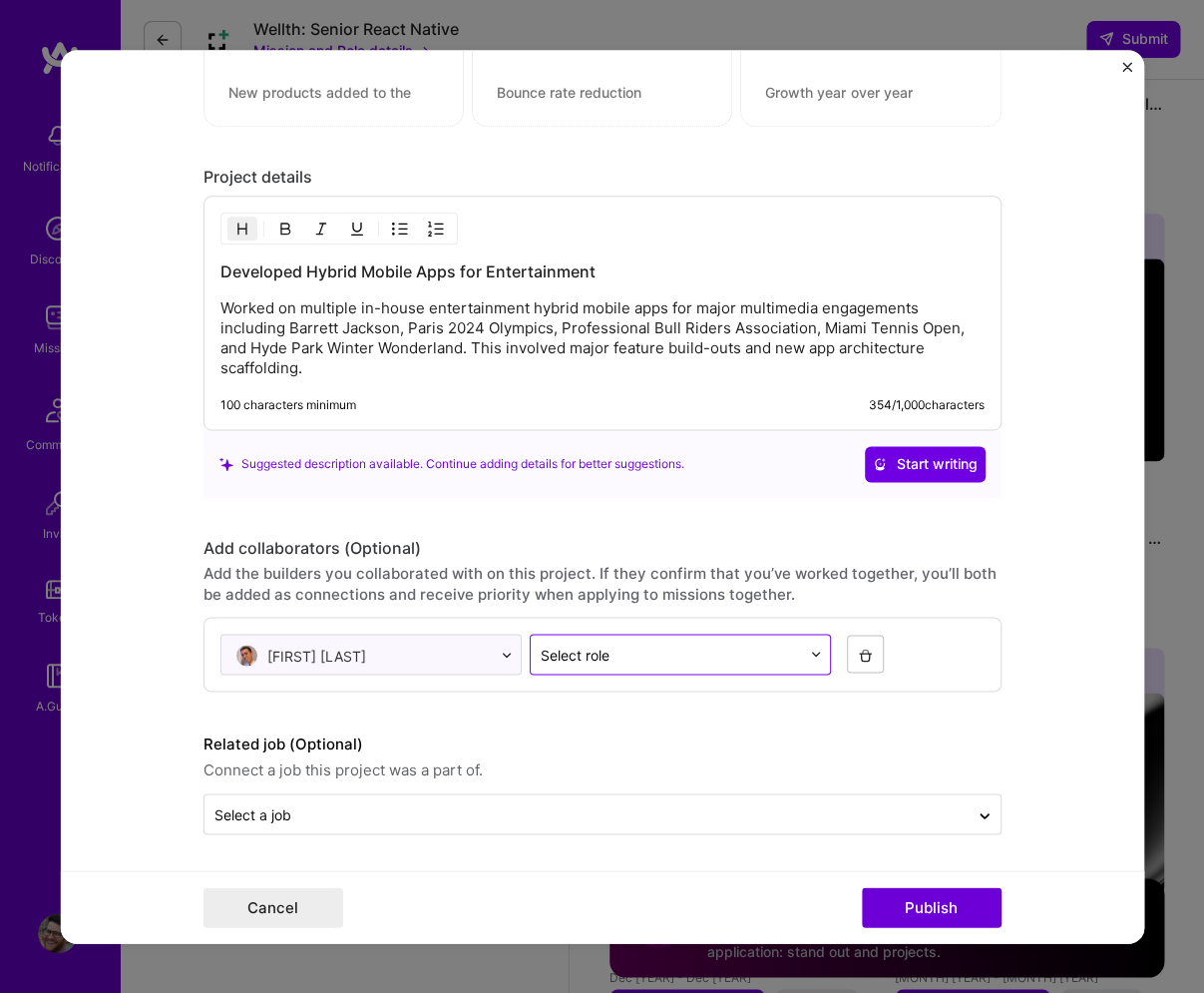 click at bounding box center [670, 654] 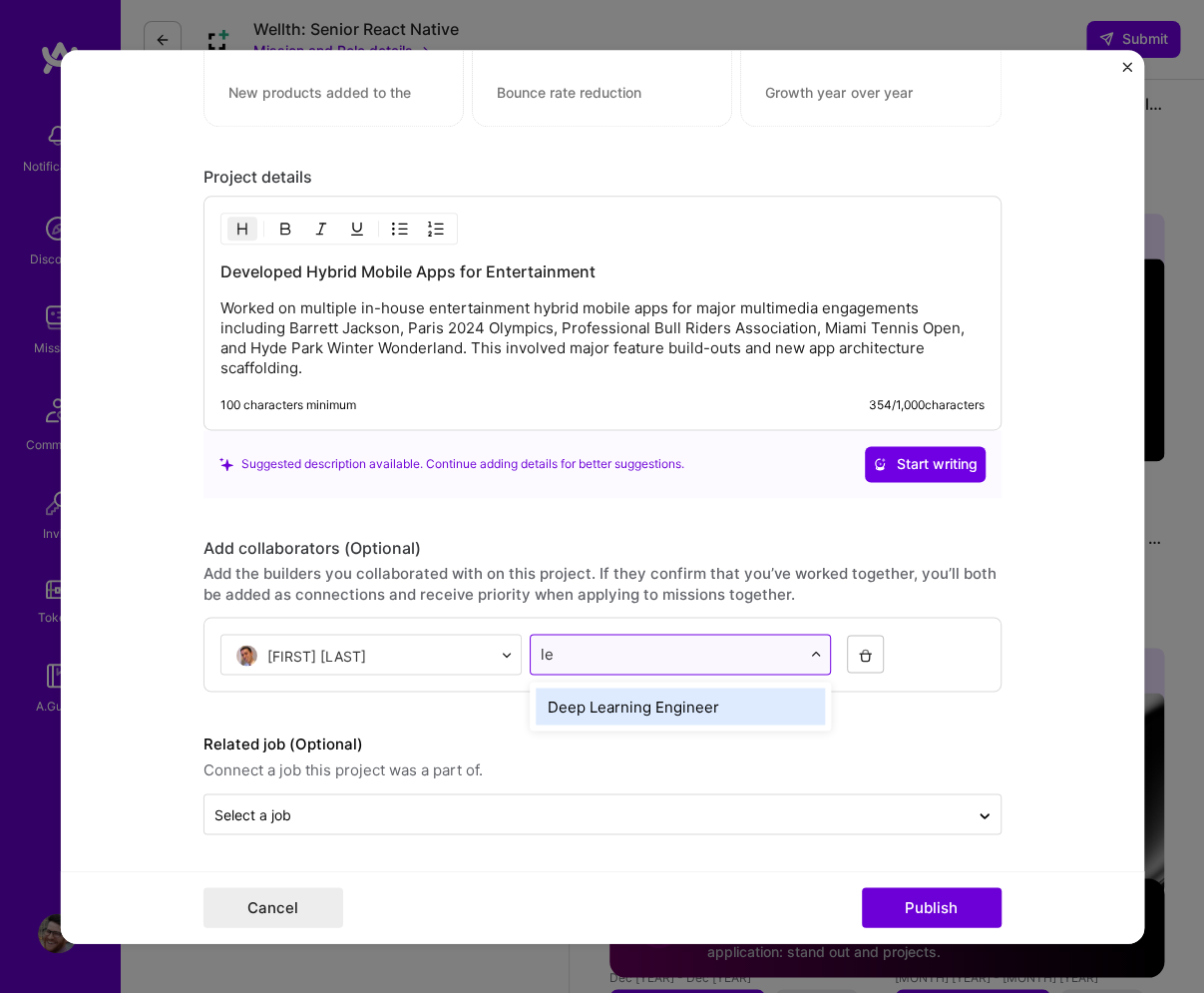 type on "l" 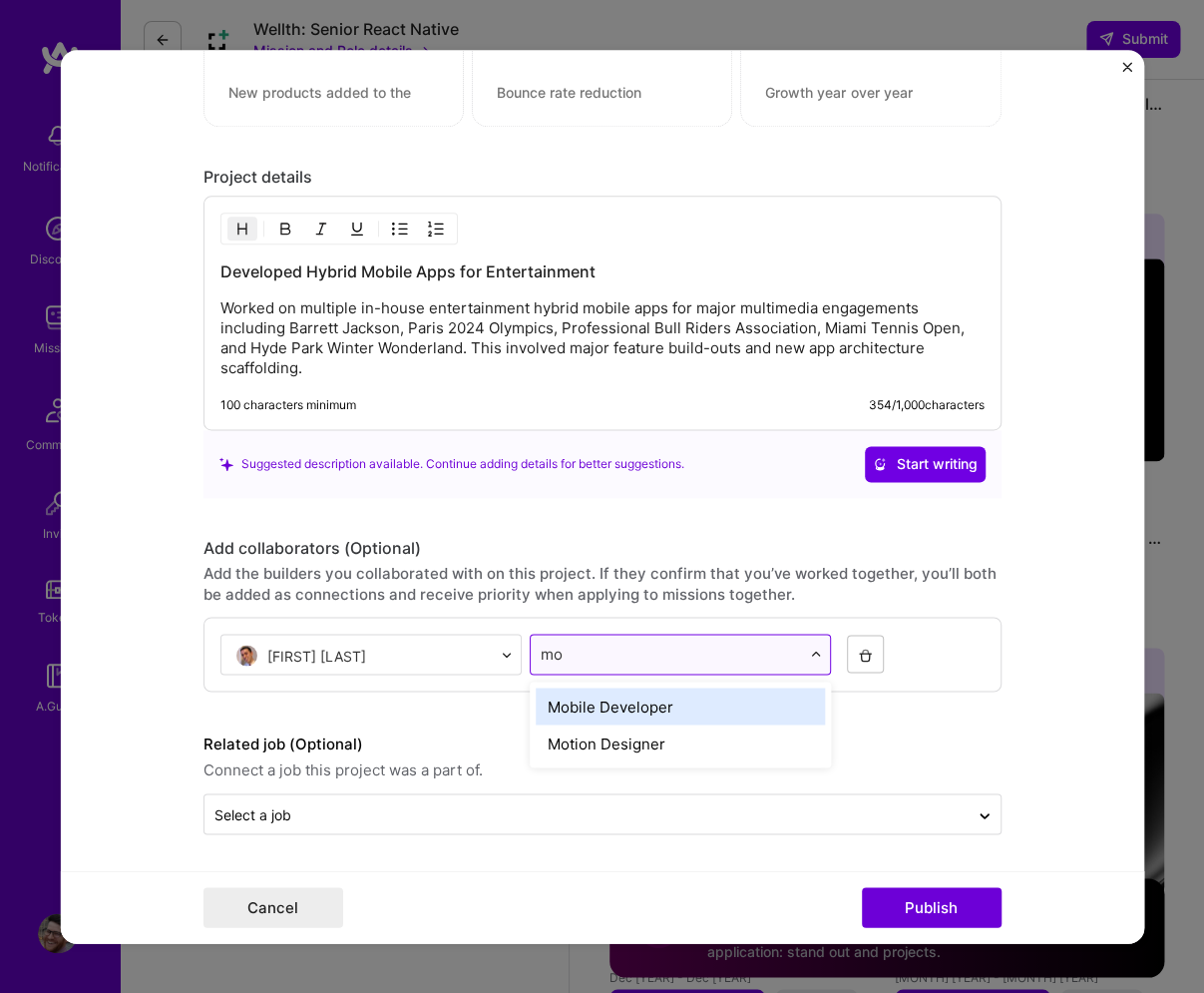 type on "mob" 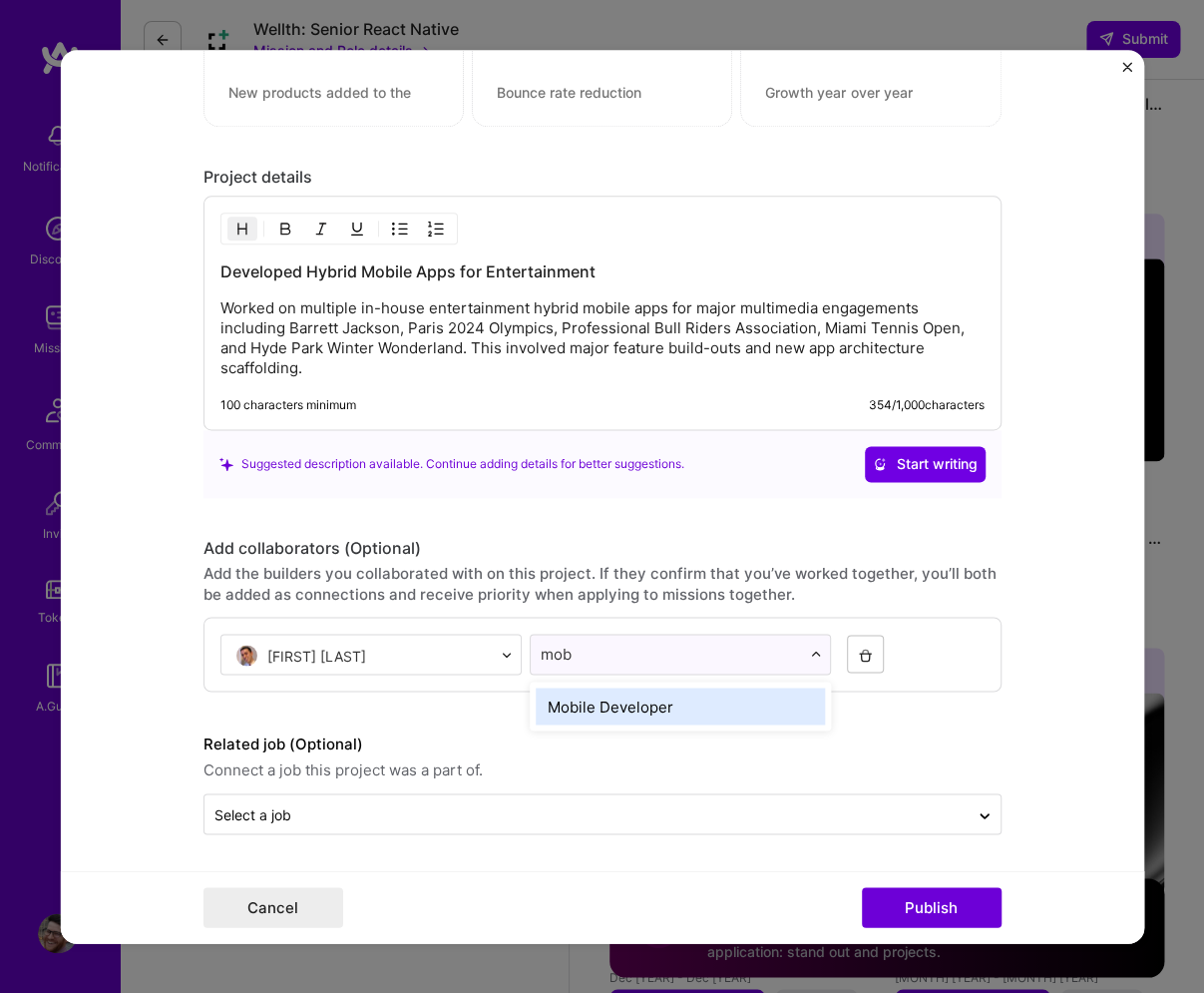 click on "Mobile Developer" at bounding box center [680, 706] 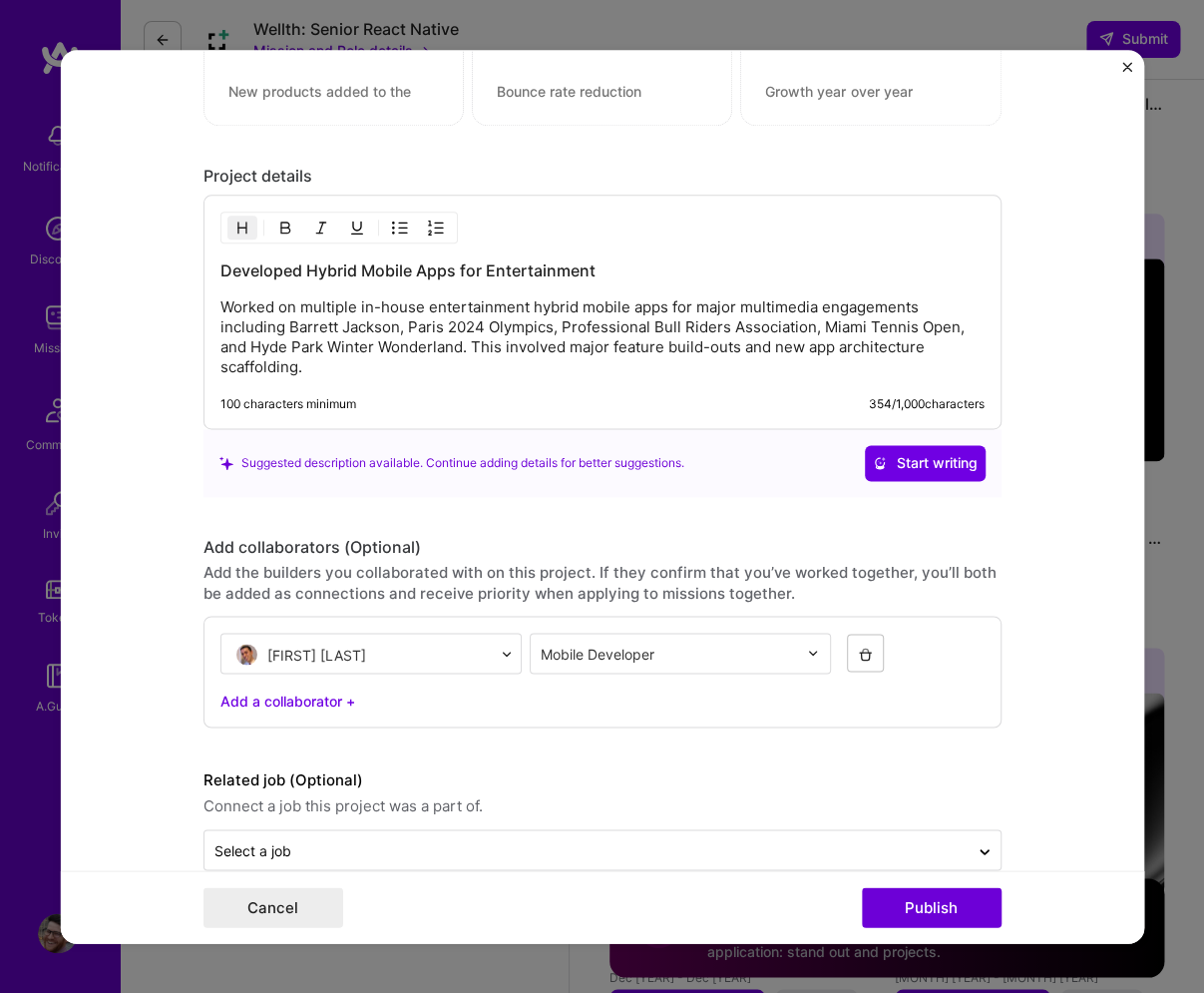 click on "Add a collaborator +" at bounding box center [602, 700] 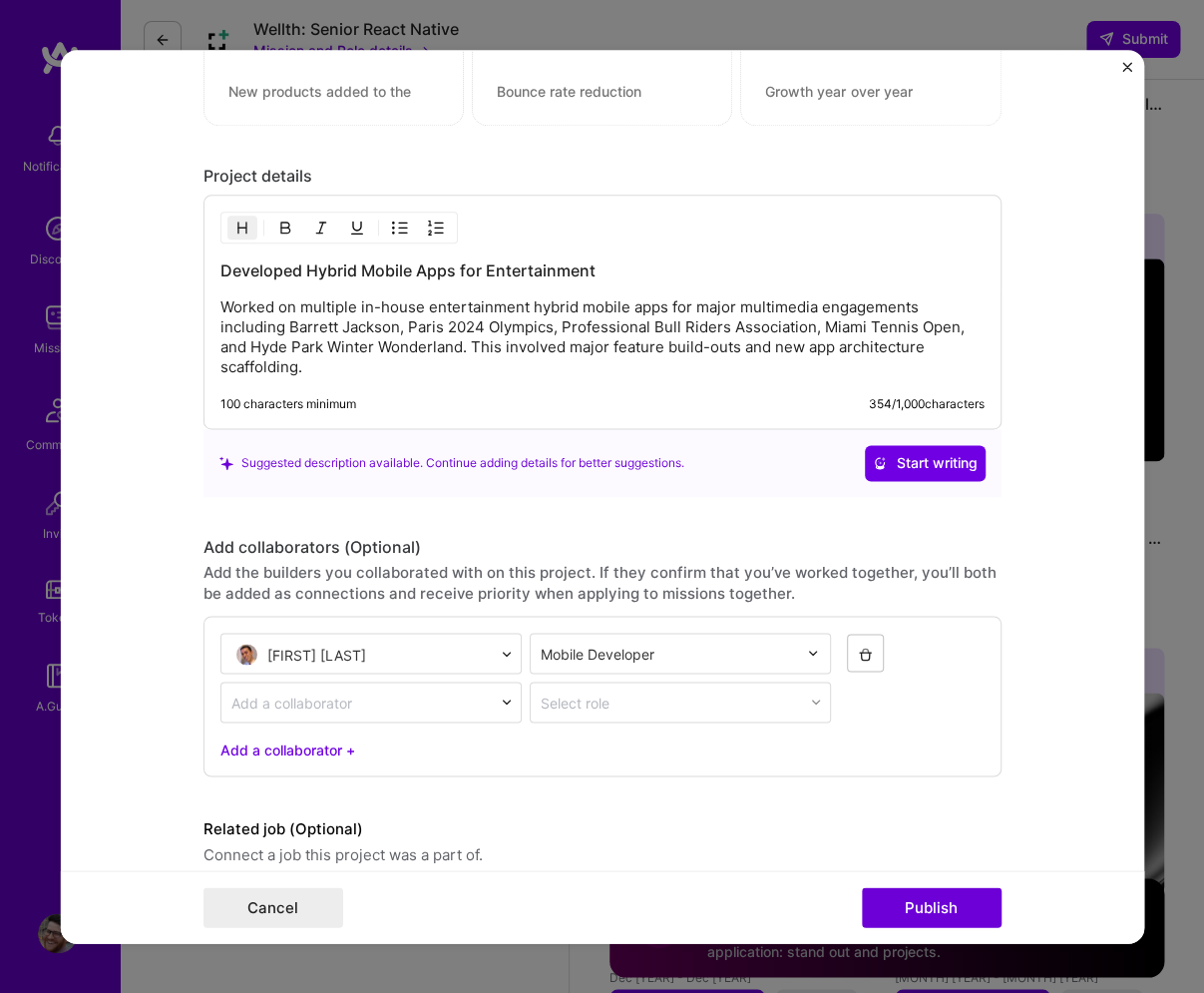 click on "Add a collaborator" at bounding box center (290, 702) 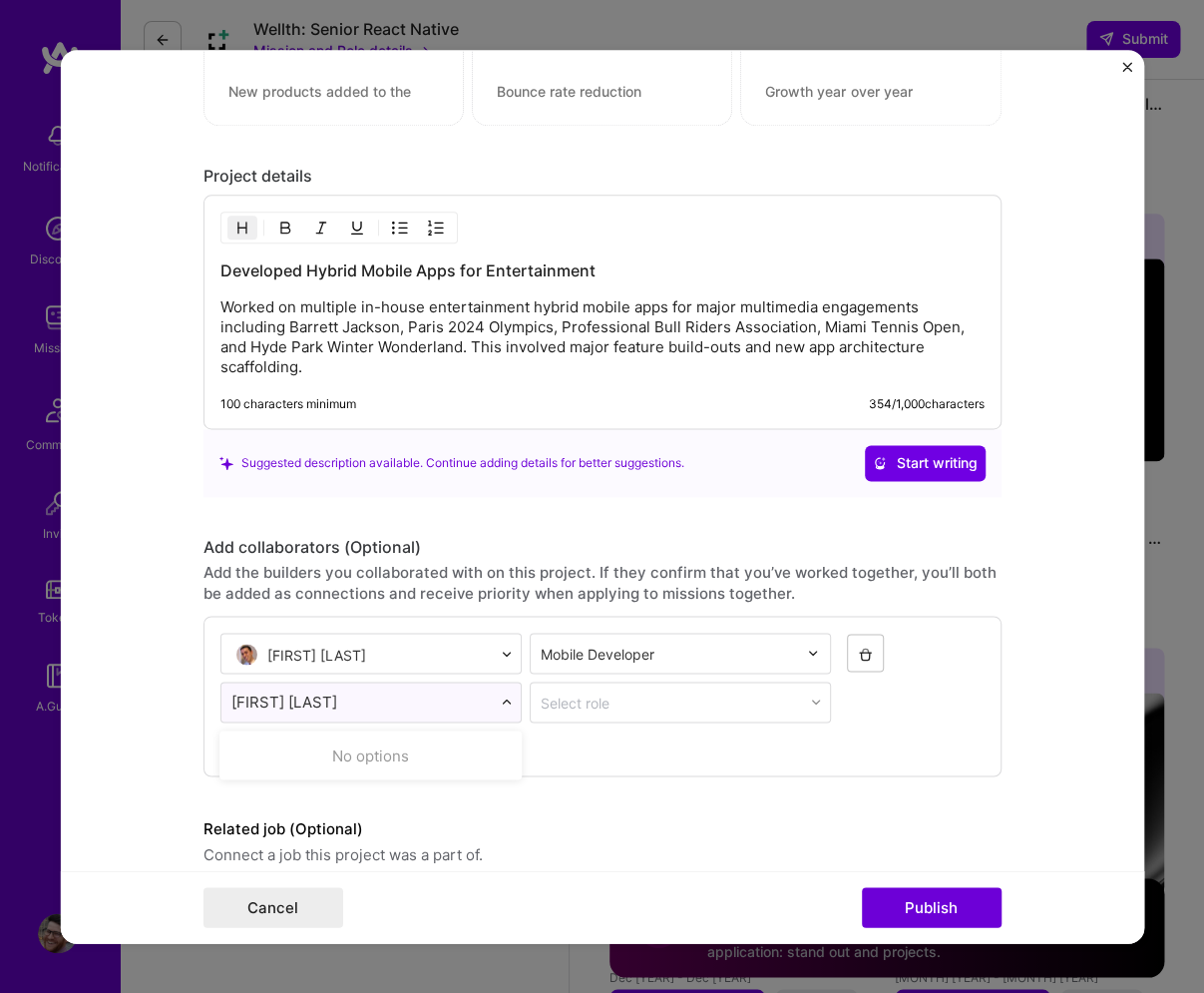 type on "[LAST] [LAST]" 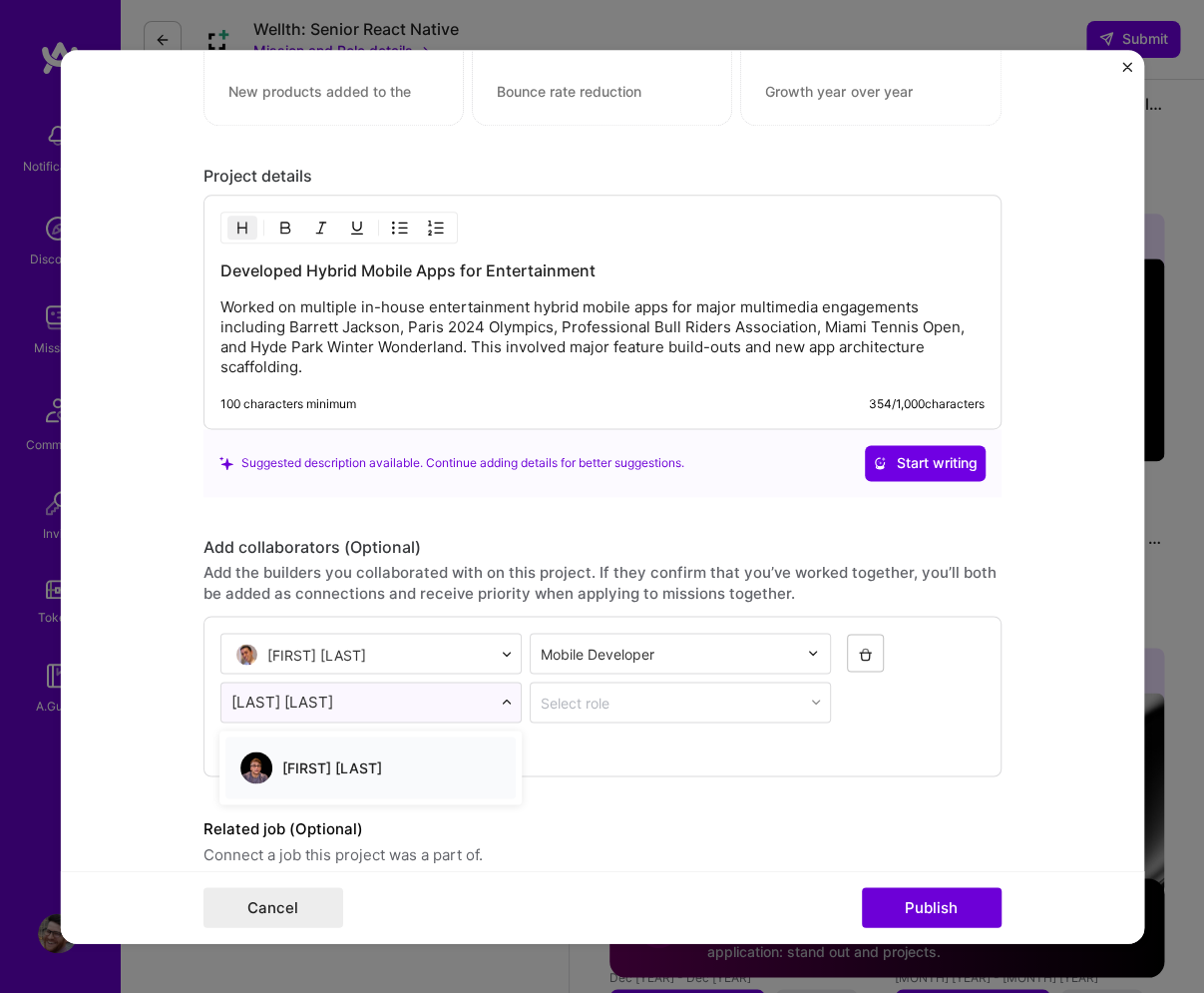 click on "[FIRST] [LAST]" at bounding box center [370, 767] 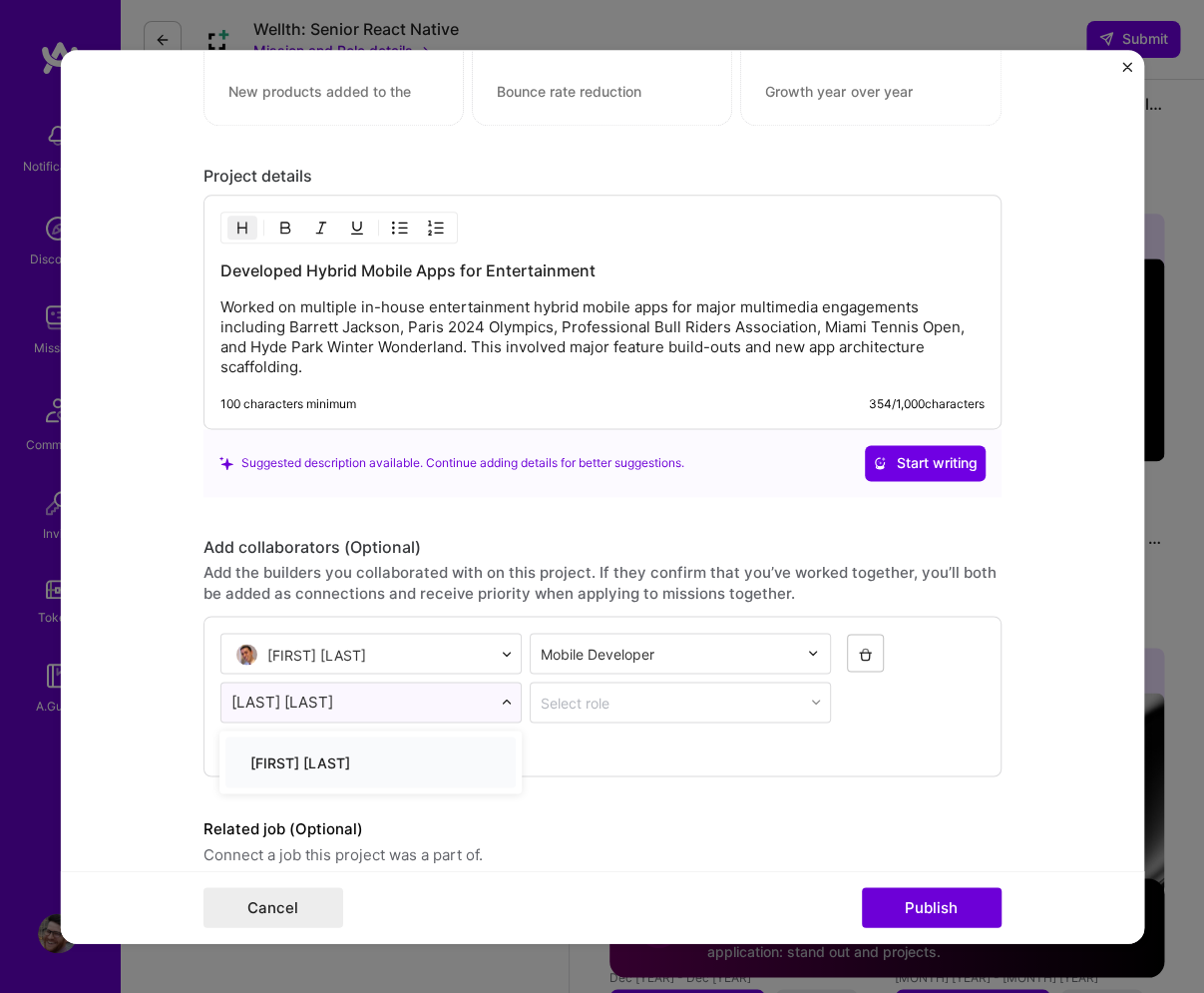 type 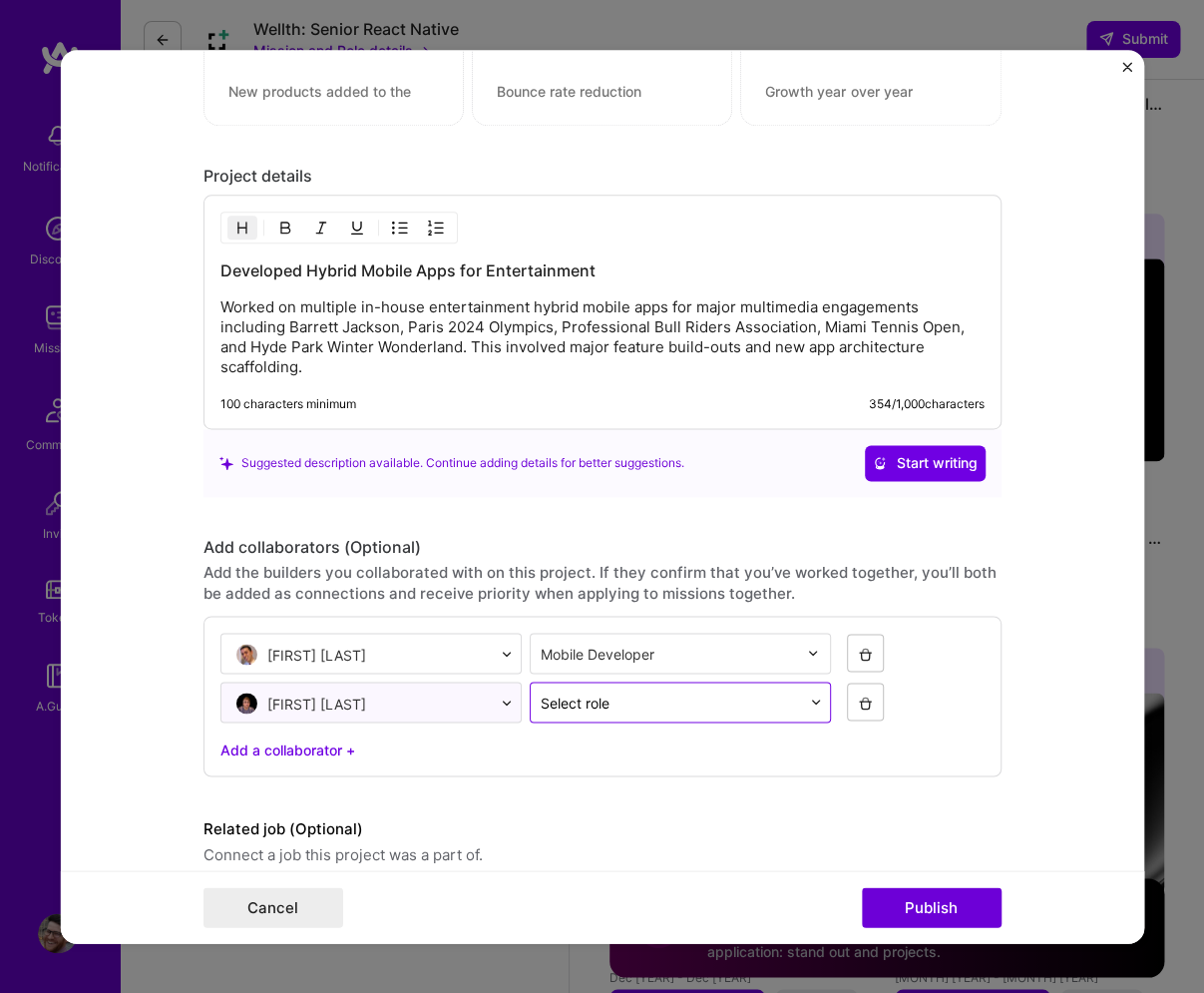 click at bounding box center (670, 702) 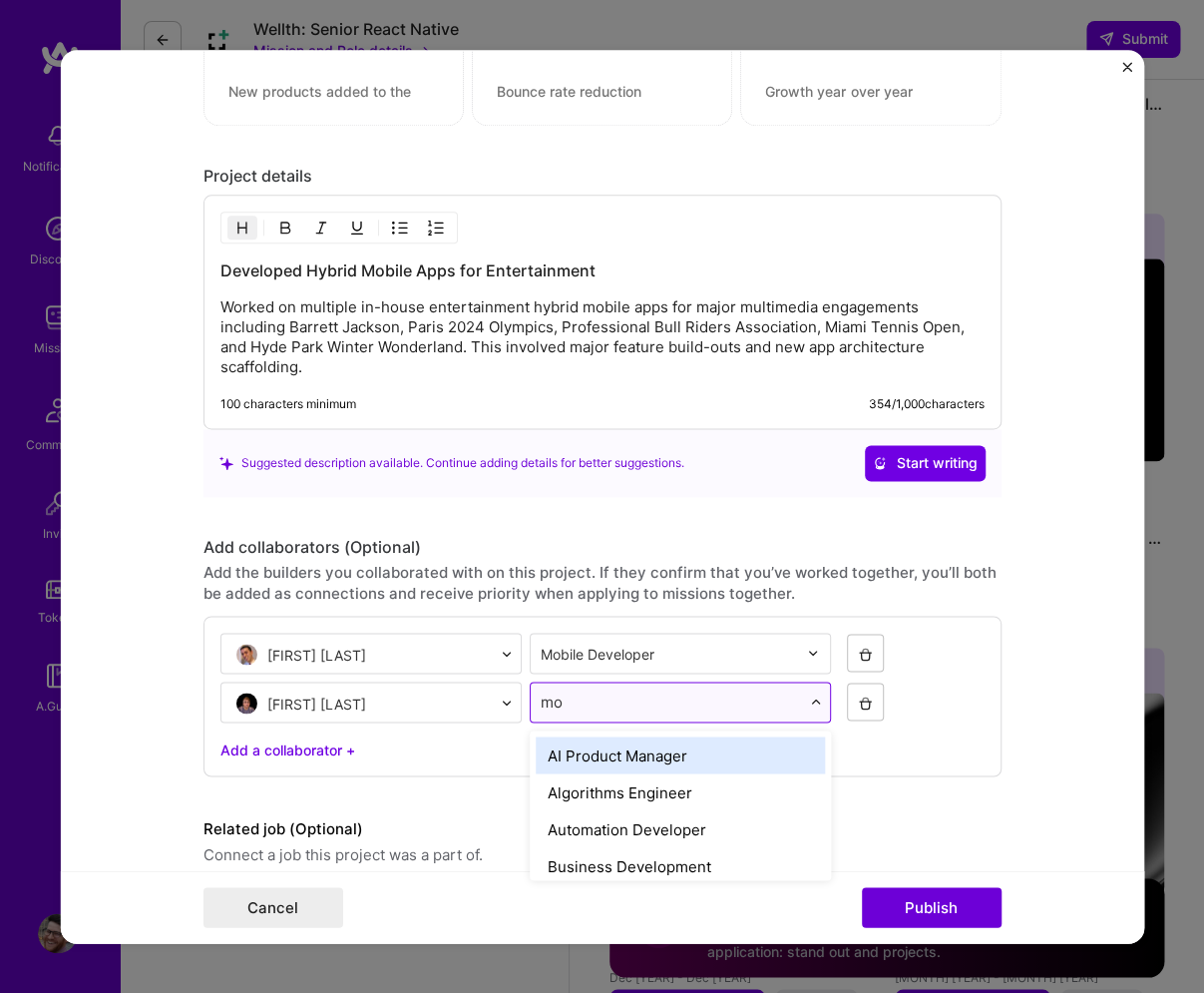 type on "mob" 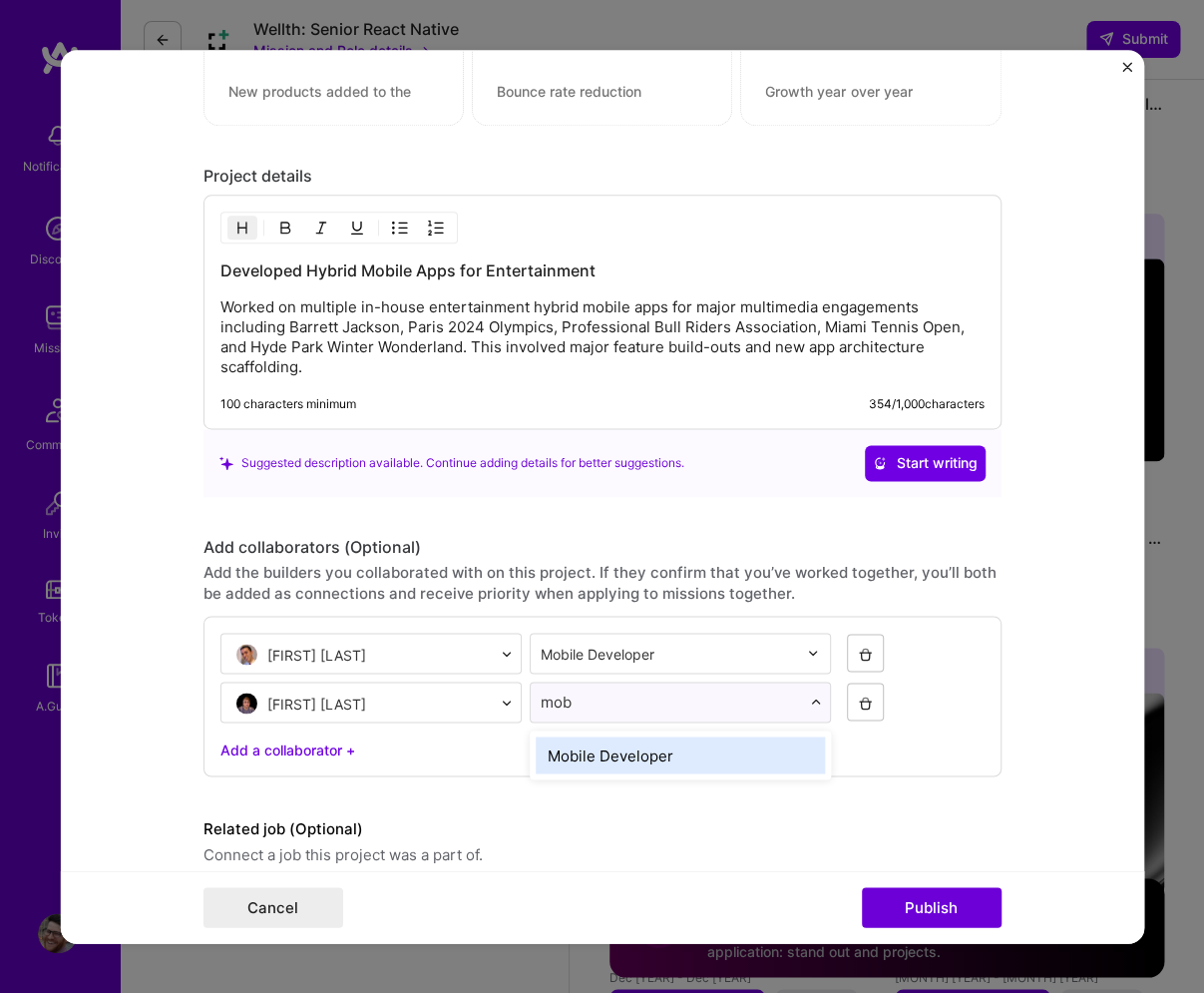 click on "Mobile Developer" at bounding box center (680, 754) 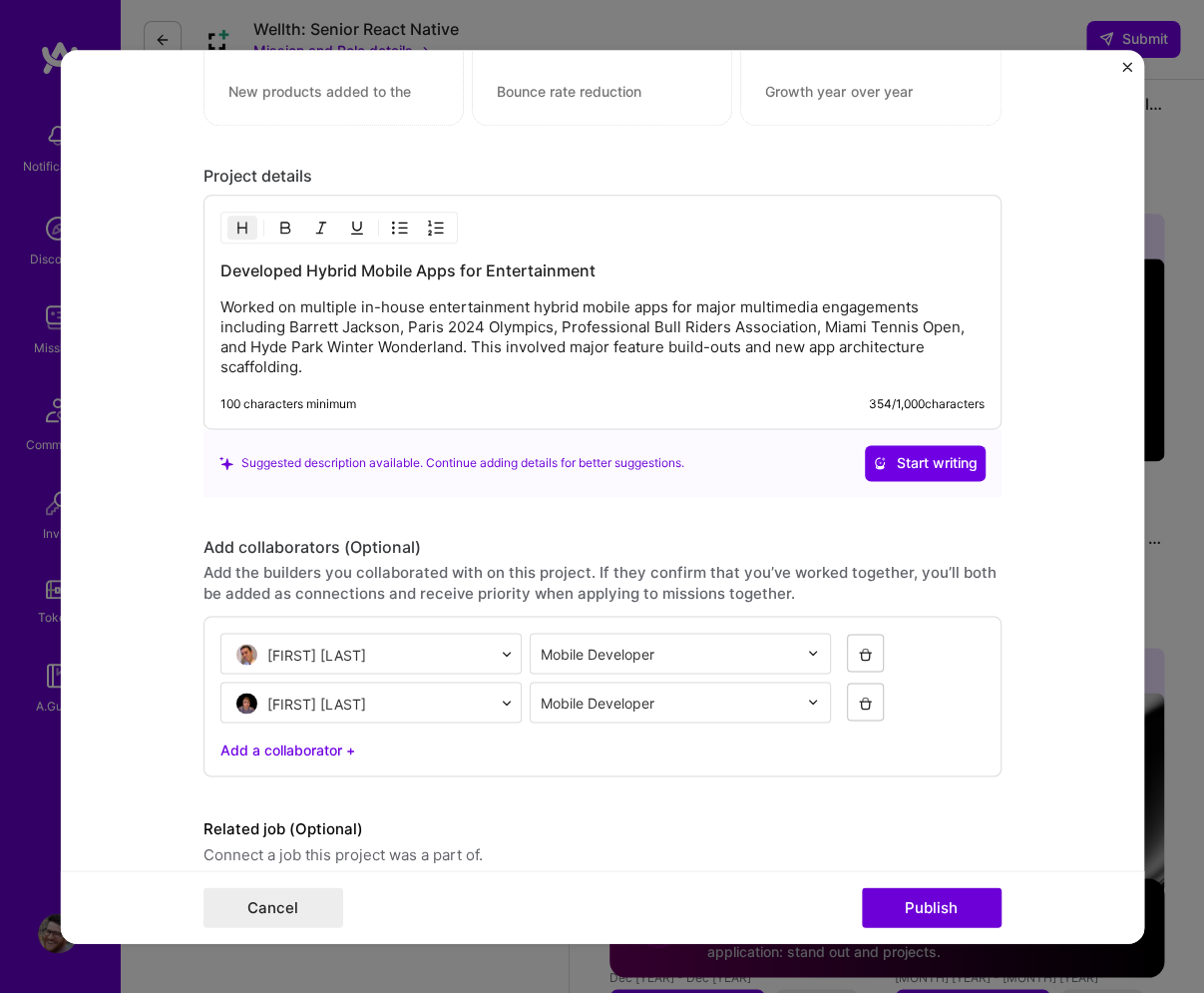 click on "Editing suggested project This project is suggested based on your LinkedIn, resume or A.Team activity. Project title Entertainment Mobile App Development Company [COMPANY]
Project industry Industry 2 Project Link (Optional)
Drag and drop an image or   Upload file Upload file We recommend uploading at least 4 images. 1600x1200px or higher recommended. Max 5MB each. Role Senior React Native Engineer Mobile Developer [DATE]
to [DATE]
I’m still working on this project Skills used — Add up to 12 skills Any new skills will be added to your profile. Enter skills... 5 Automated Testing 1 2 3 4 5 JavaScript 1 2 3 4 5 React Native 1 2 3 4 5 Redux 1 2 3 4 5 TypeScript 1 2 3 4 5 Did this role require you to manage team members? (Optional) Yes, I managed — team members. Were you involved from inception to launch (0  ->  1)? (Optional) I was involved in zero to one with this project   /" at bounding box center [602, 497] 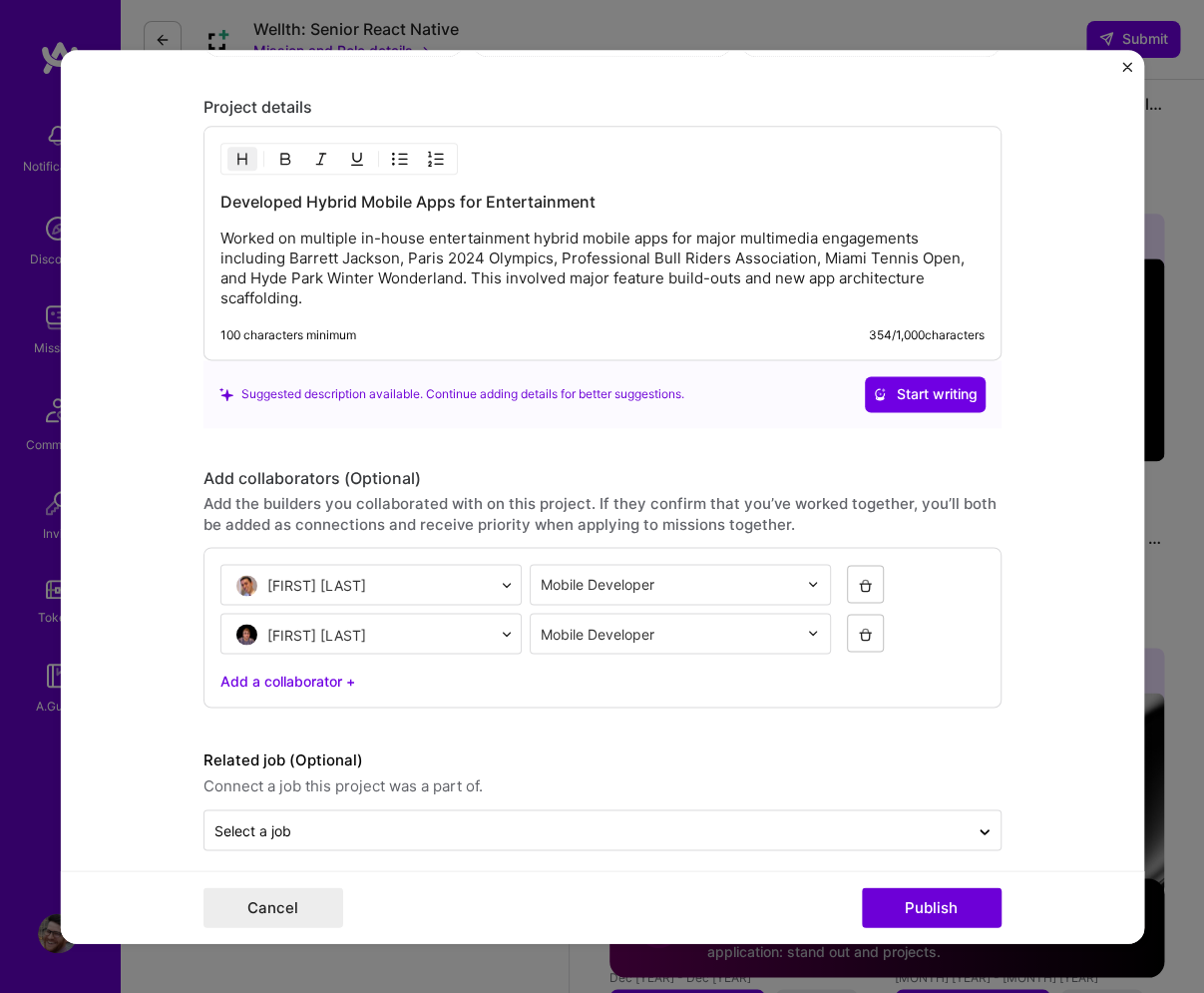 scroll, scrollTop: 1981, scrollLeft: 0, axis: vertical 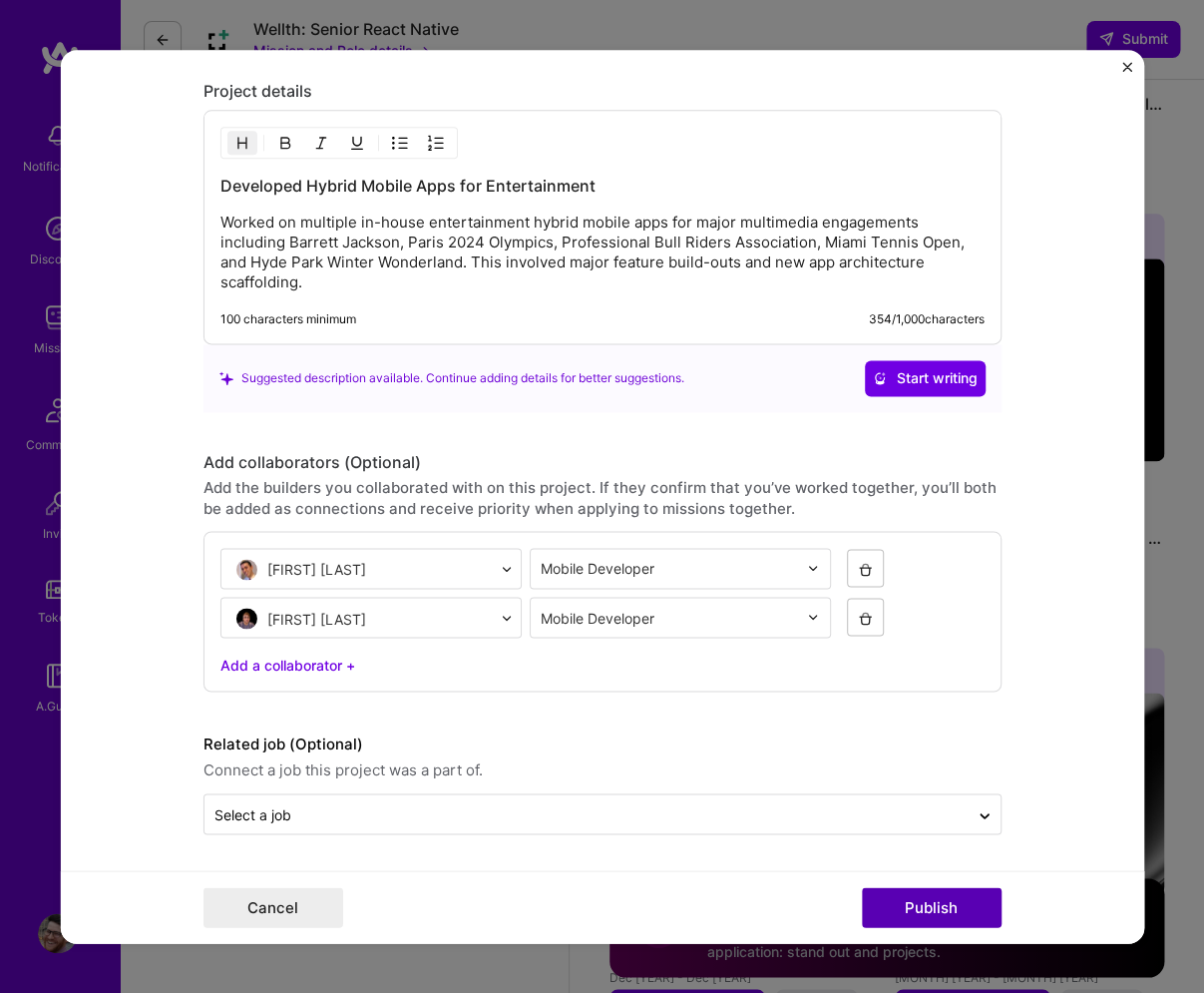 click on "Publish" at bounding box center [931, 907] 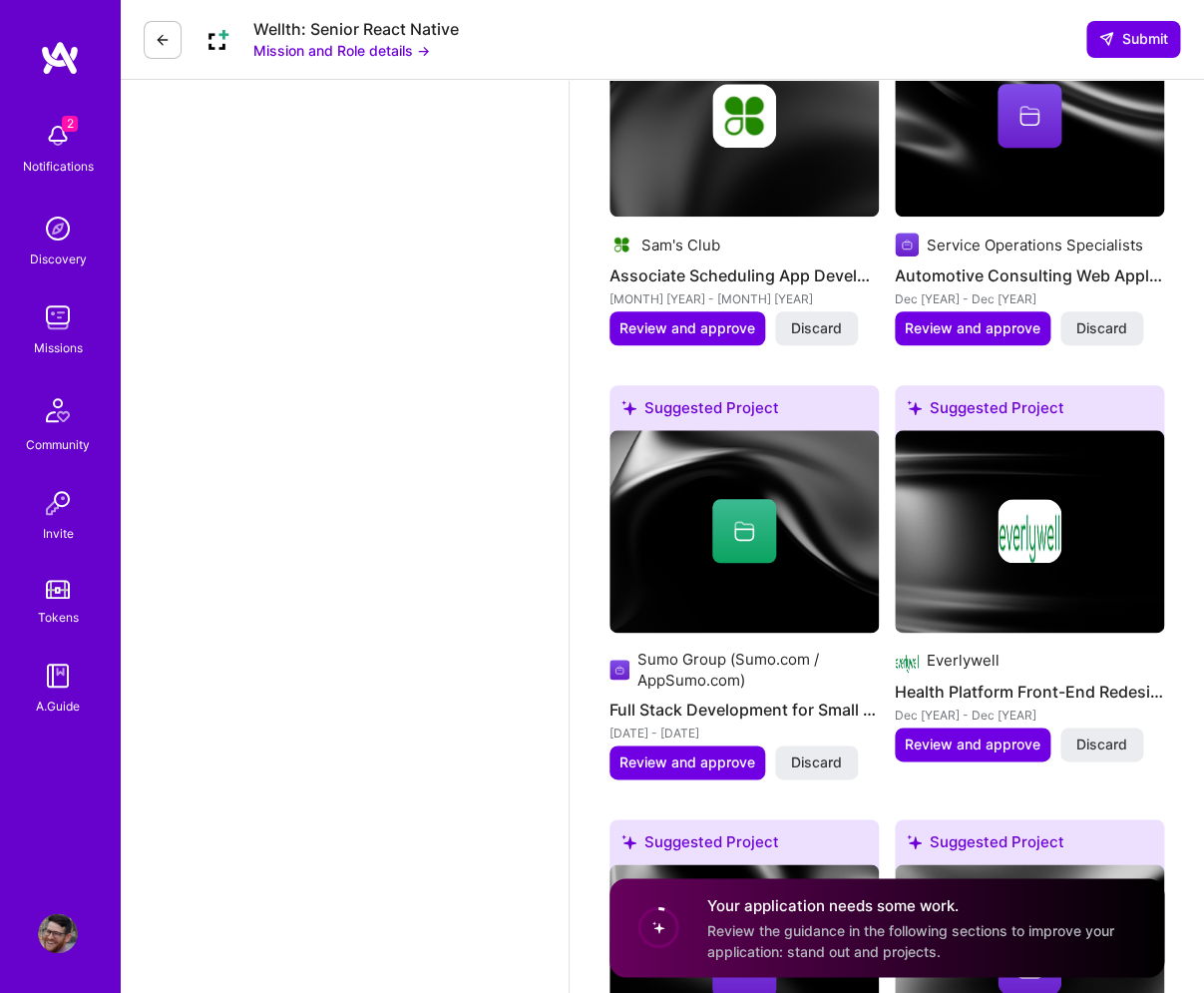 scroll, scrollTop: 2705, scrollLeft: 0, axis: vertical 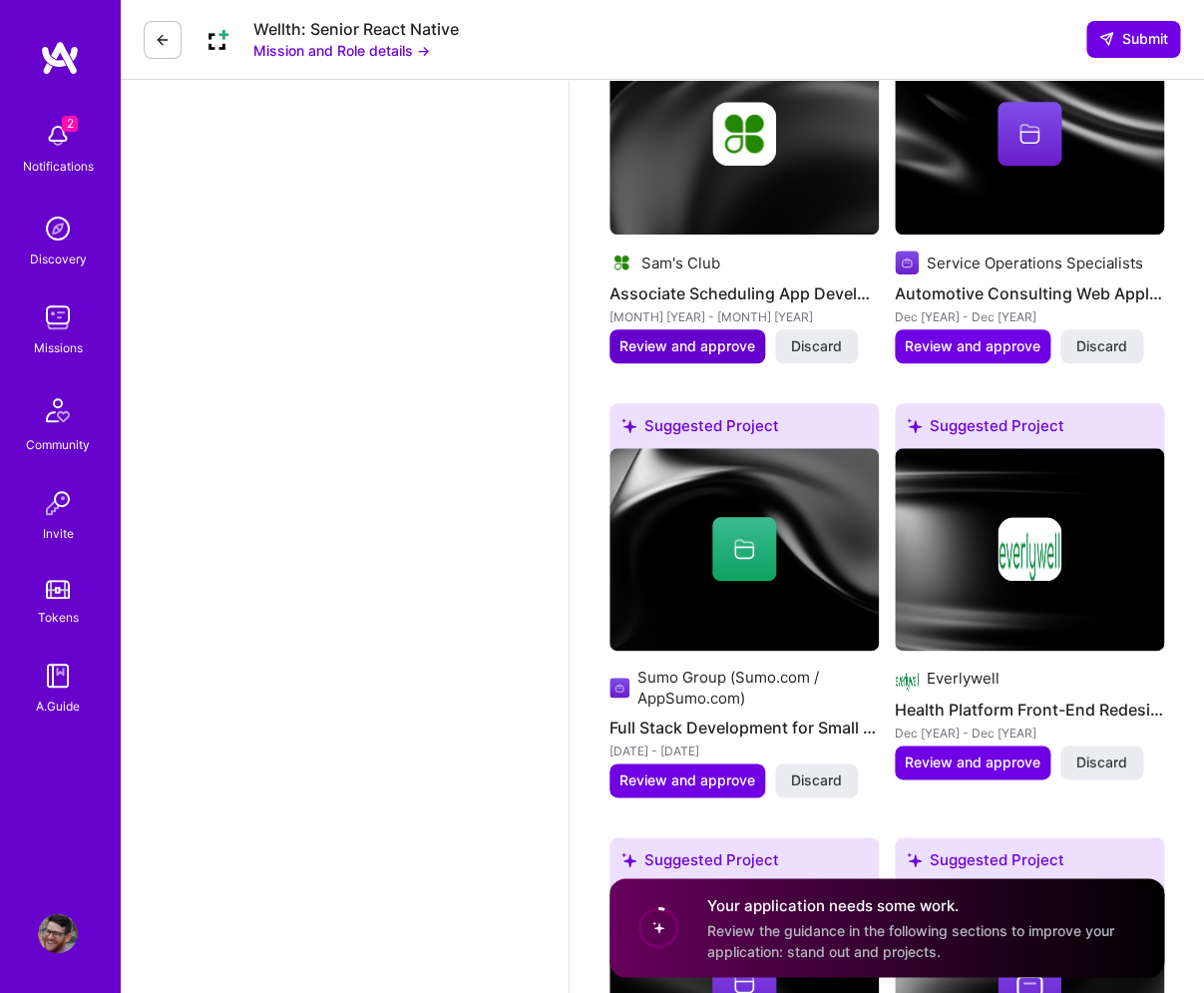 click on "Review and approve" at bounding box center (687, 346) 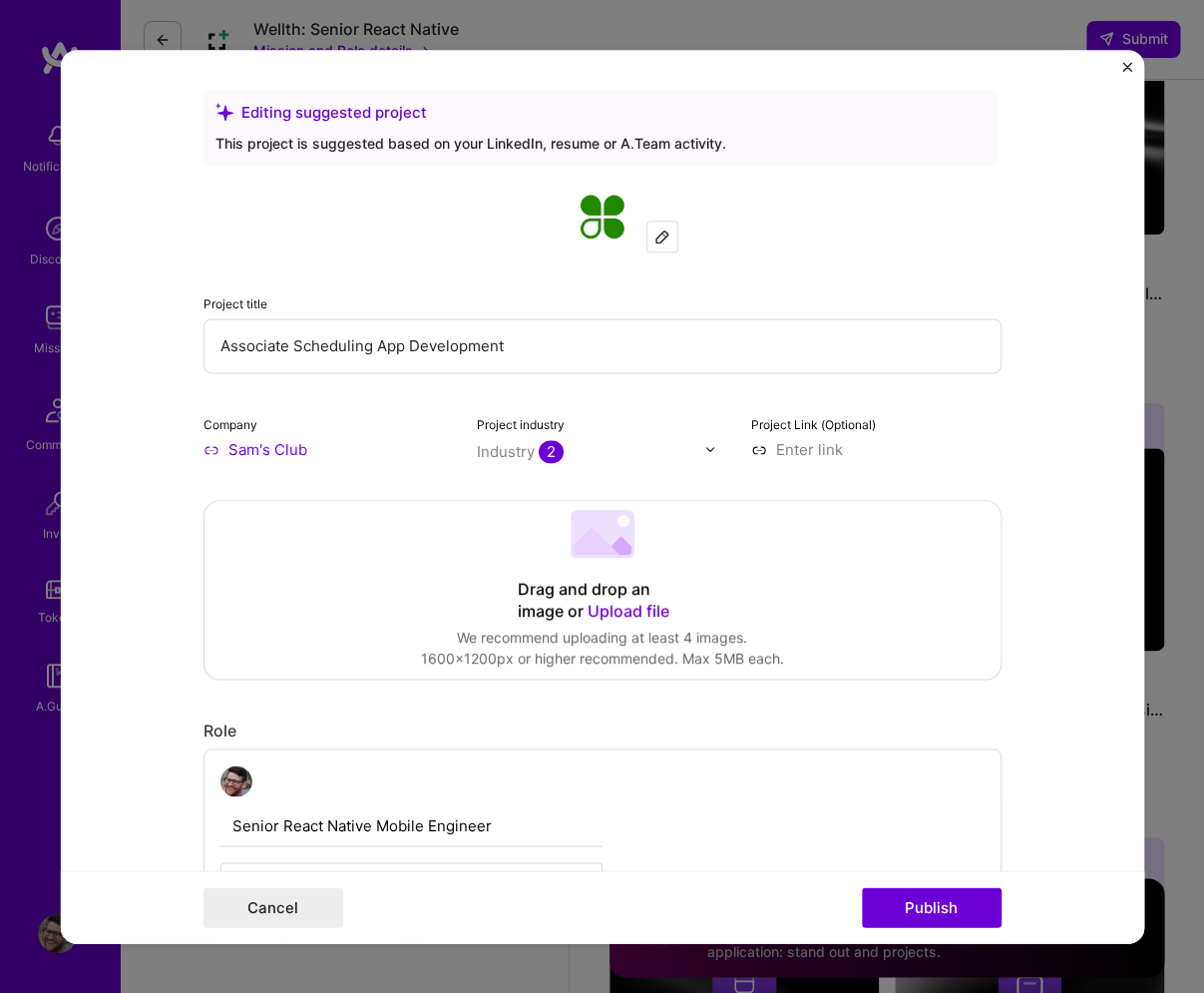 click on "Associate Scheduling App Development" at bounding box center (602, 345) 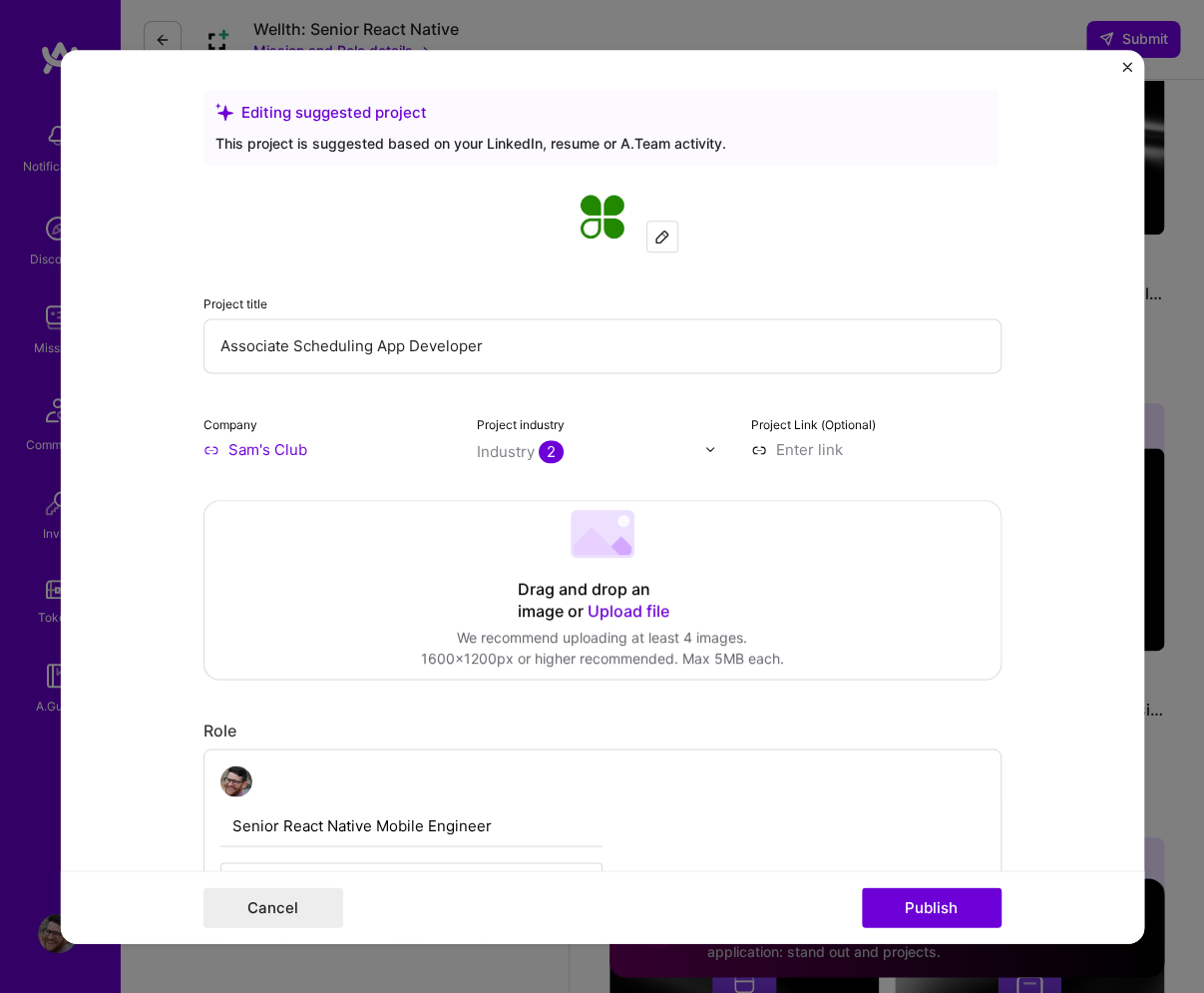 click on "Associate Scheduling App Developer" at bounding box center [602, 345] 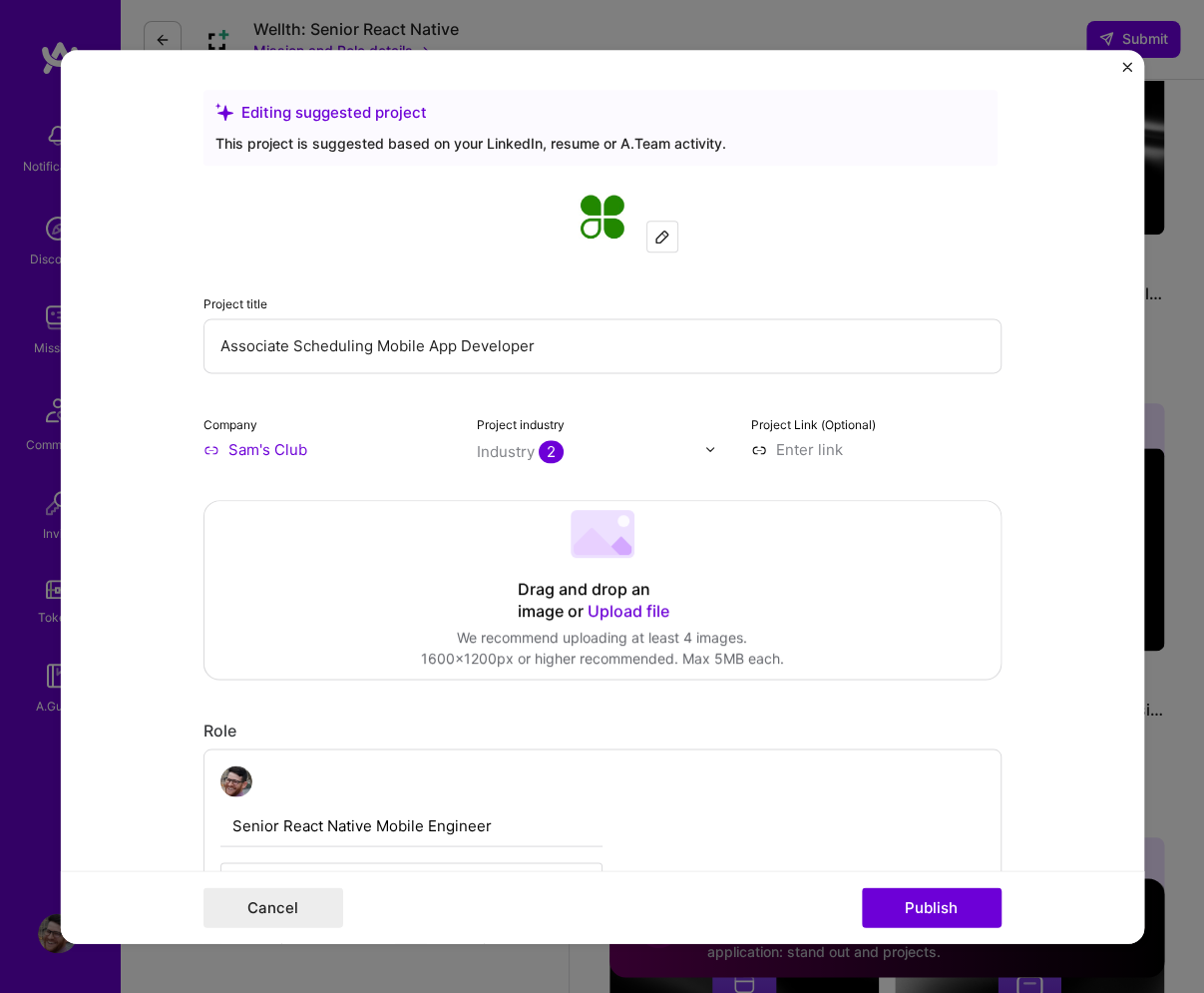 type on "Associate Scheduling Mobile App Developer" 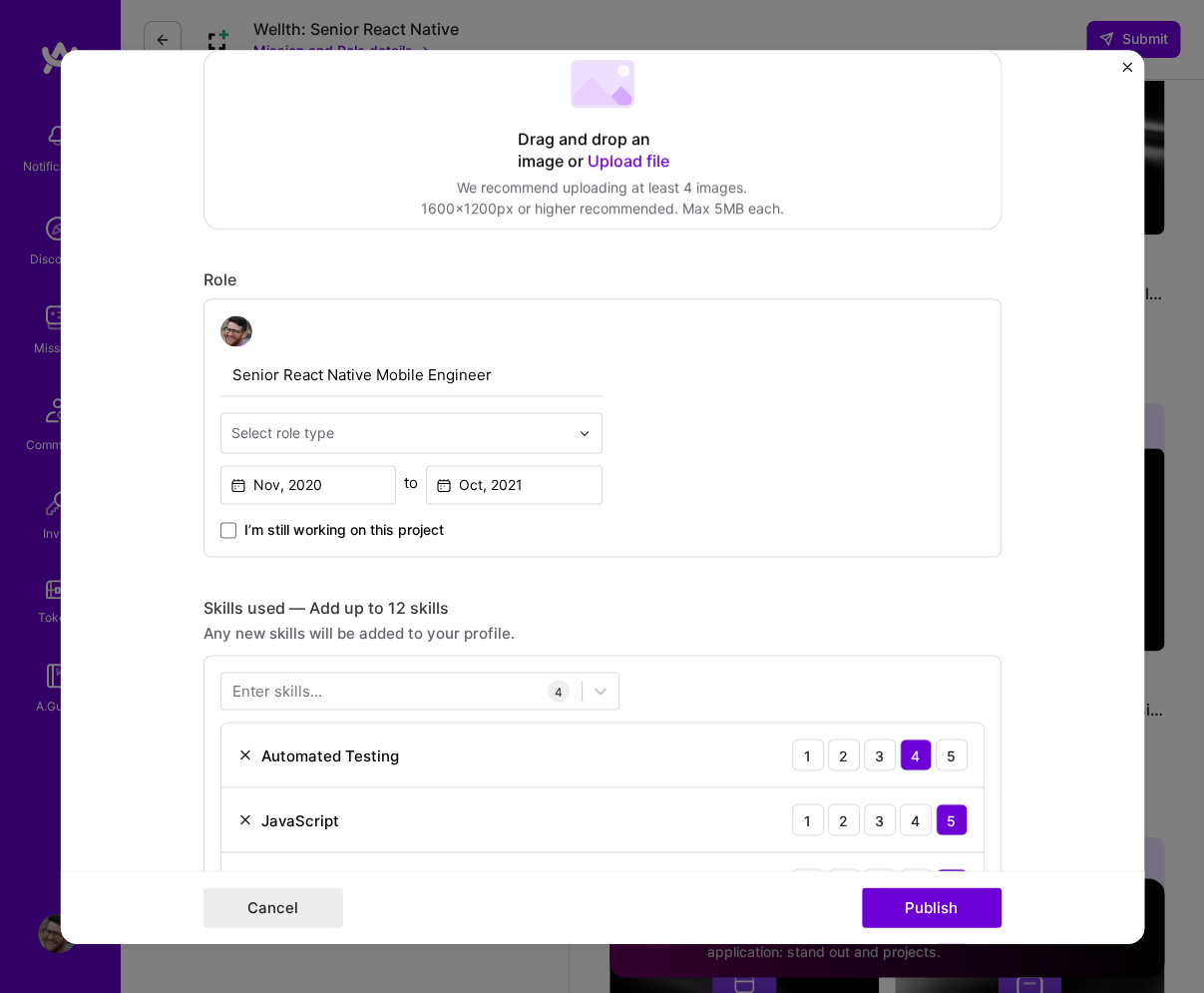 scroll, scrollTop: 483, scrollLeft: 0, axis: vertical 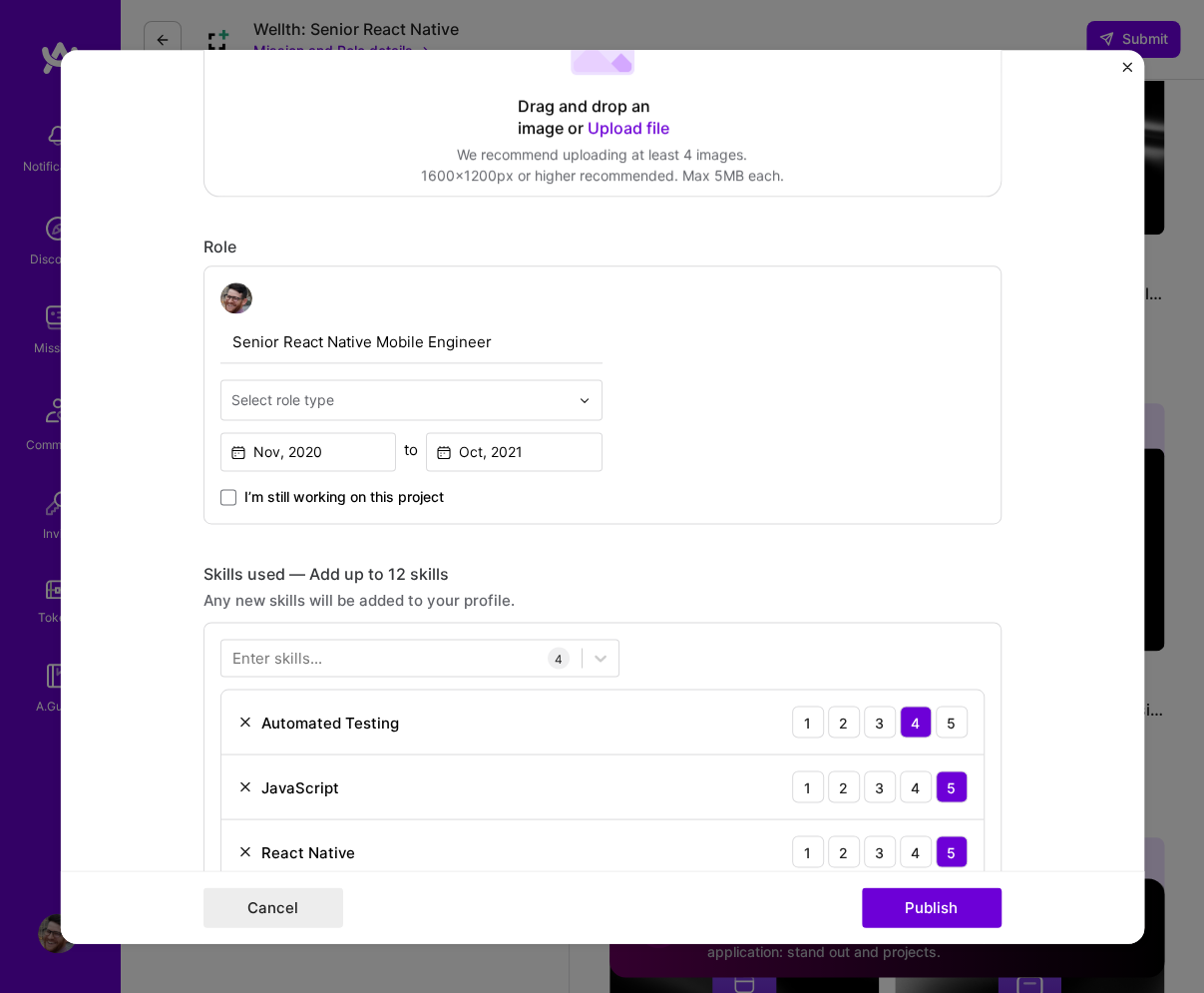 click at bounding box center [399, 400] 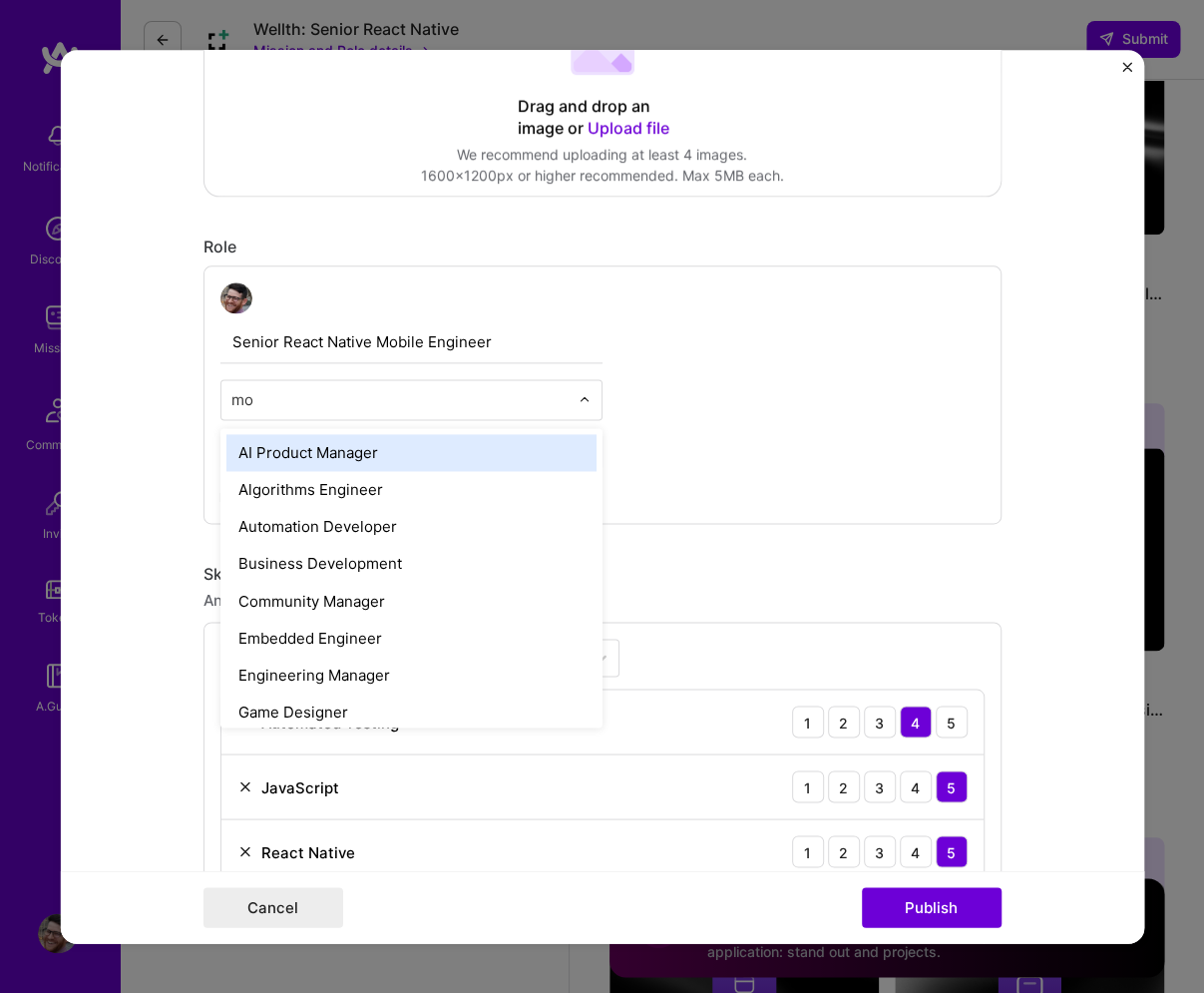 type on "mob" 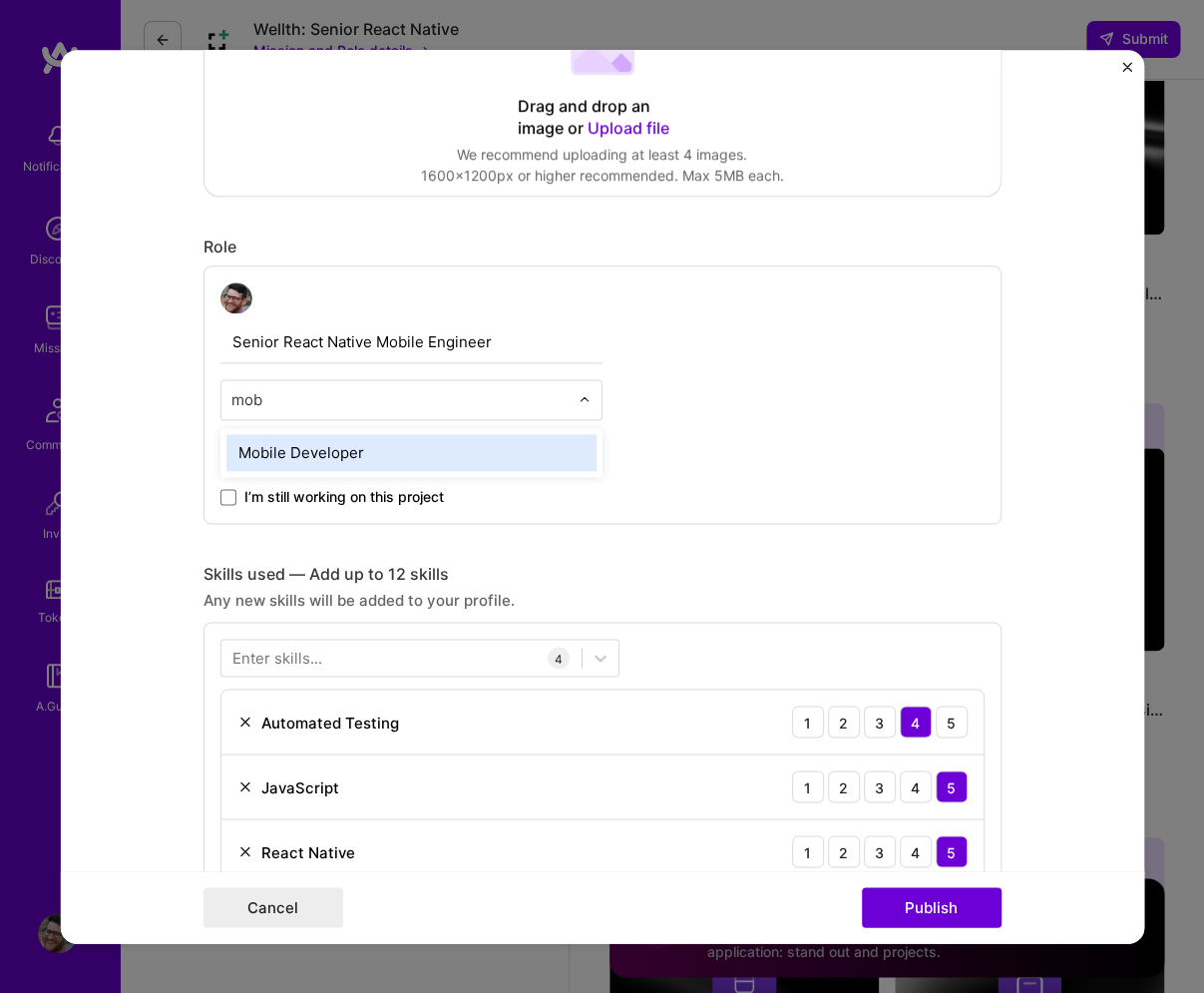 click on "Mobile Developer" at bounding box center (410, 453) 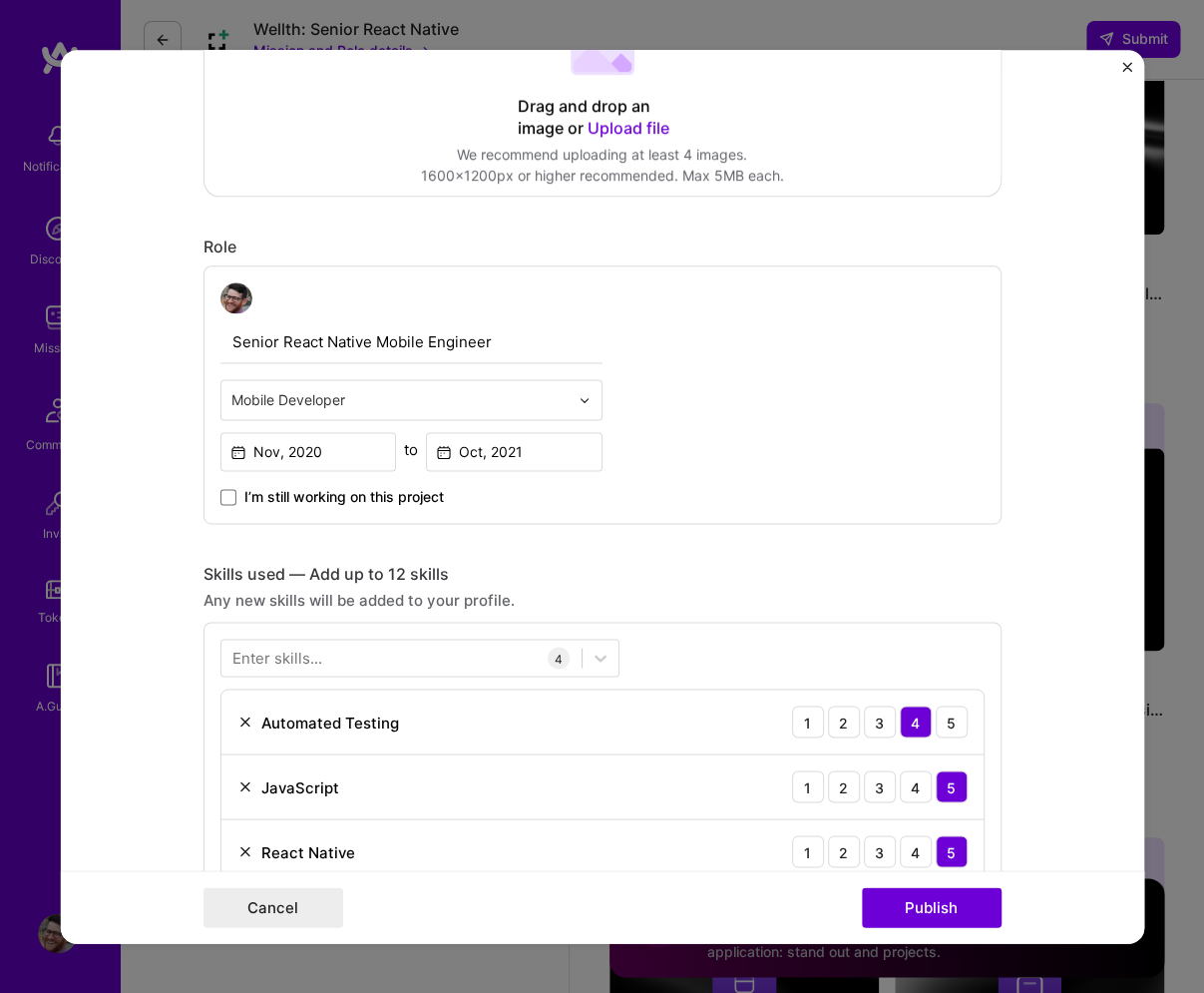 click on "Senior React Native Mobile Engineer Mobile Developer Nov, 2020
to Oct, 2021
I’m still working on this project" at bounding box center [602, 395] 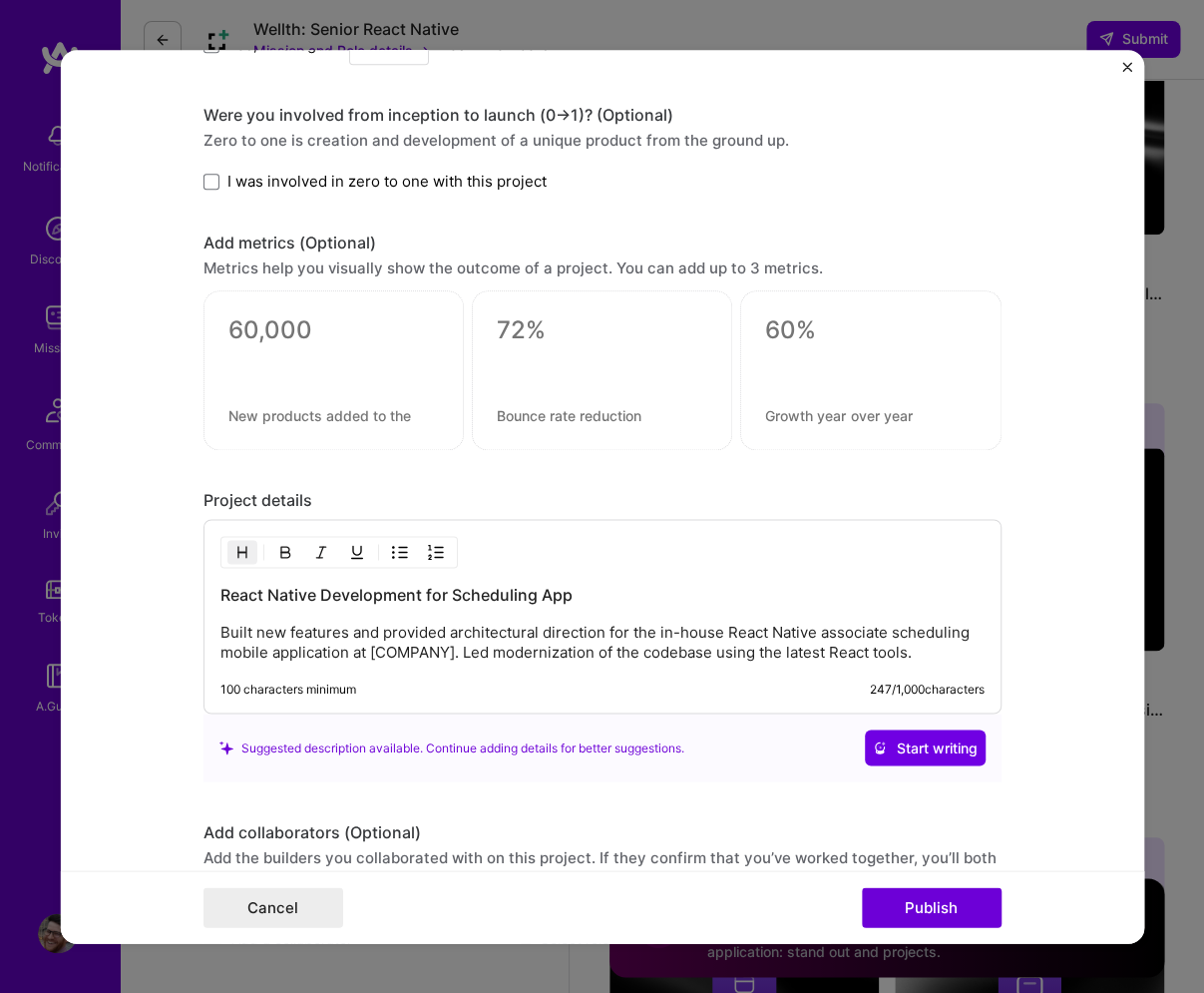 scroll, scrollTop: 1620, scrollLeft: 0, axis: vertical 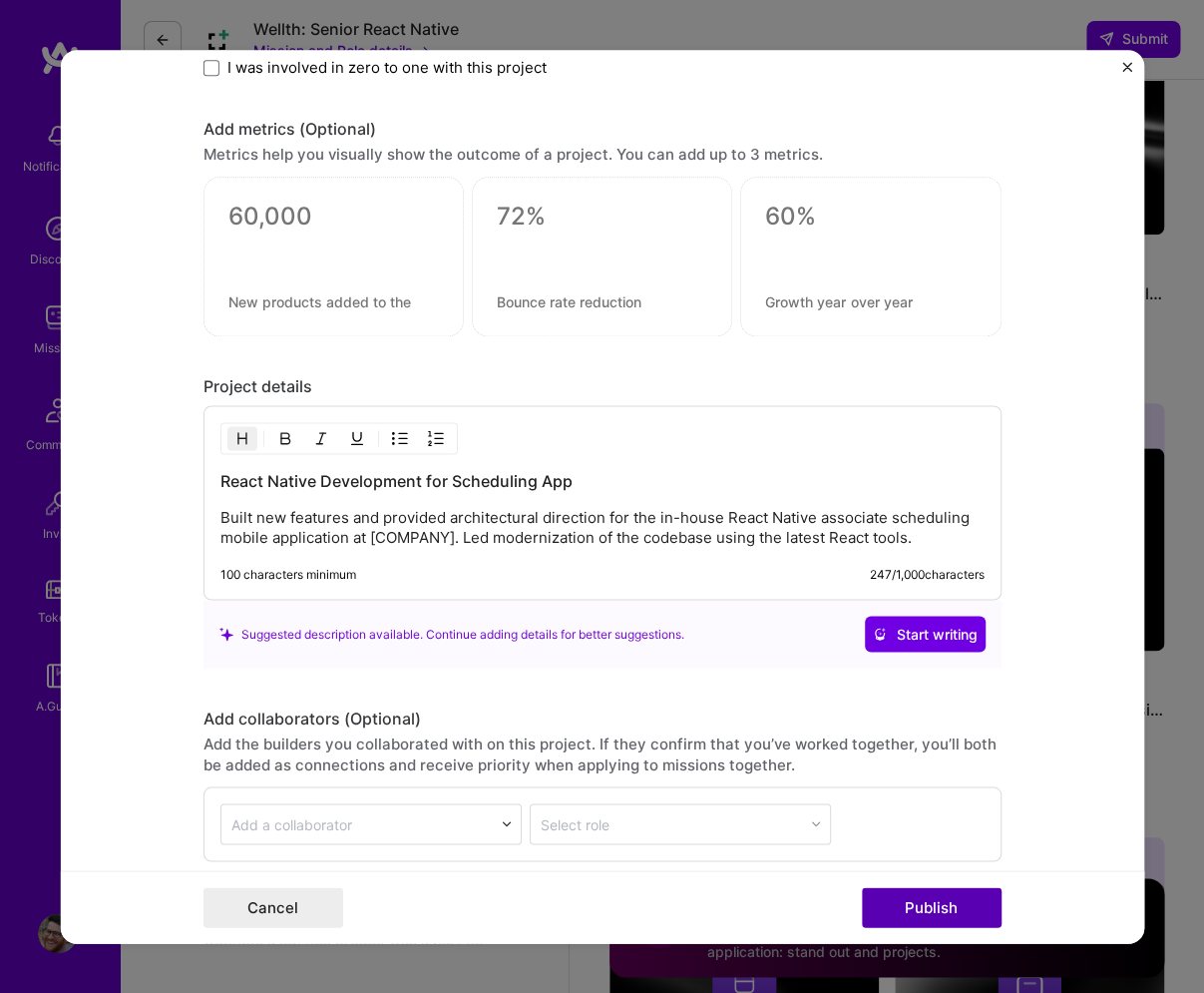 click on "Publish" at bounding box center (931, 907) 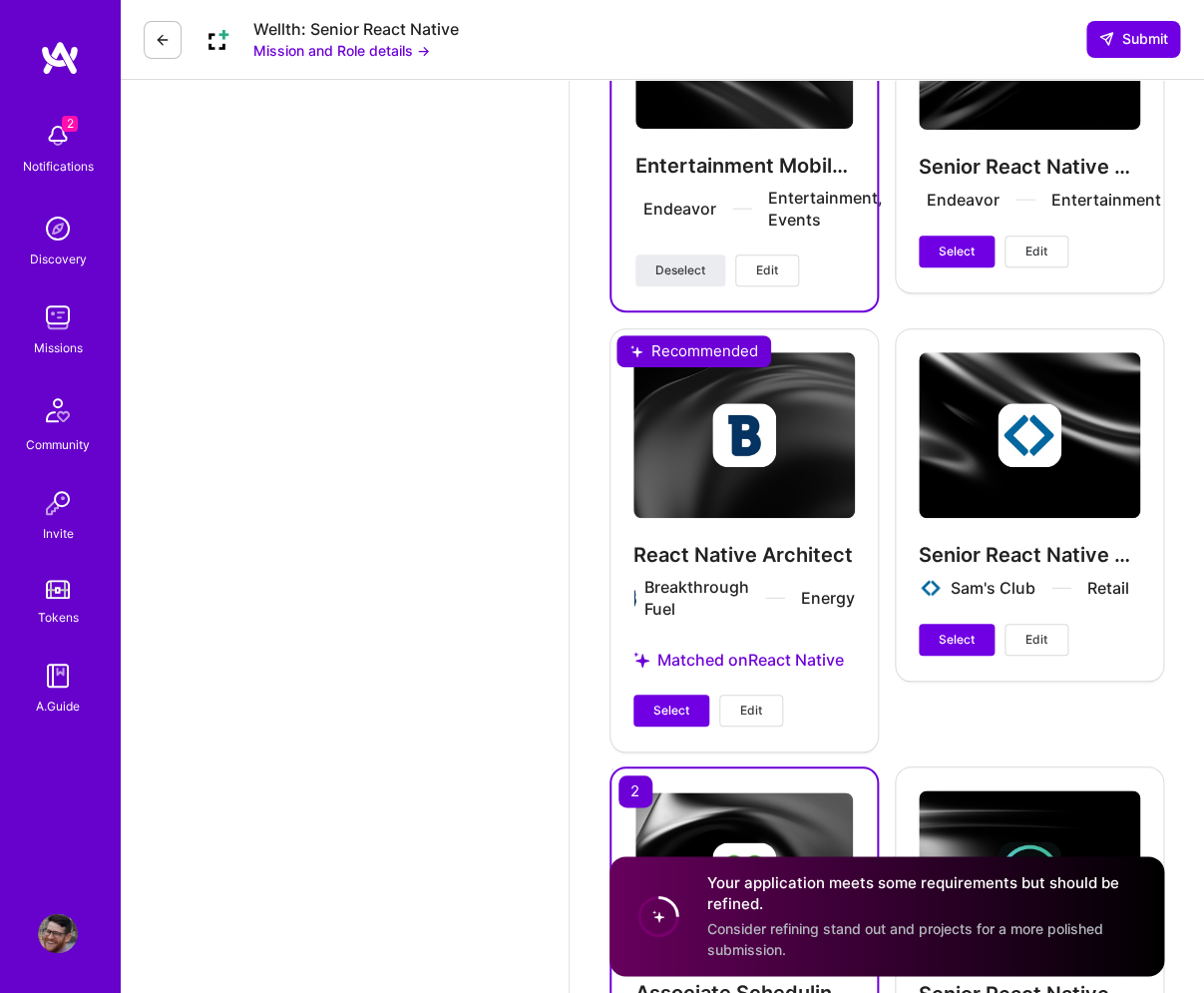 scroll, scrollTop: 4943, scrollLeft: 0, axis: vertical 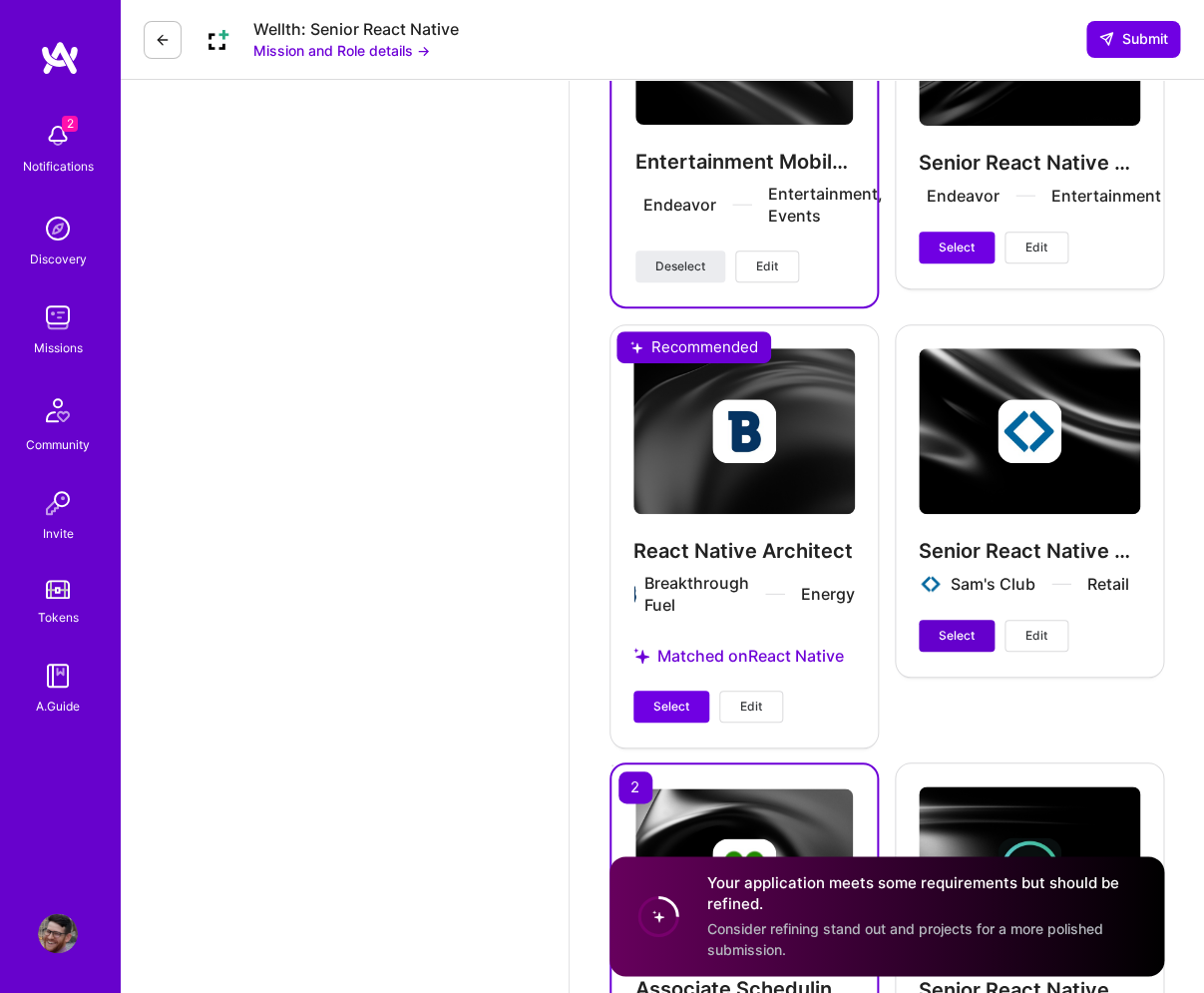 click on "Select" at bounding box center (957, 636) 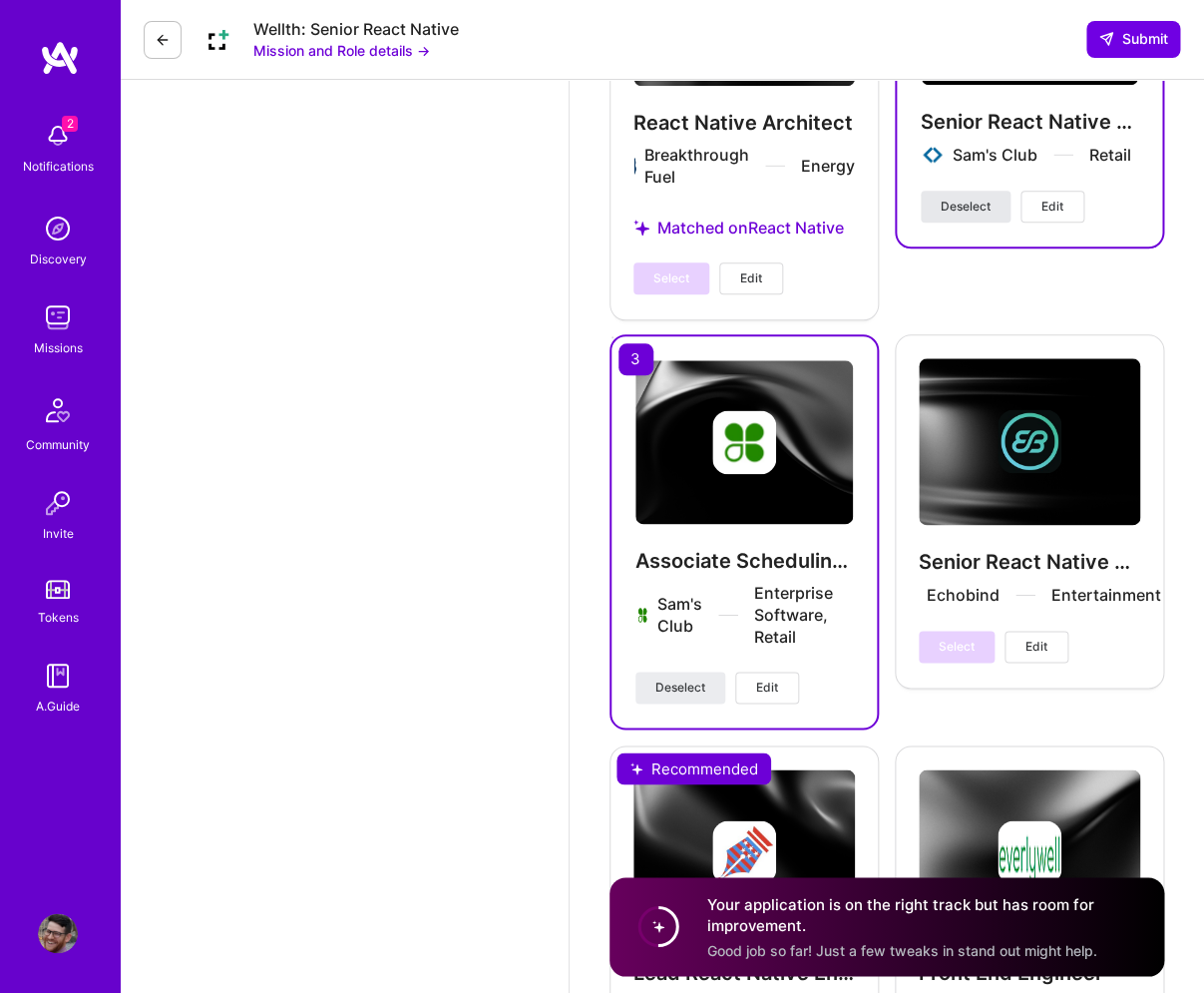 scroll, scrollTop: 5325, scrollLeft: 0, axis: vertical 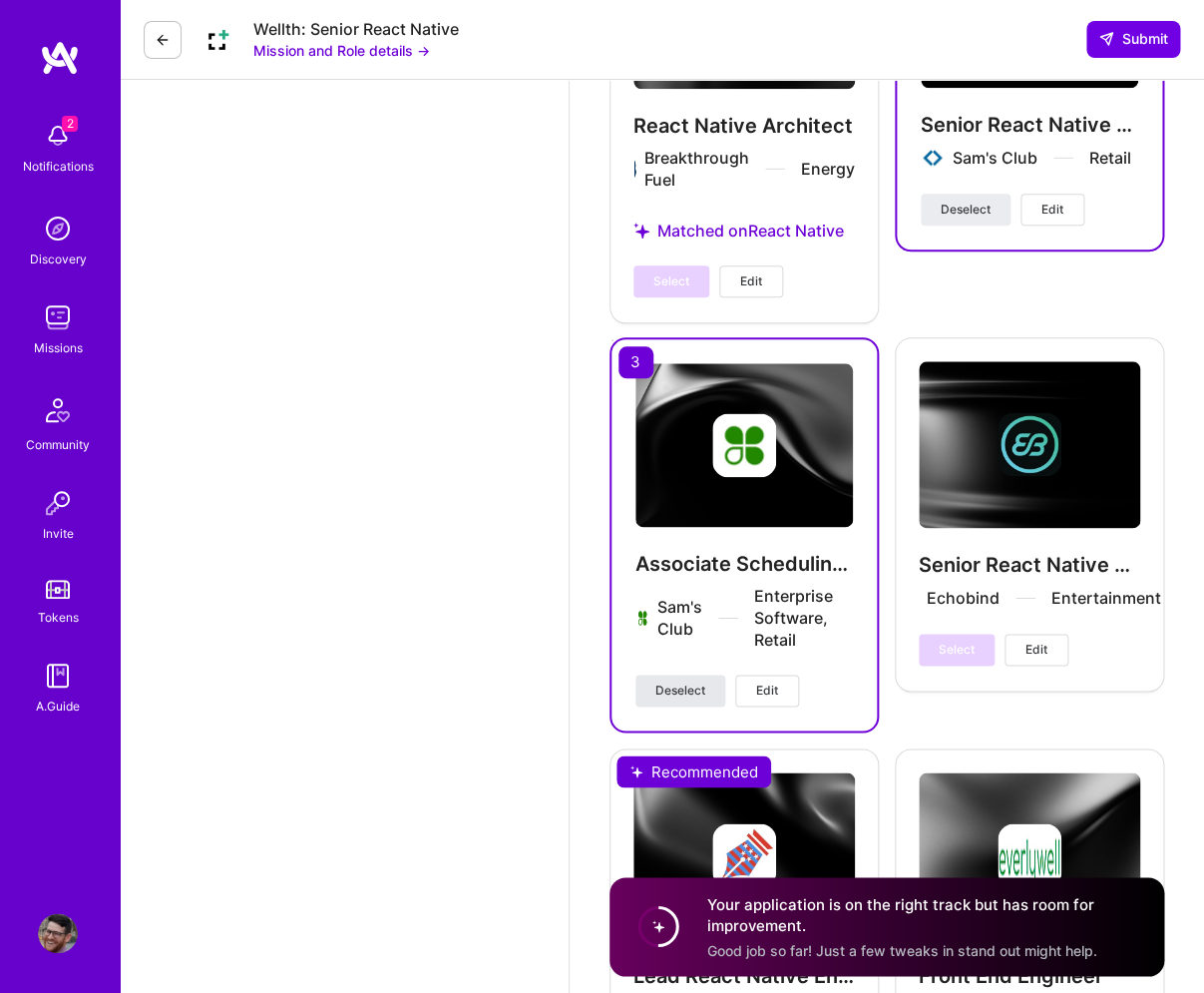 click on "Deselect" at bounding box center (680, 691) 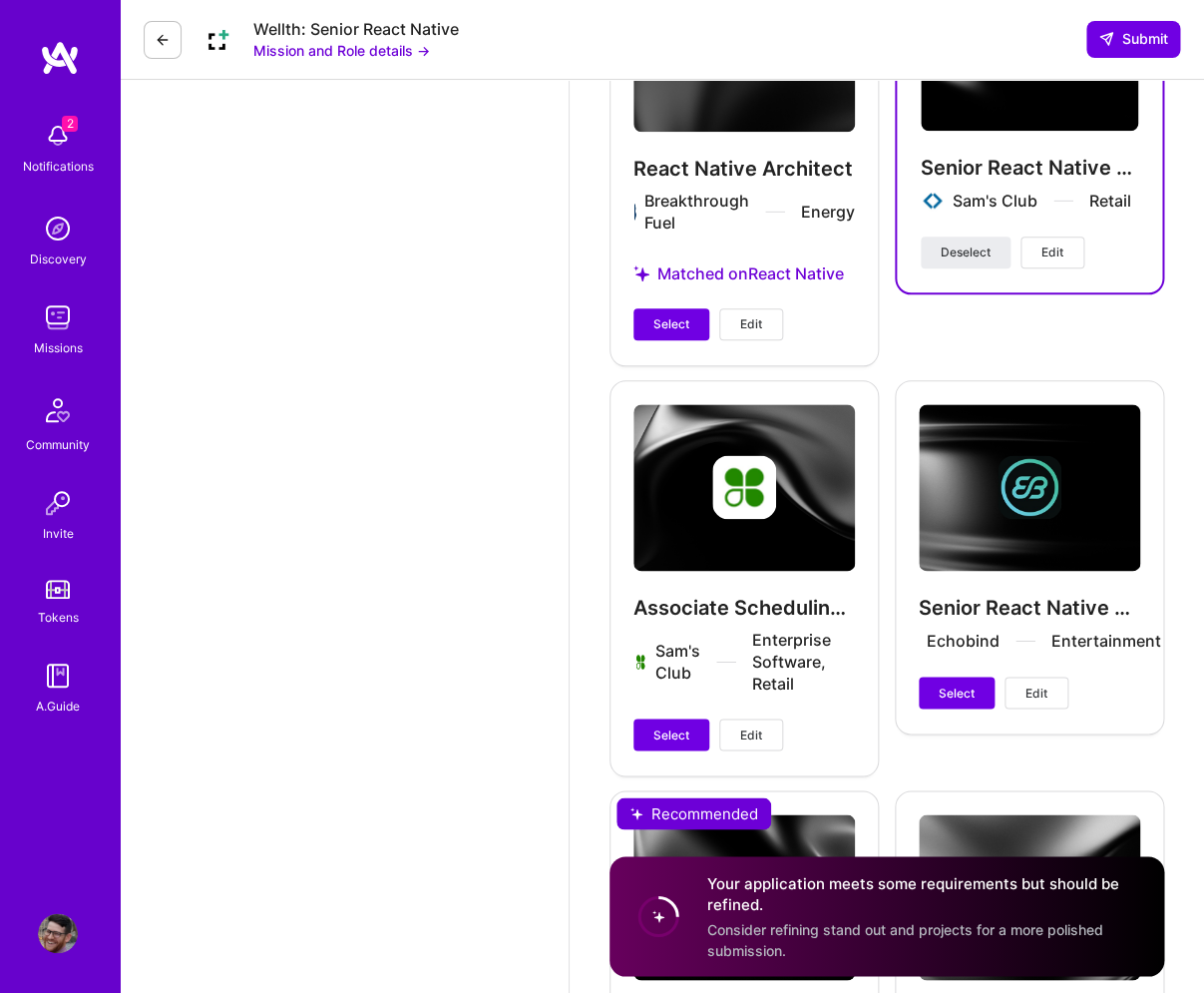 type 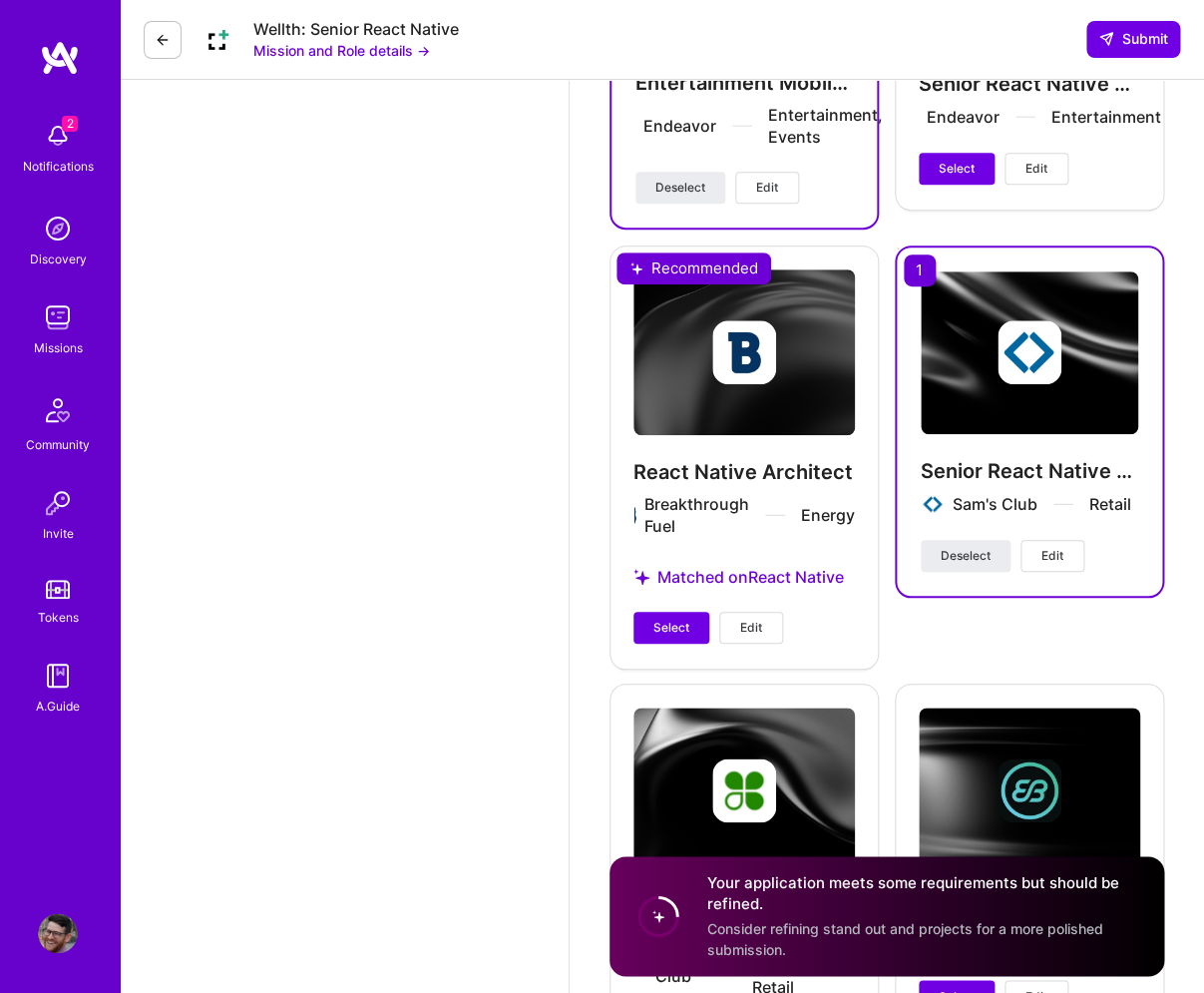 scroll, scrollTop: 4929, scrollLeft: 0, axis: vertical 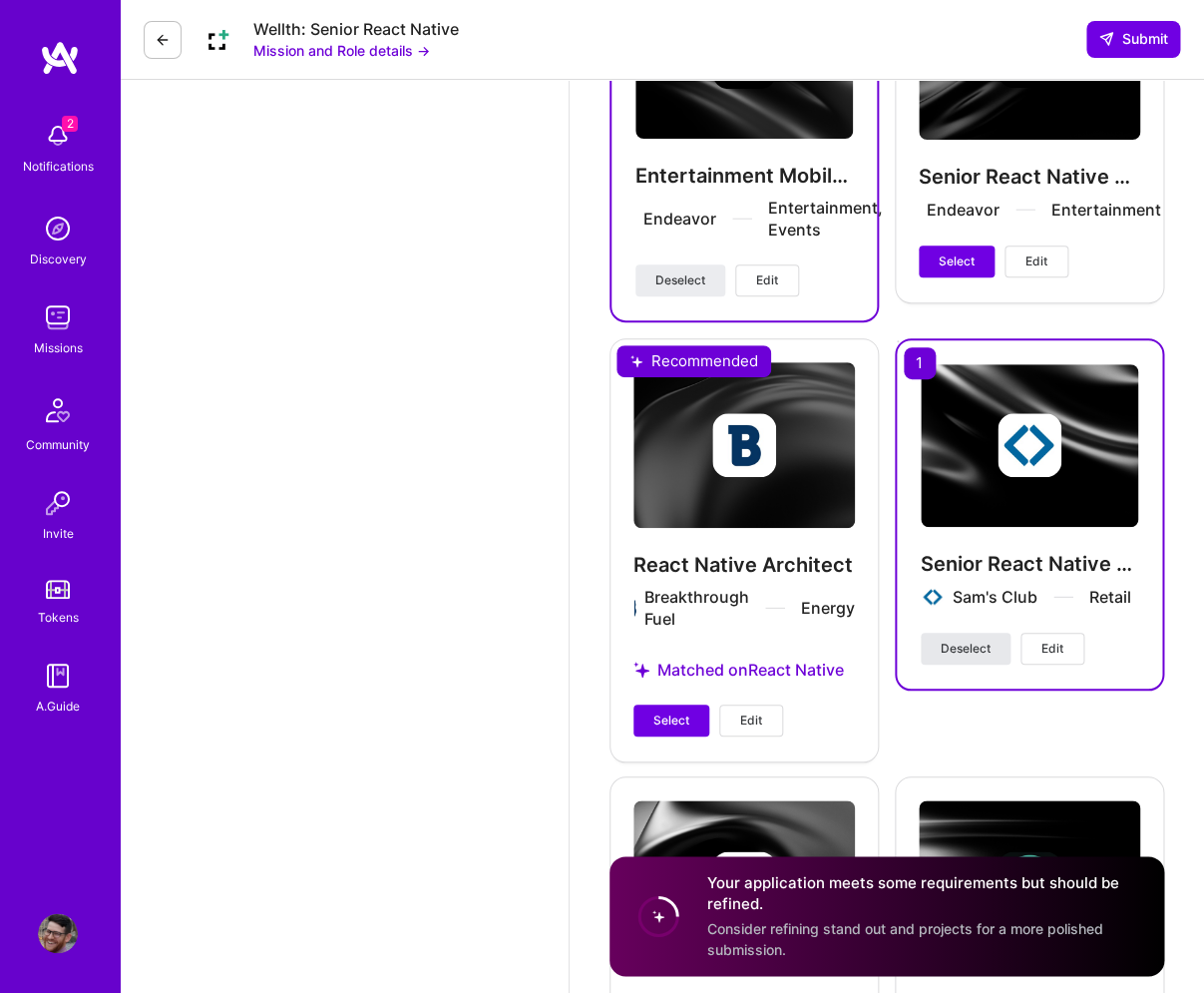 click on "Deselect" at bounding box center (966, 649) 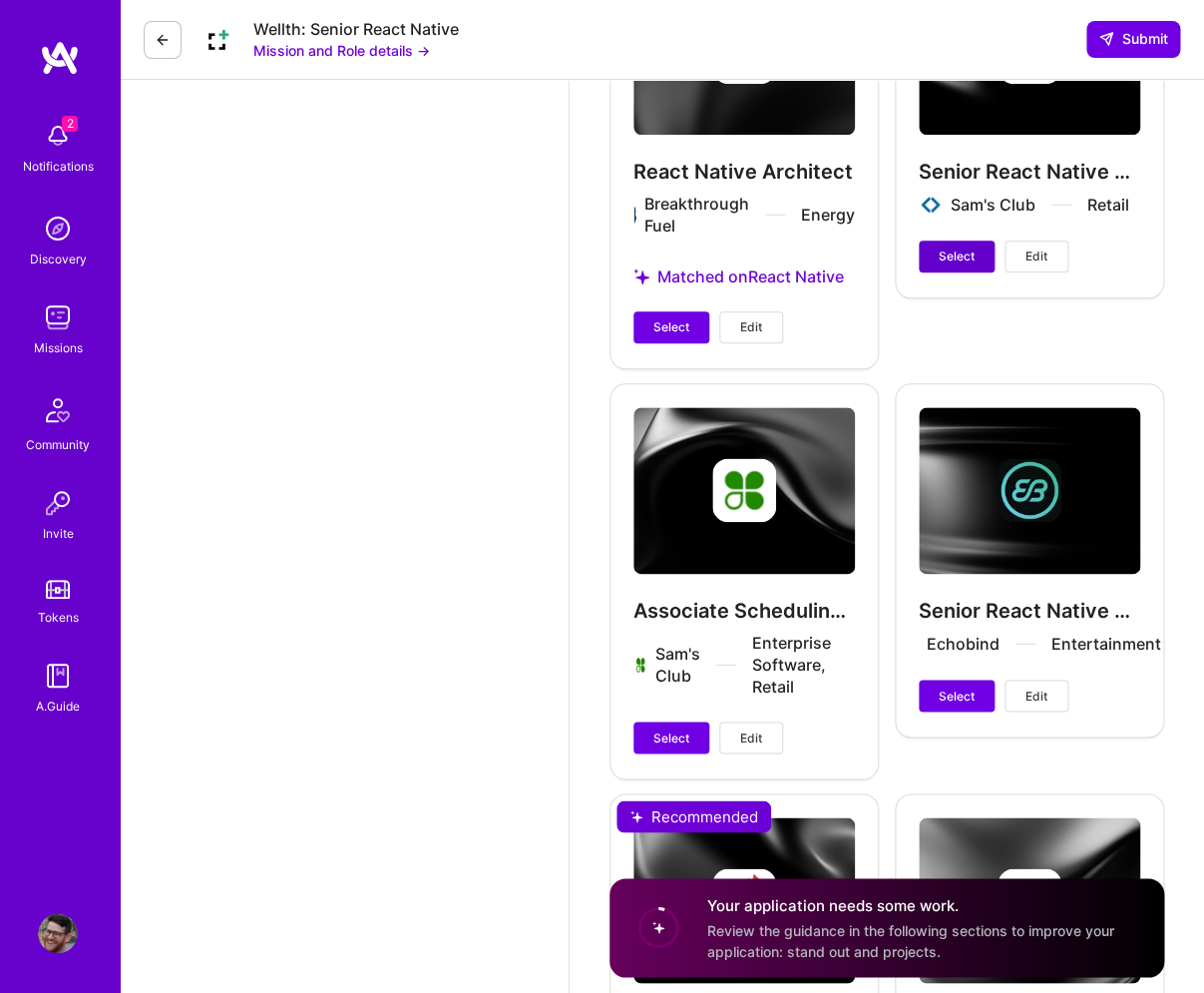 scroll, scrollTop: 5349, scrollLeft: 0, axis: vertical 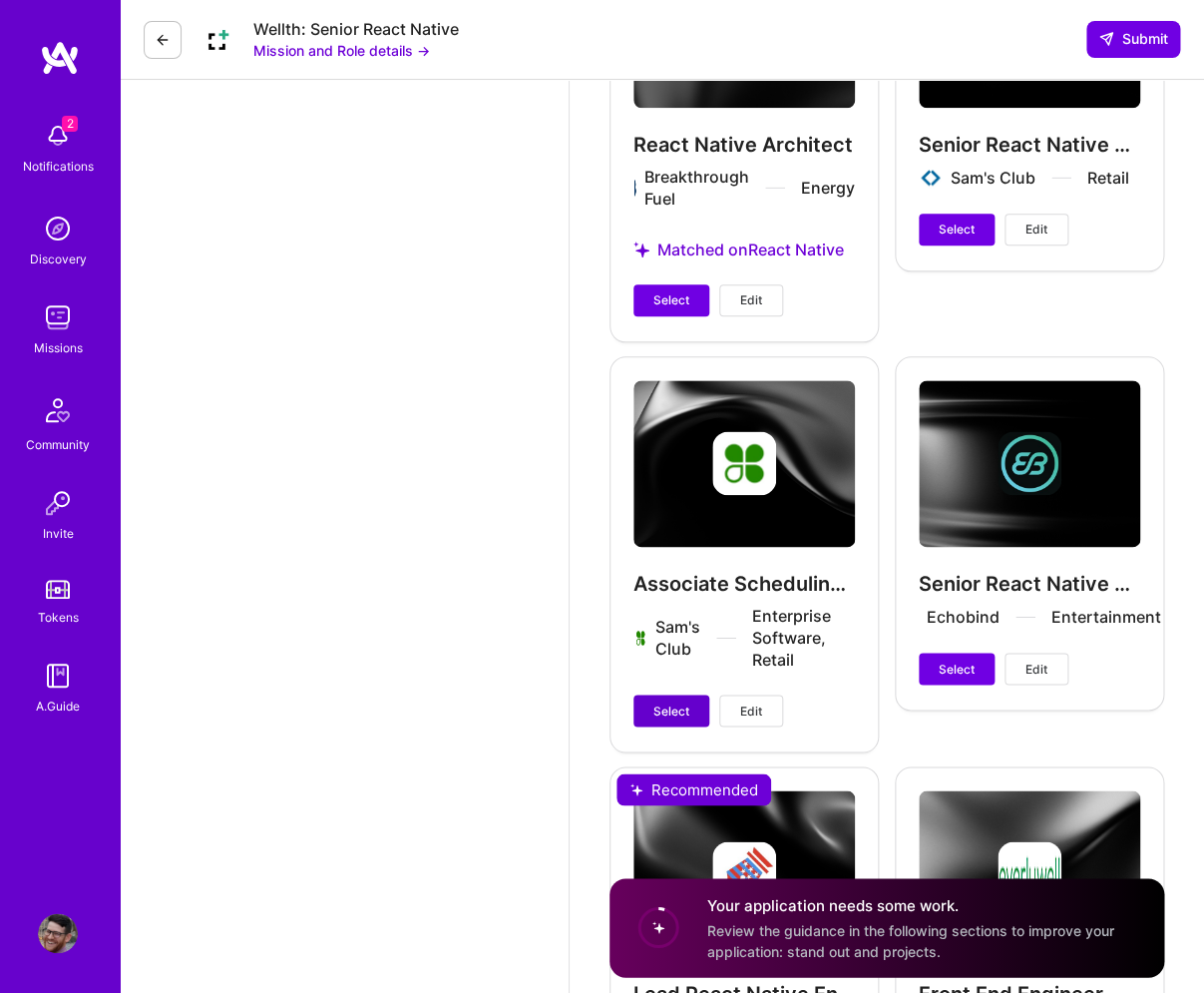 click on "Select" at bounding box center [671, 711] 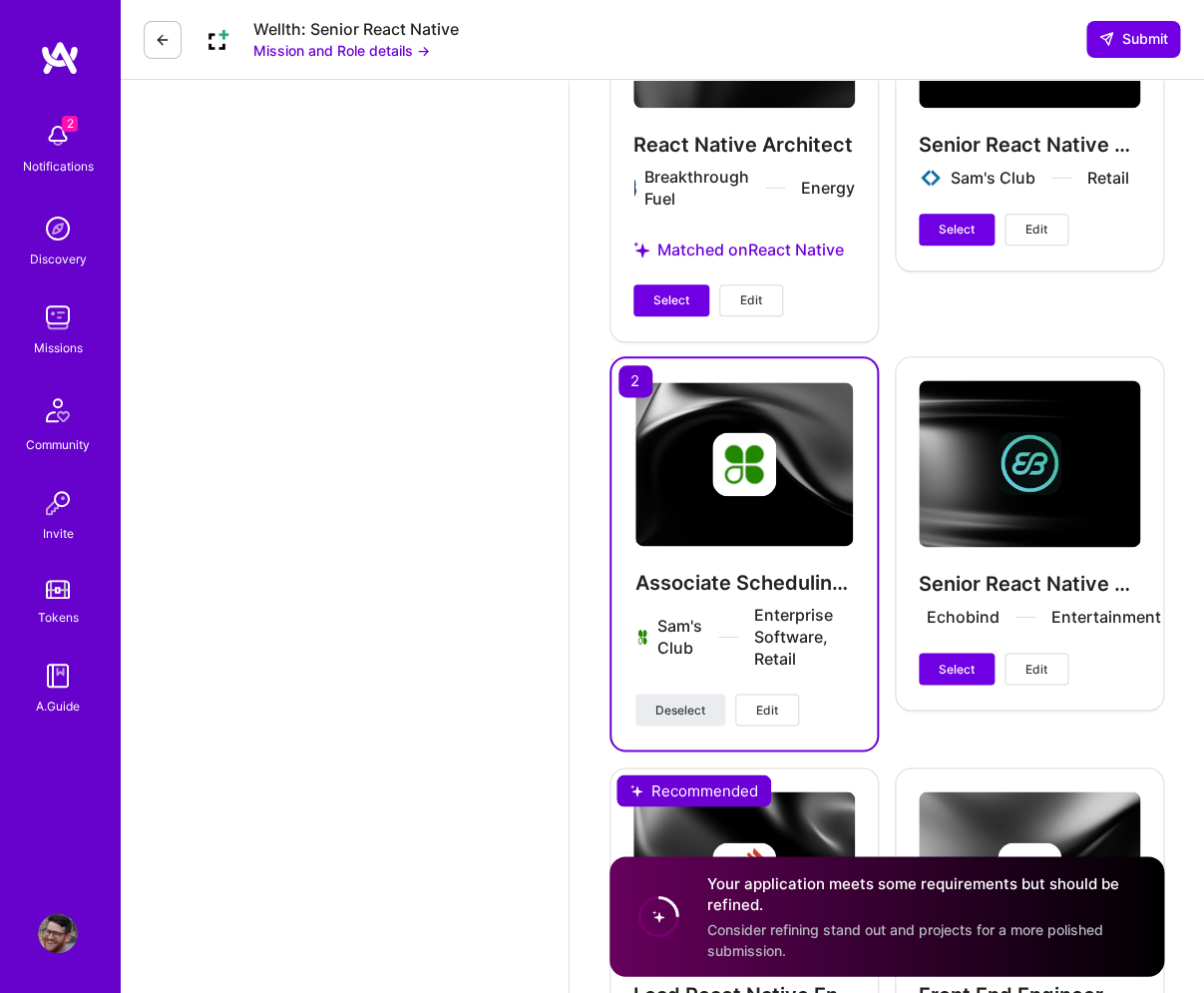 click at bounding box center [744, 464] 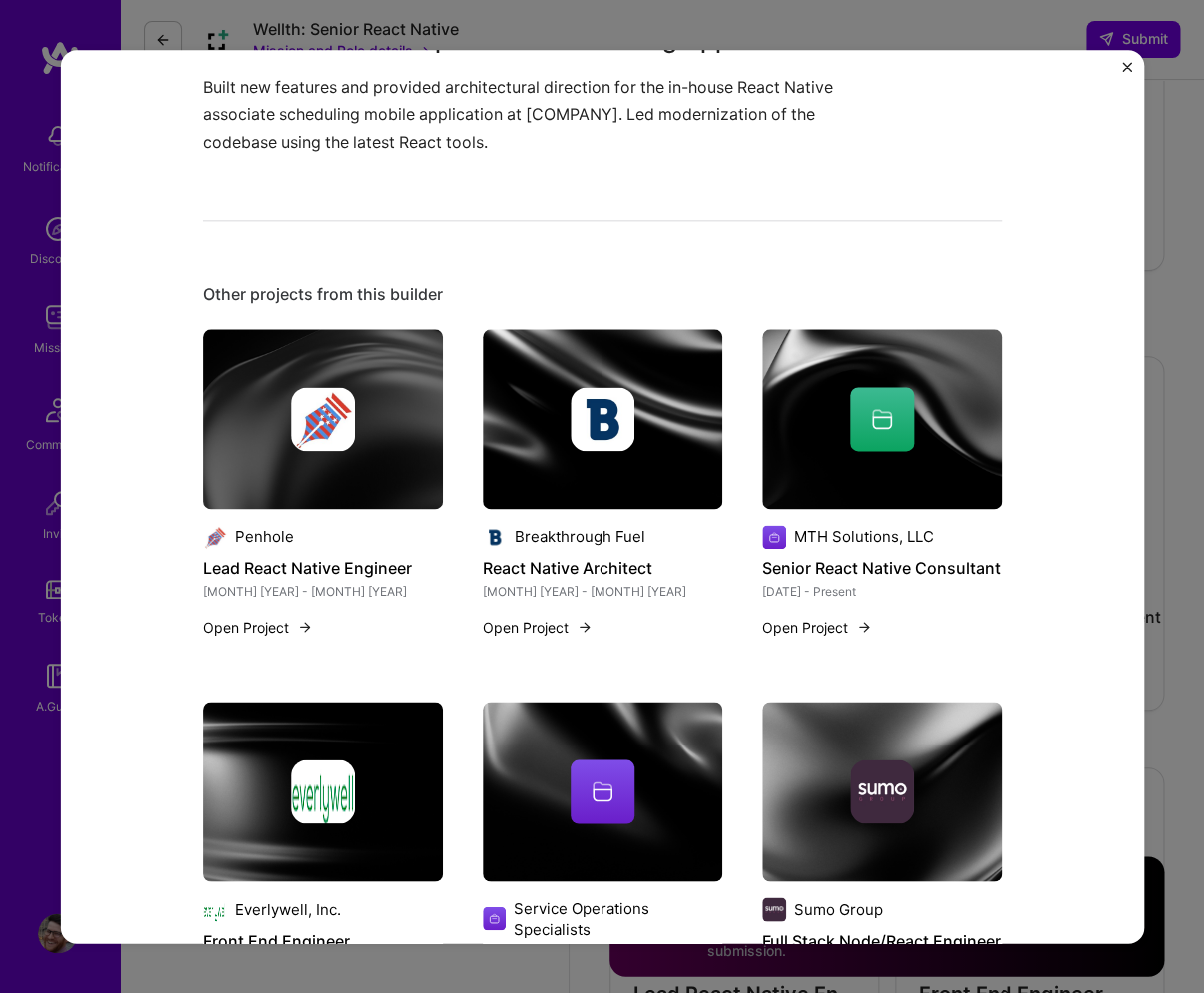 scroll, scrollTop: 608, scrollLeft: 0, axis: vertical 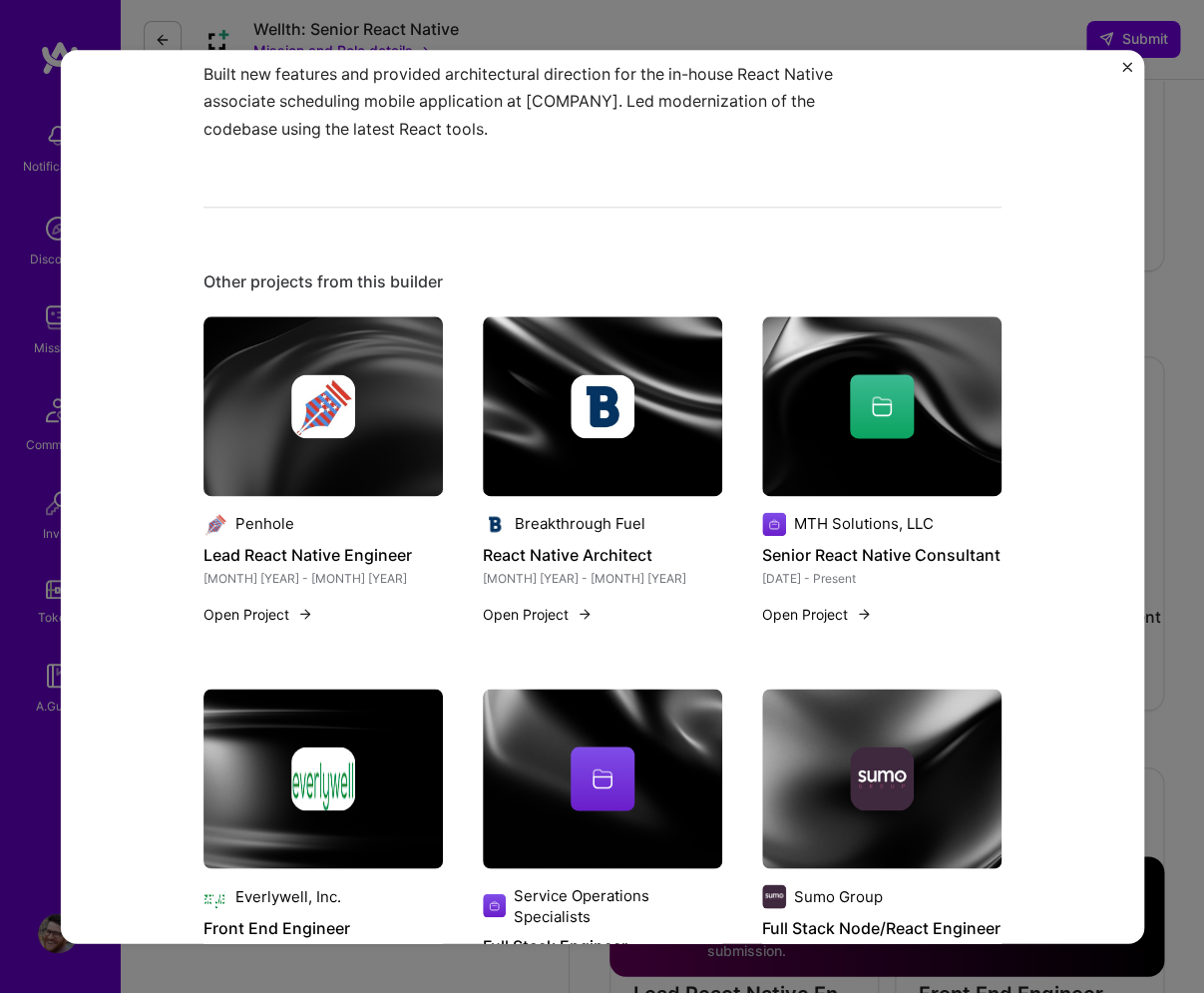 click at bounding box center [881, 406] 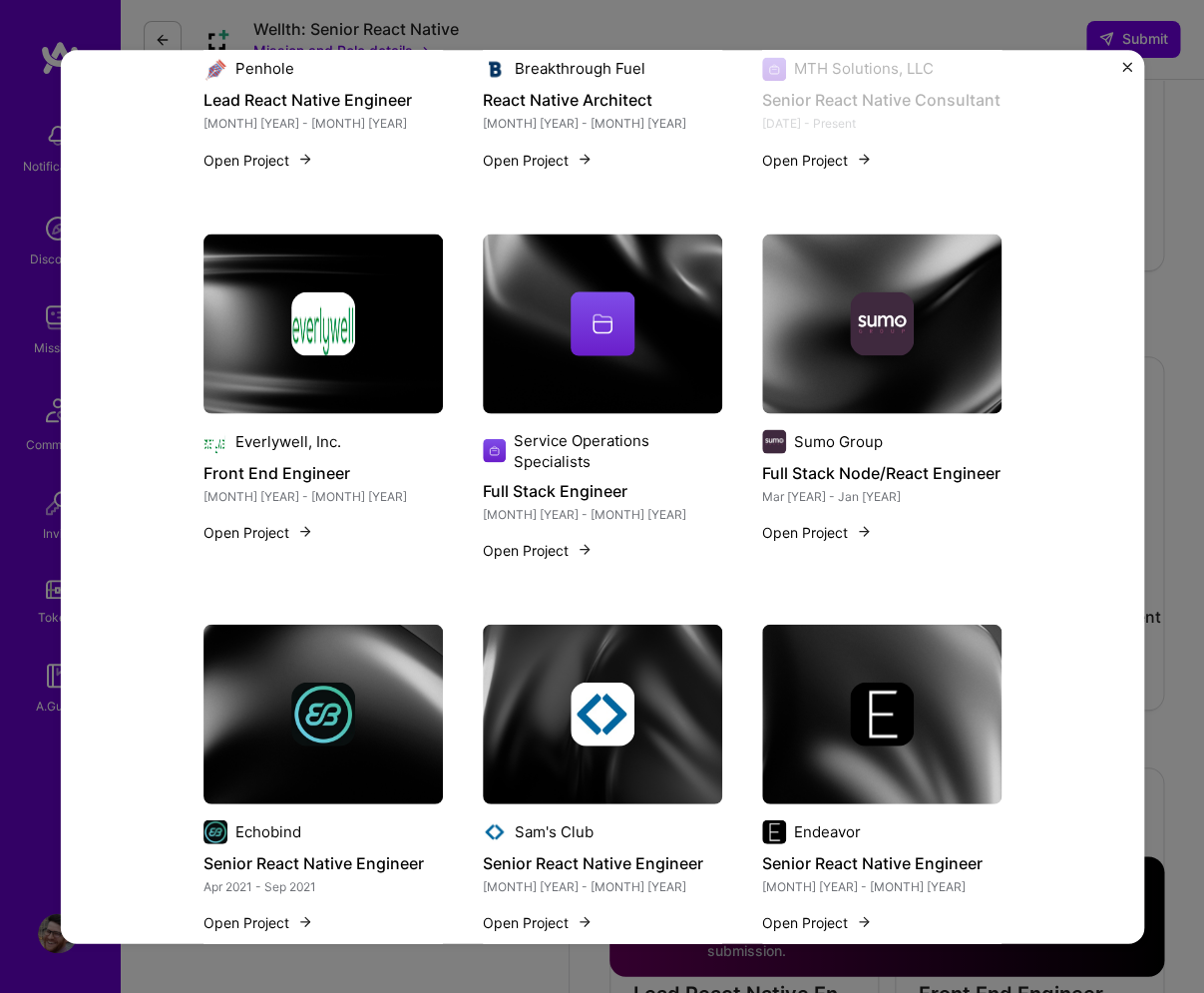scroll, scrollTop: 0, scrollLeft: 0, axis: both 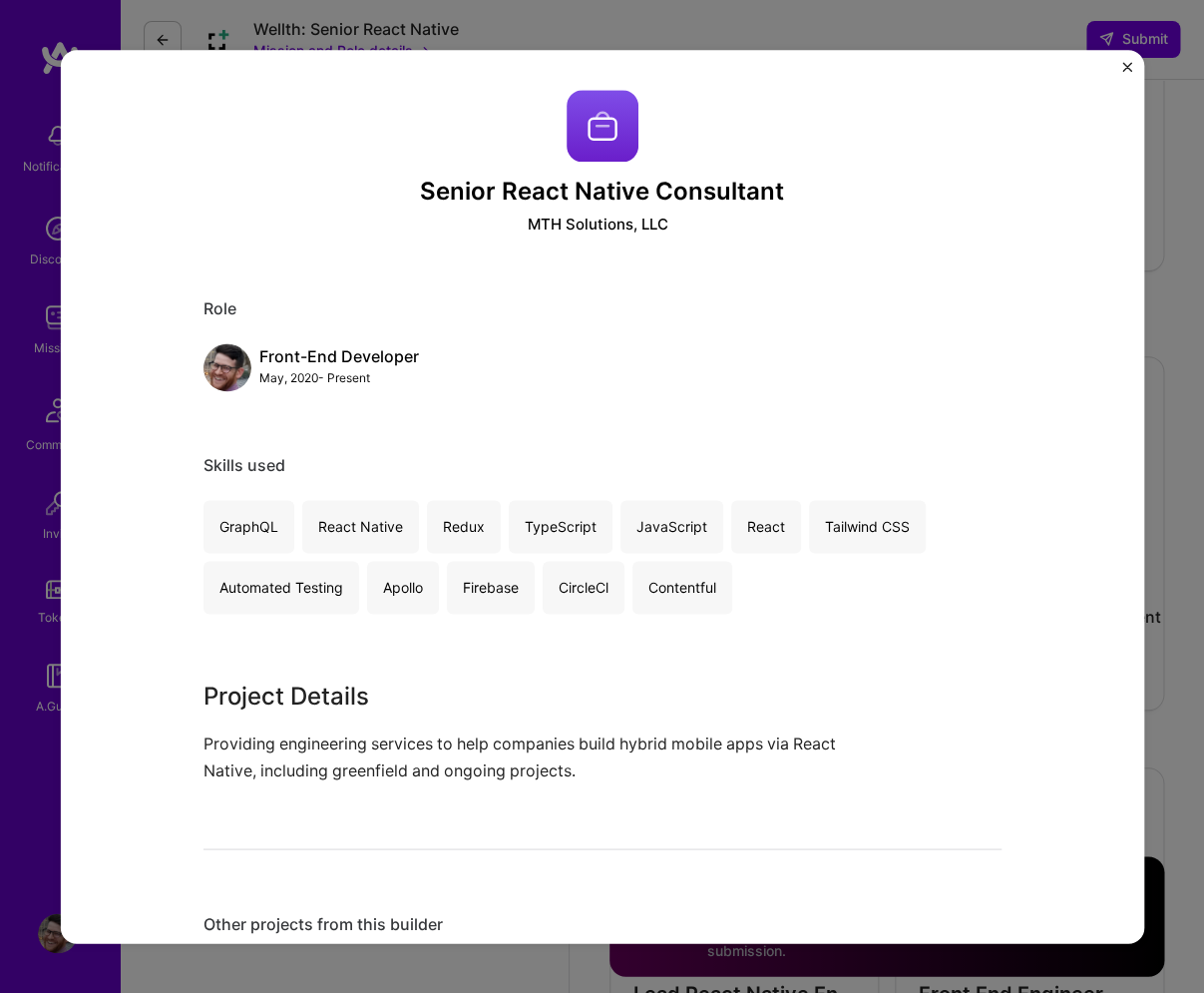 click at bounding box center (1127, 67) 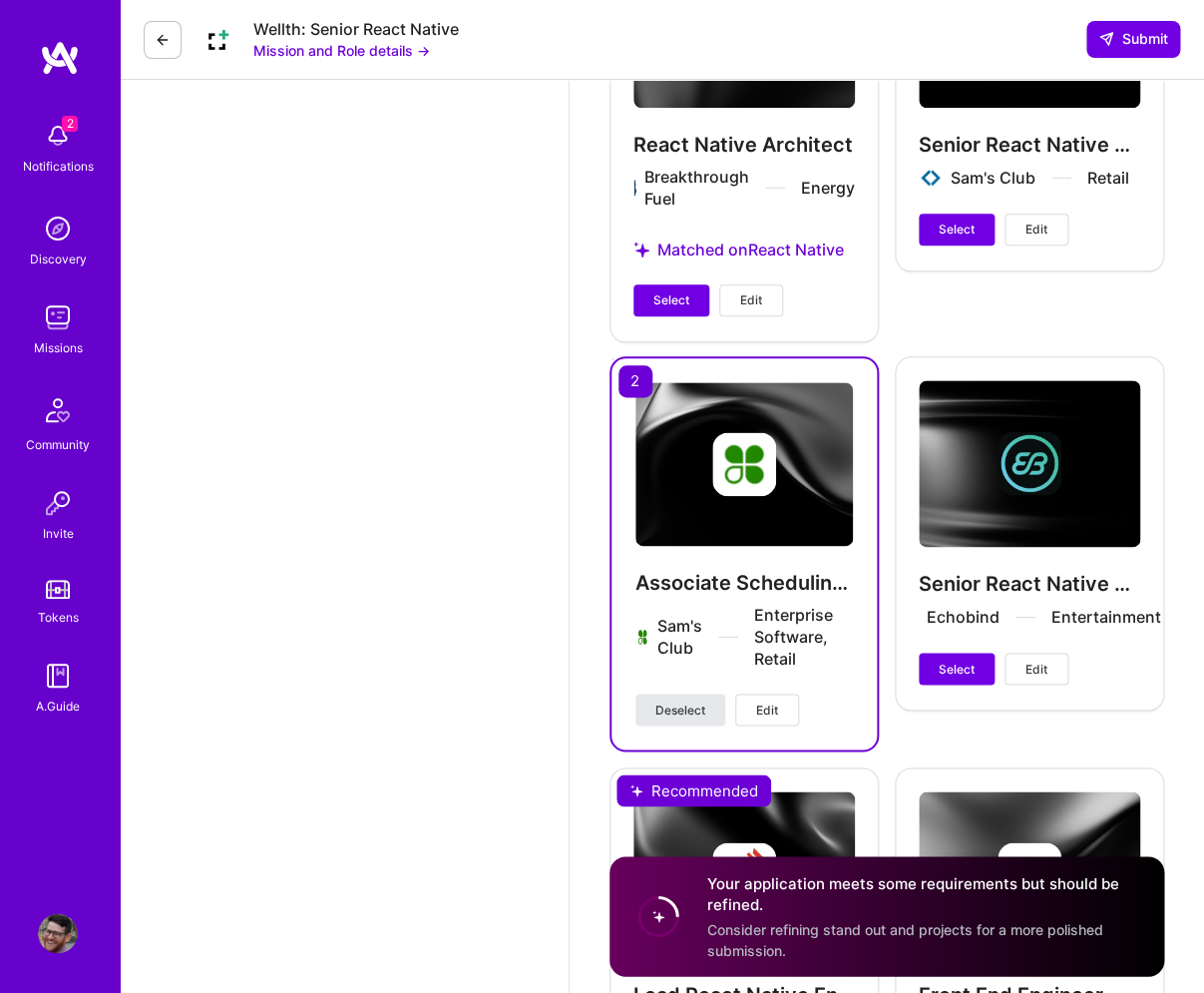 click on "Deselect" at bounding box center [680, 710] 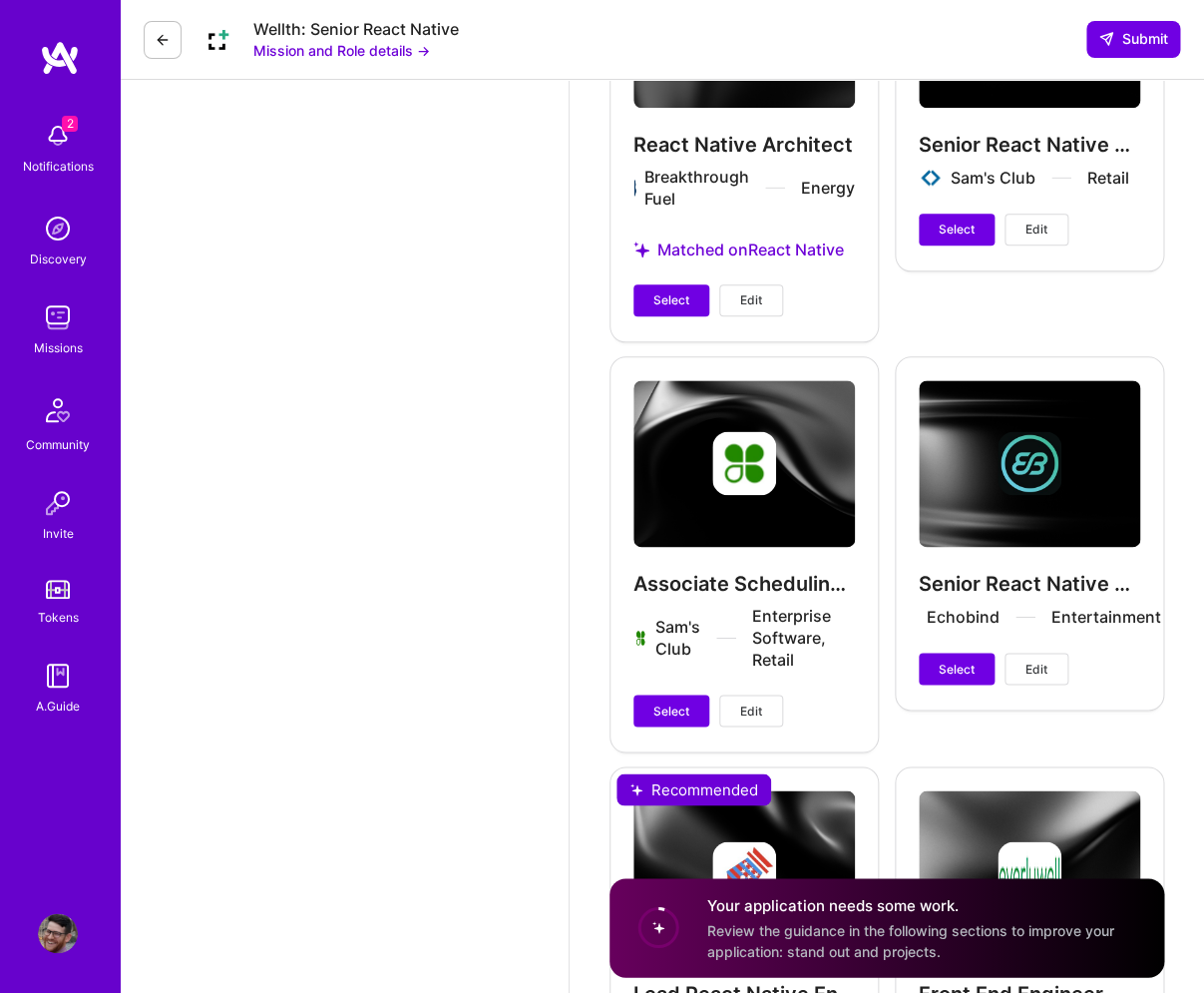click on "Associate Scheduling Mobile App Developer Sam's Club   Enterprise Software, Retail Select Edit" at bounding box center [744, 553] 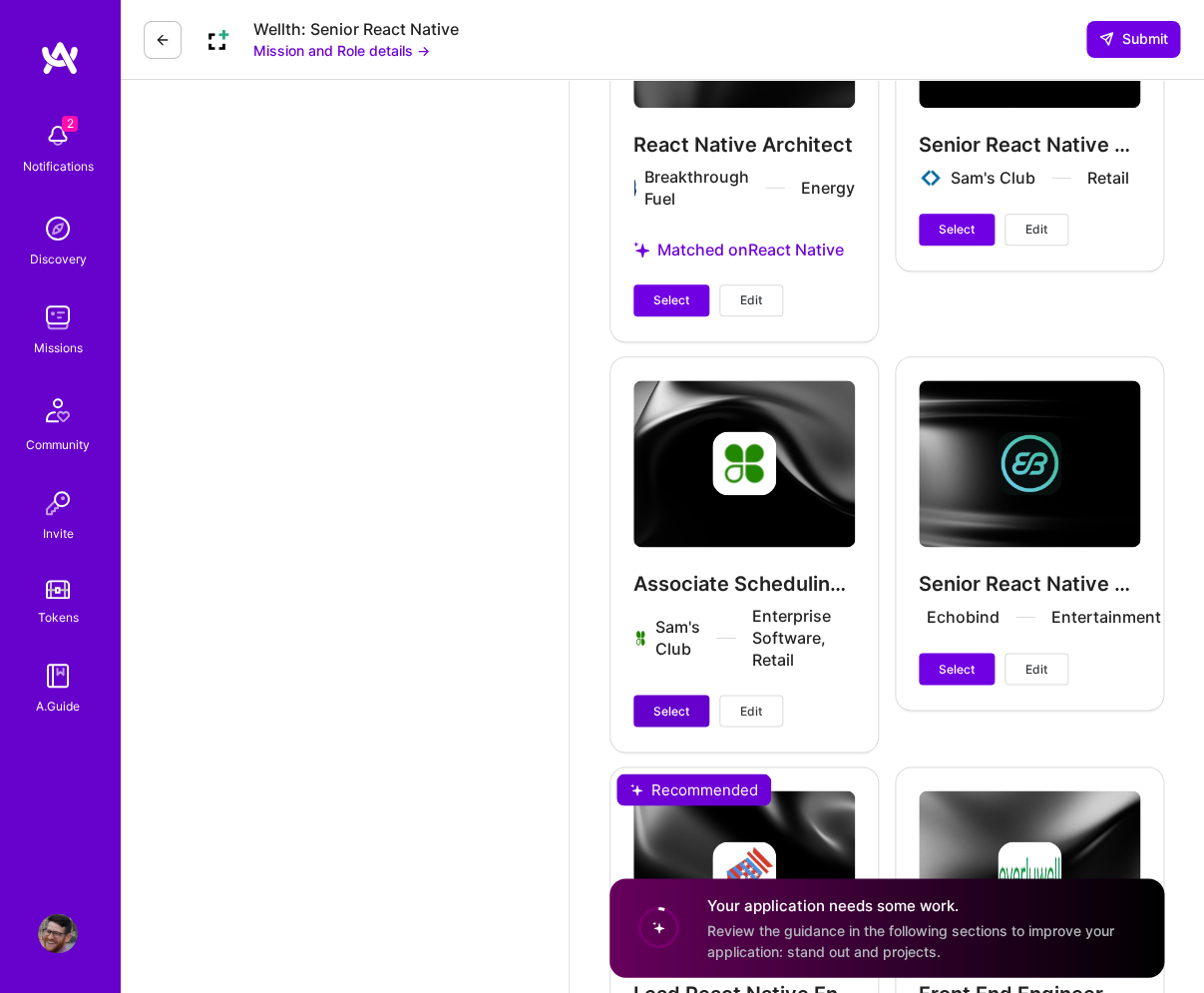 click on "Select" at bounding box center [671, 711] 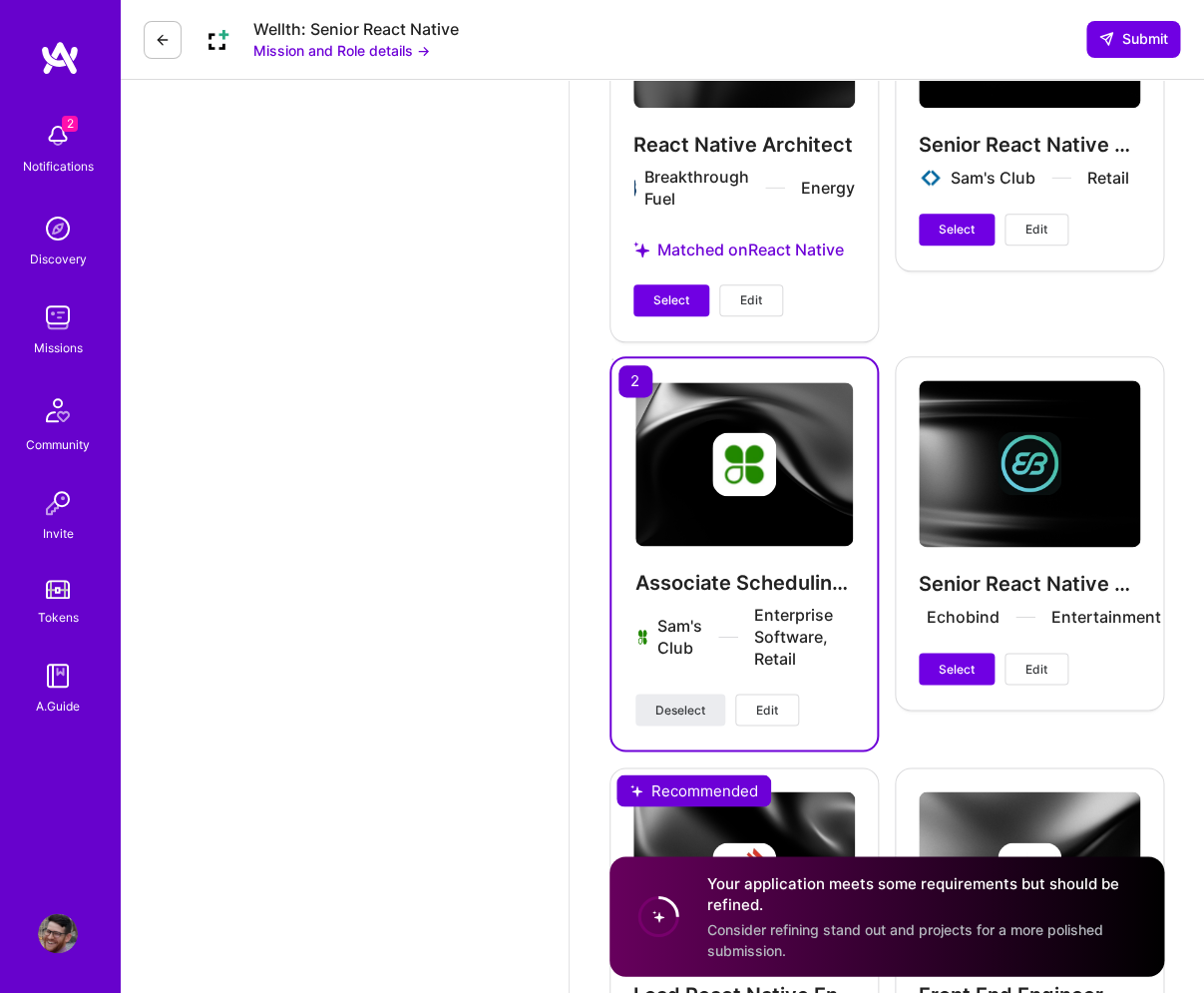 click at bounding box center [744, 464] 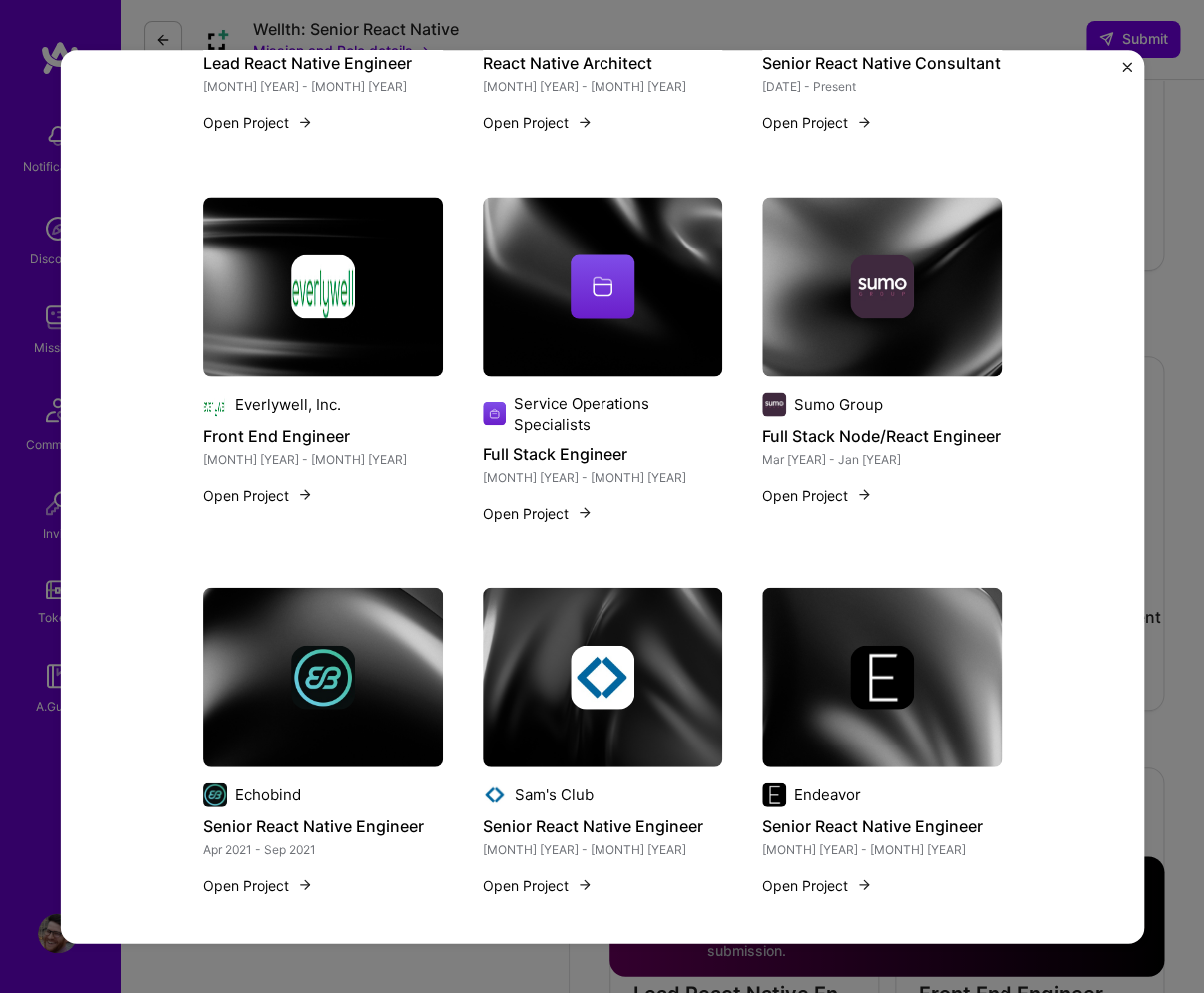 scroll, scrollTop: 1488, scrollLeft: 0, axis: vertical 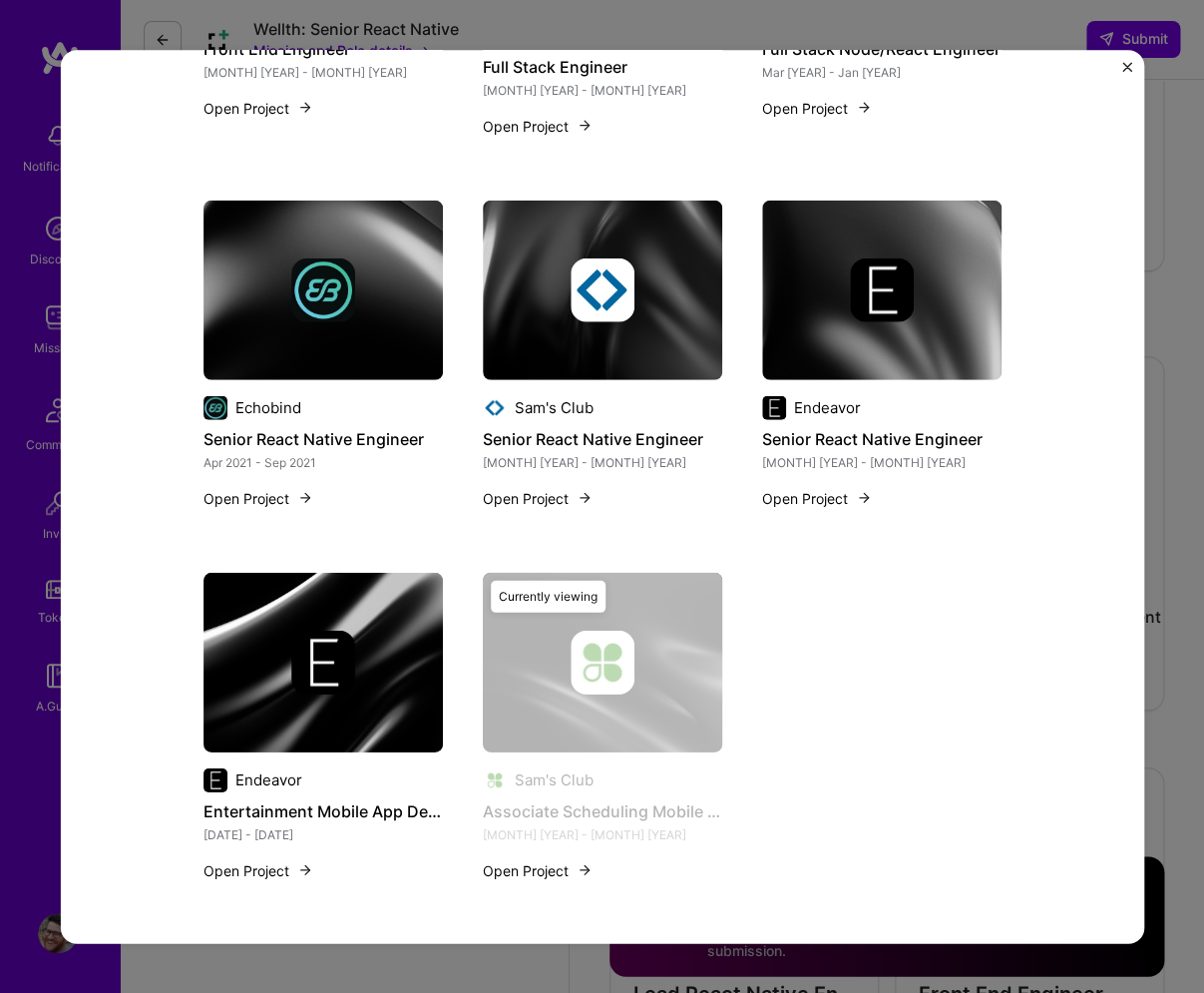 click at bounding box center [1127, 67] 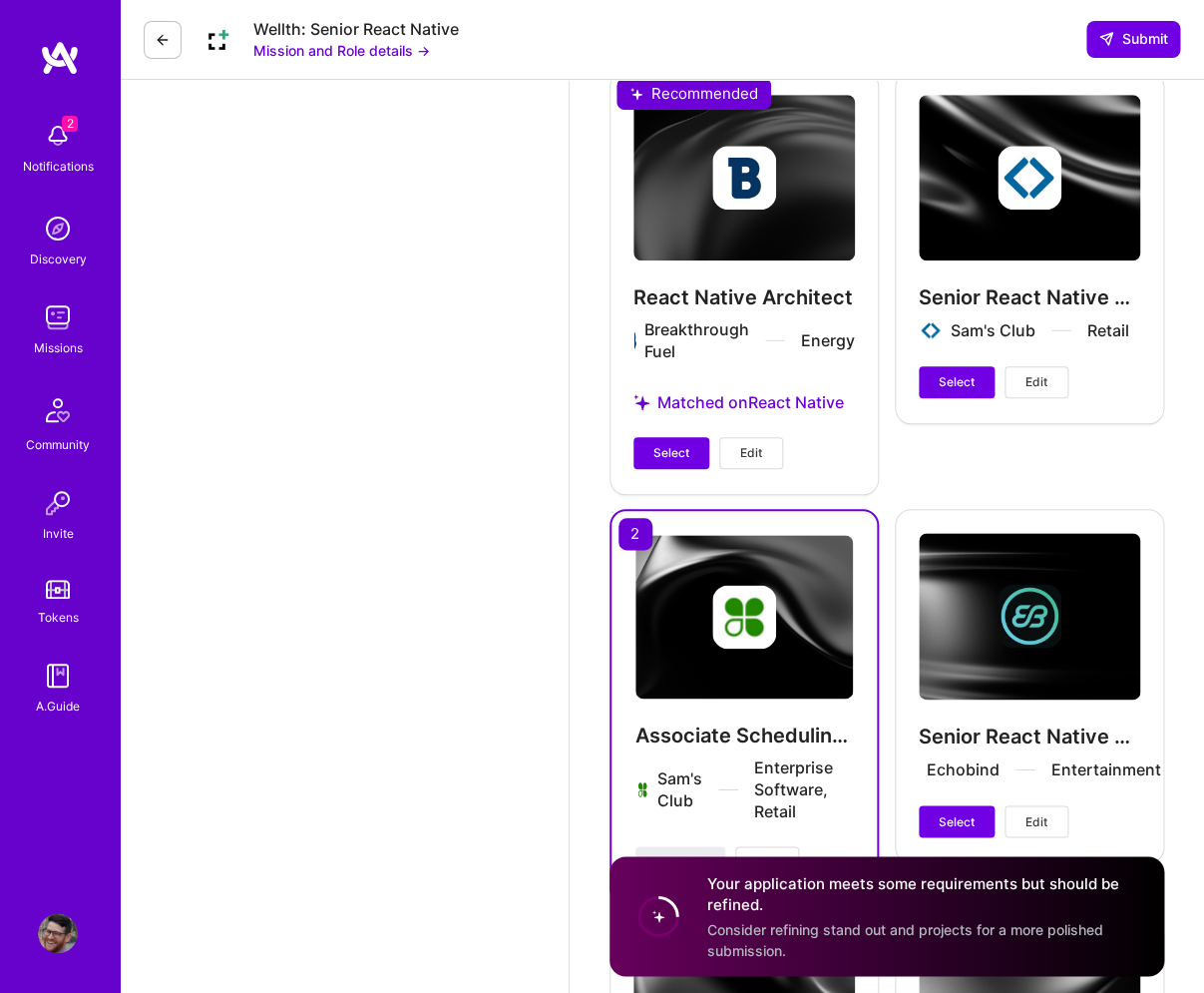 scroll, scrollTop: 5196, scrollLeft: 0, axis: vertical 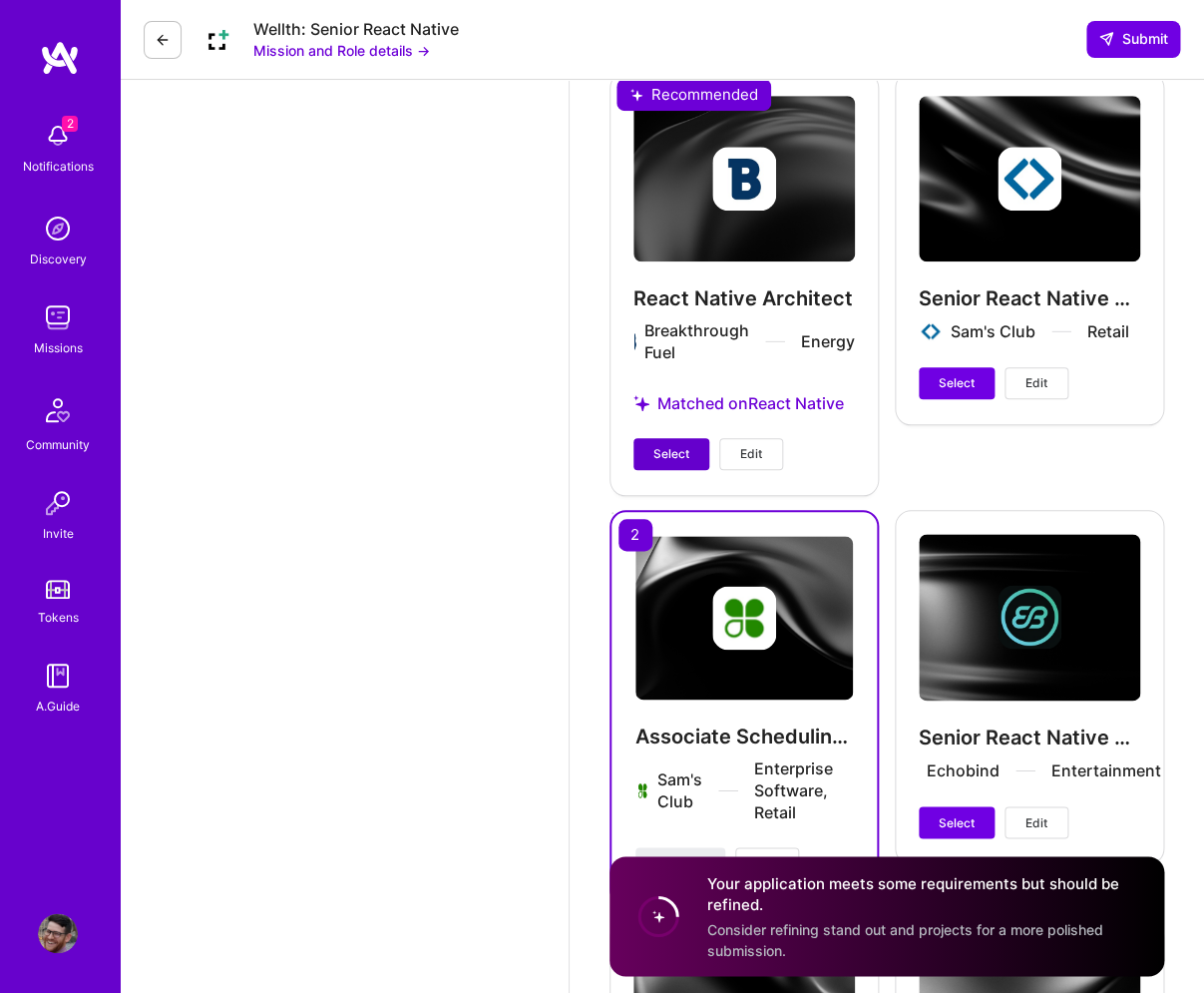click on "Select" at bounding box center (671, 454) 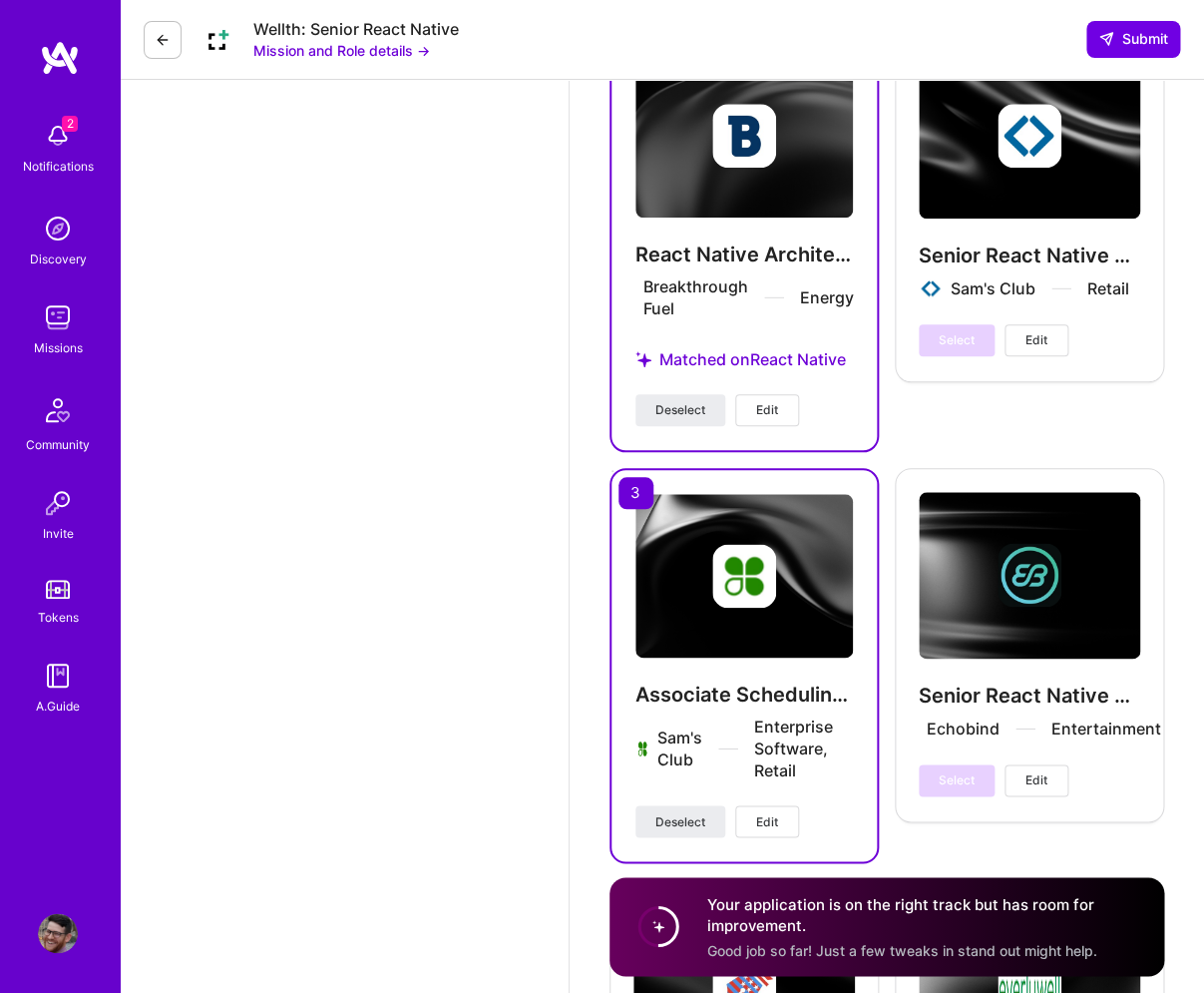 click at bounding box center (744, 136) 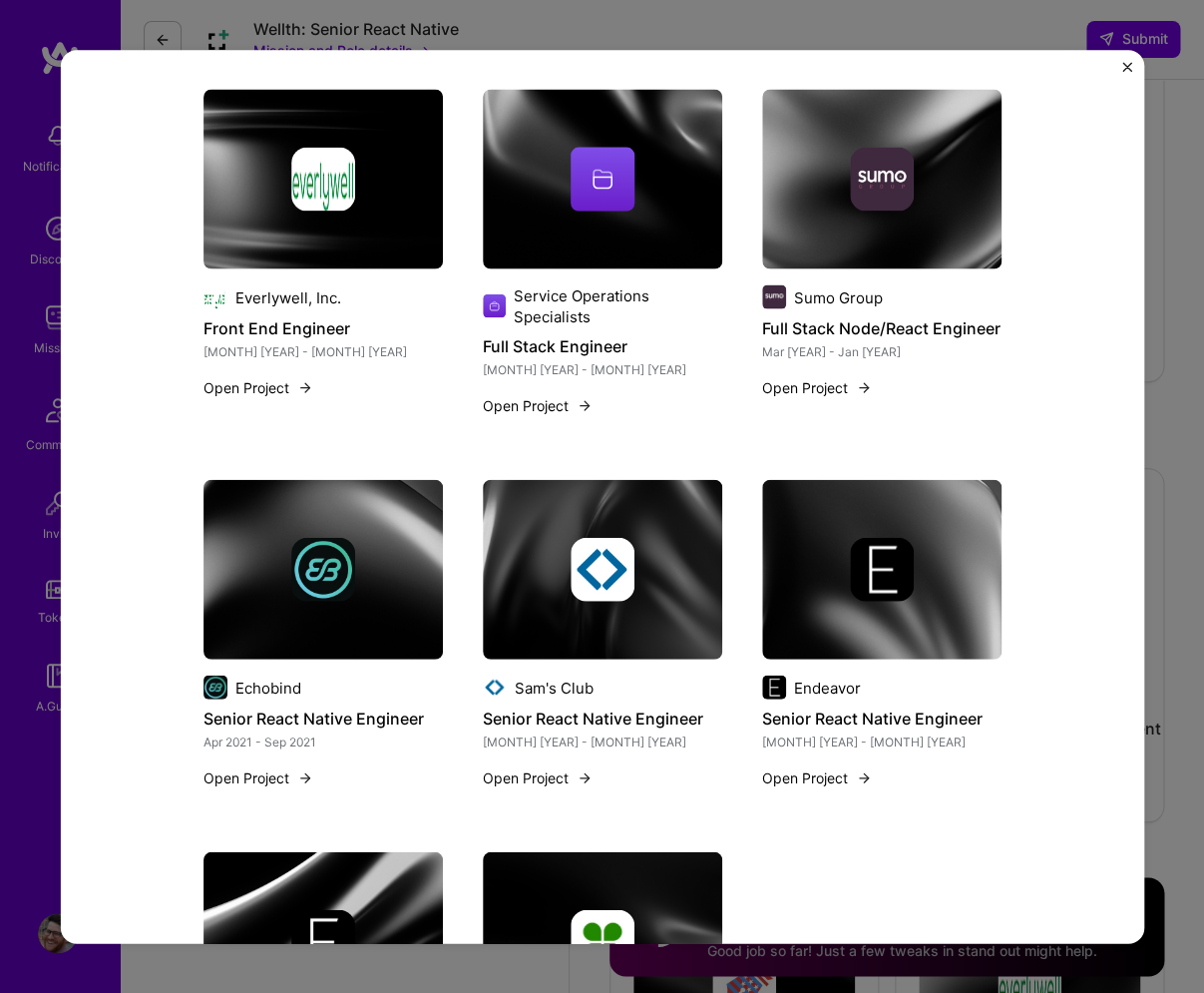 scroll, scrollTop: 1515, scrollLeft: 0, axis: vertical 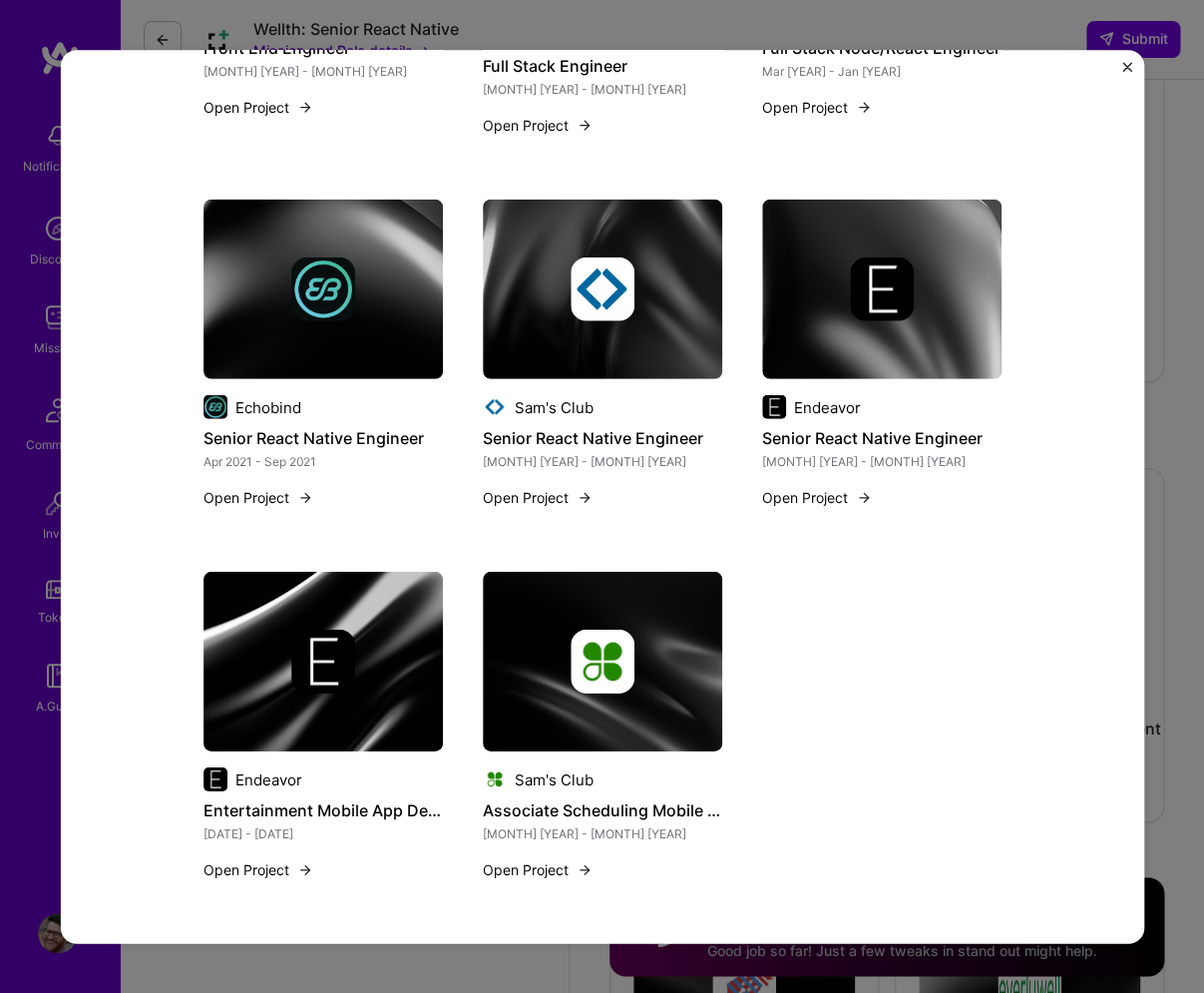 click at bounding box center [1127, 67] 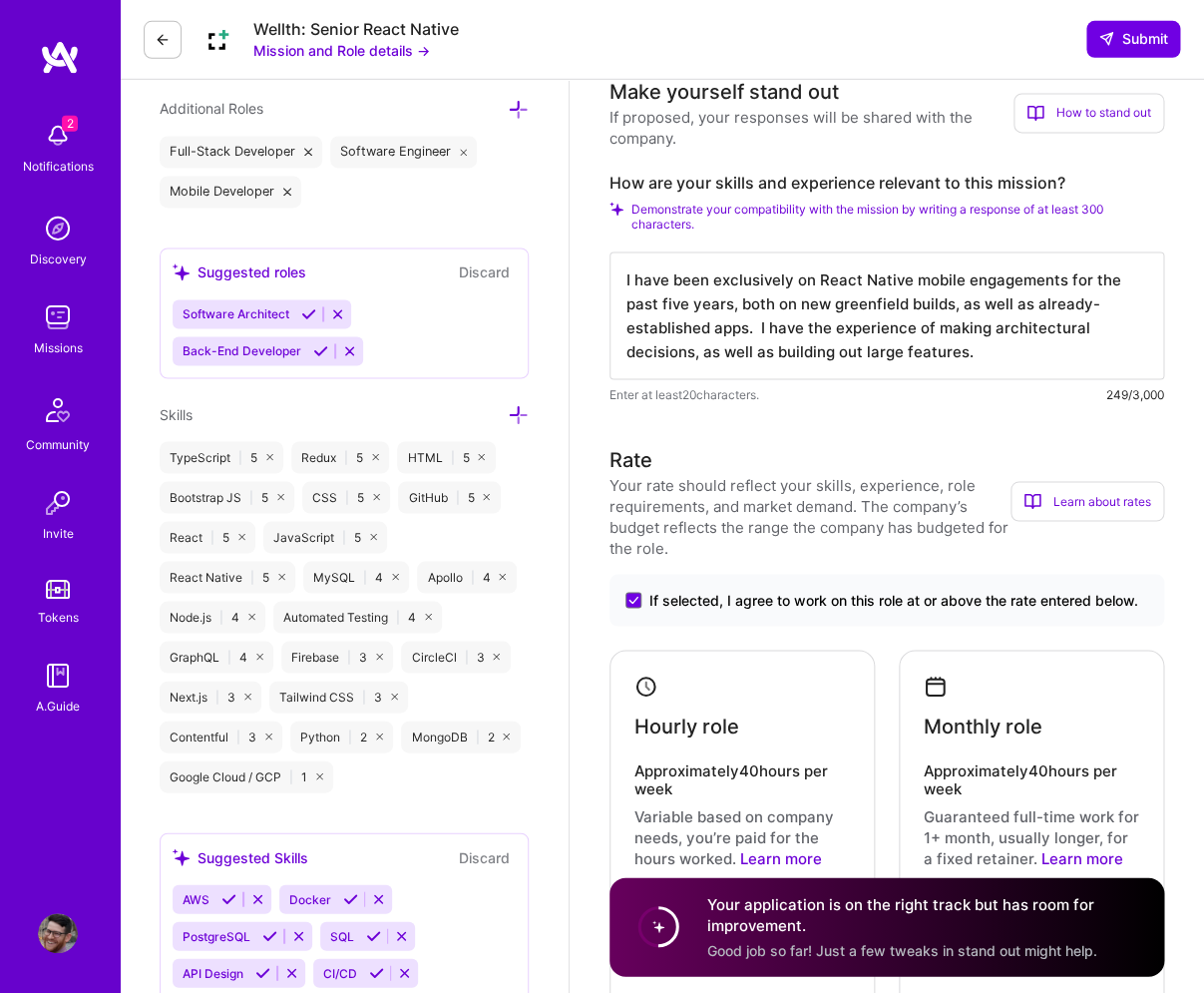 scroll, scrollTop: 833, scrollLeft: 0, axis: vertical 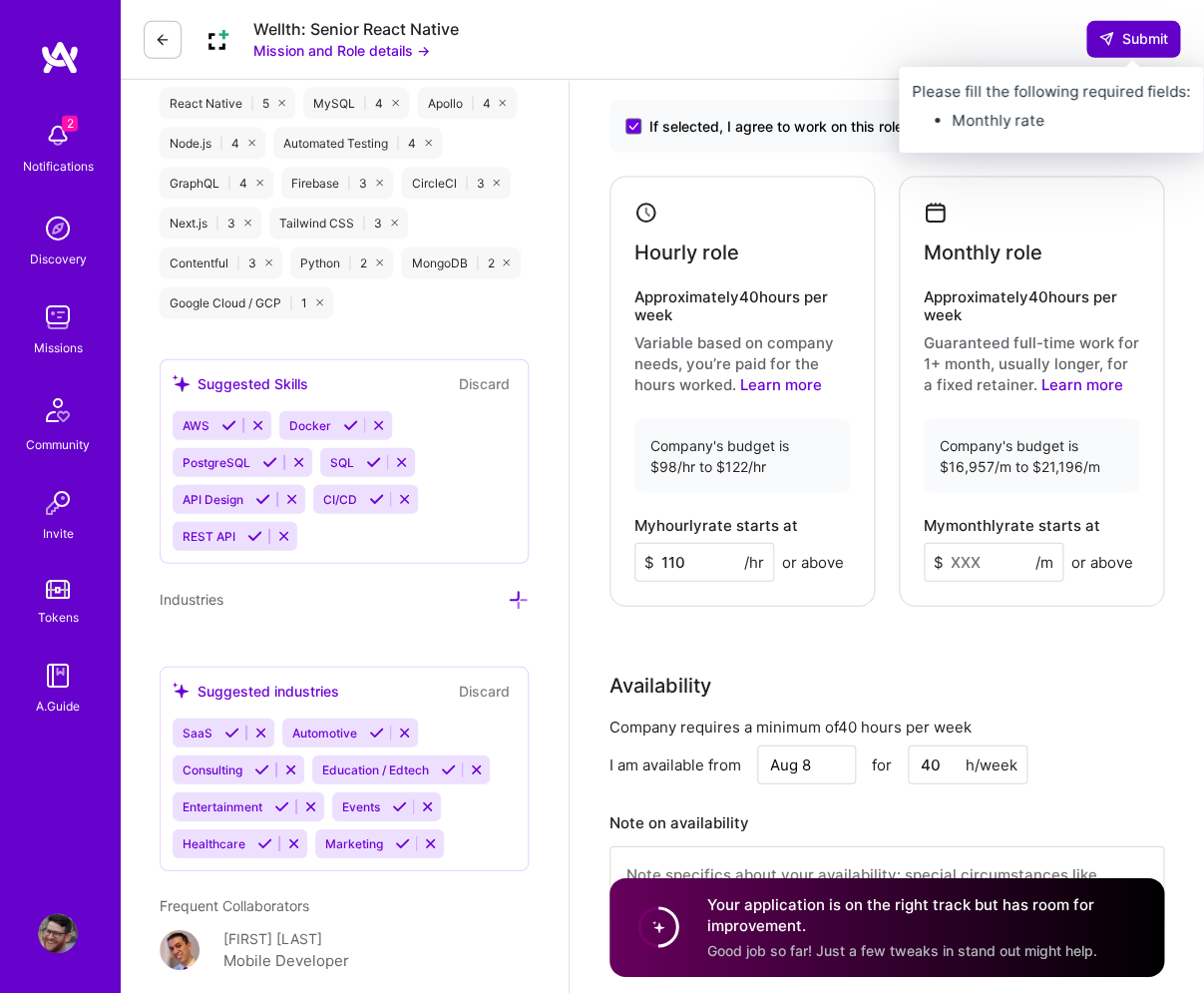 click on "Submit" at bounding box center (1133, 39) 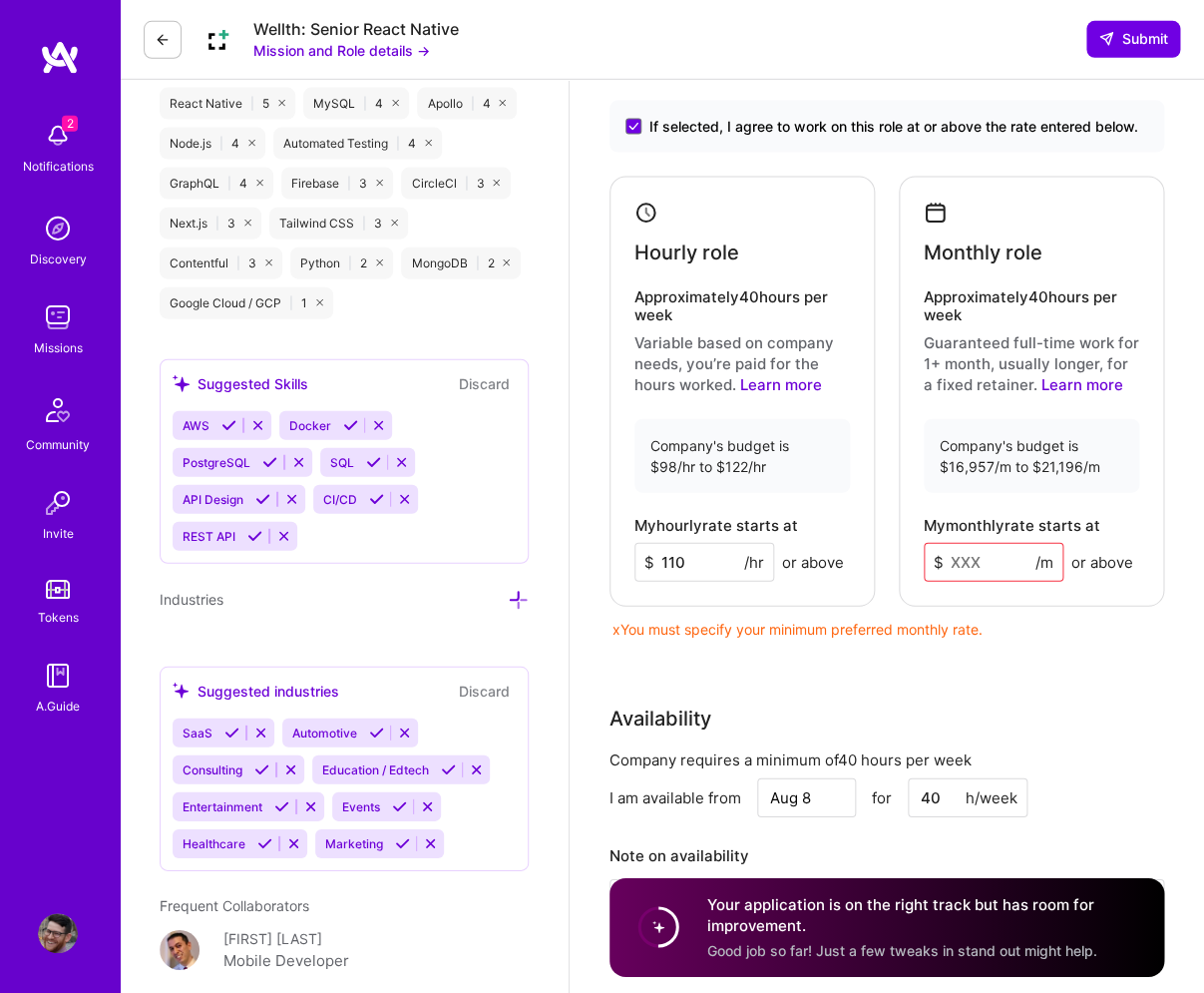 type 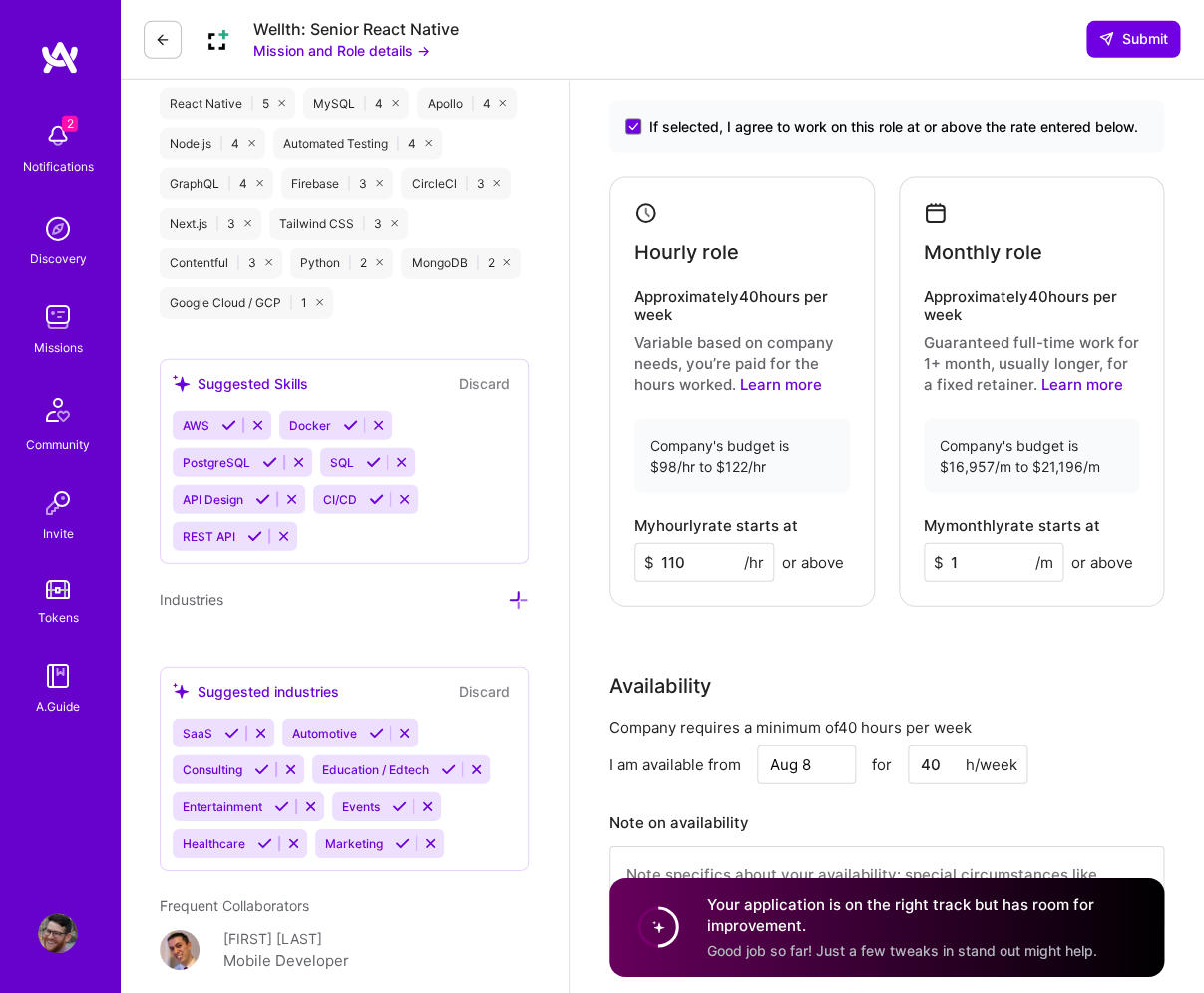 type on "18" 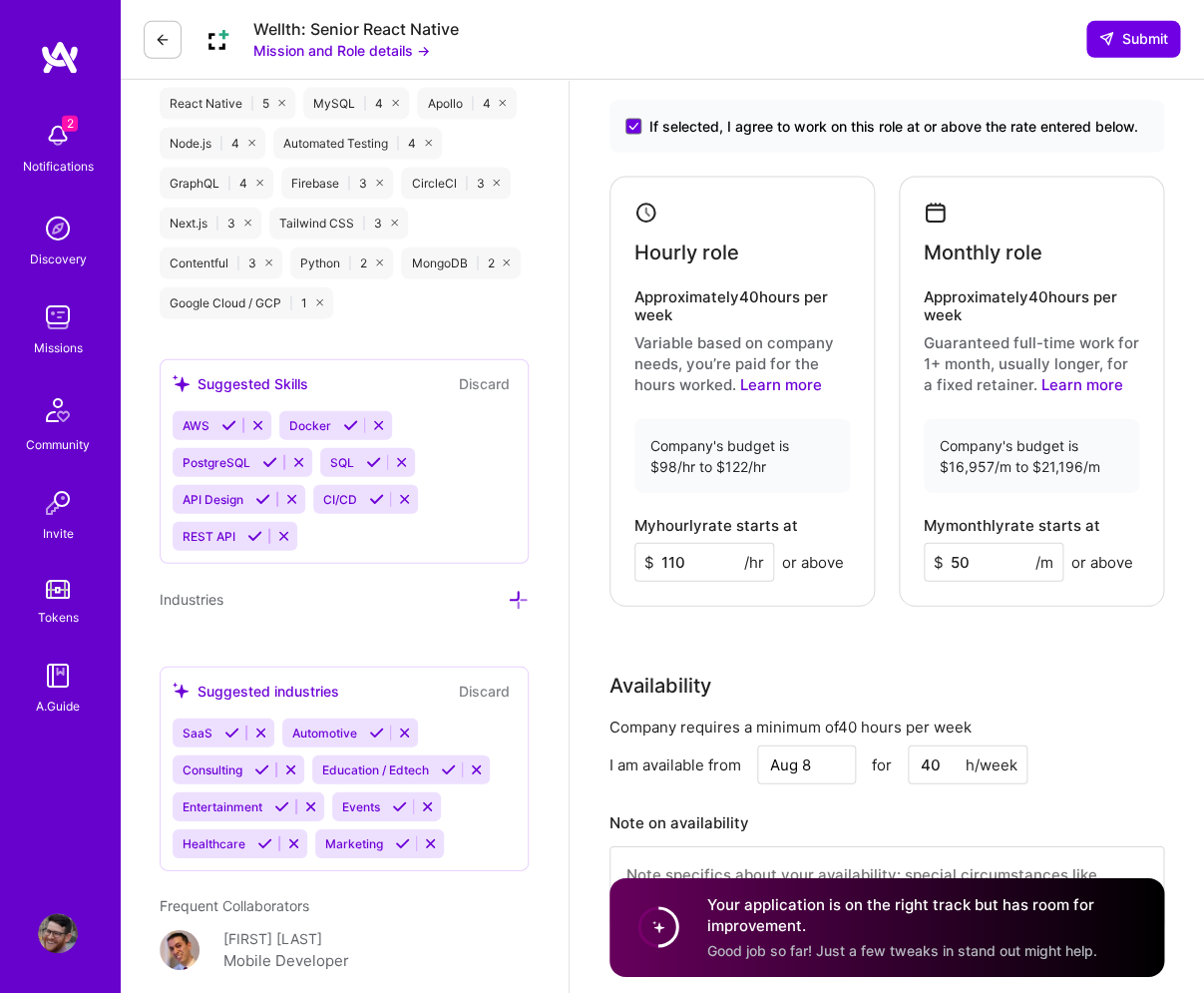 type on "5" 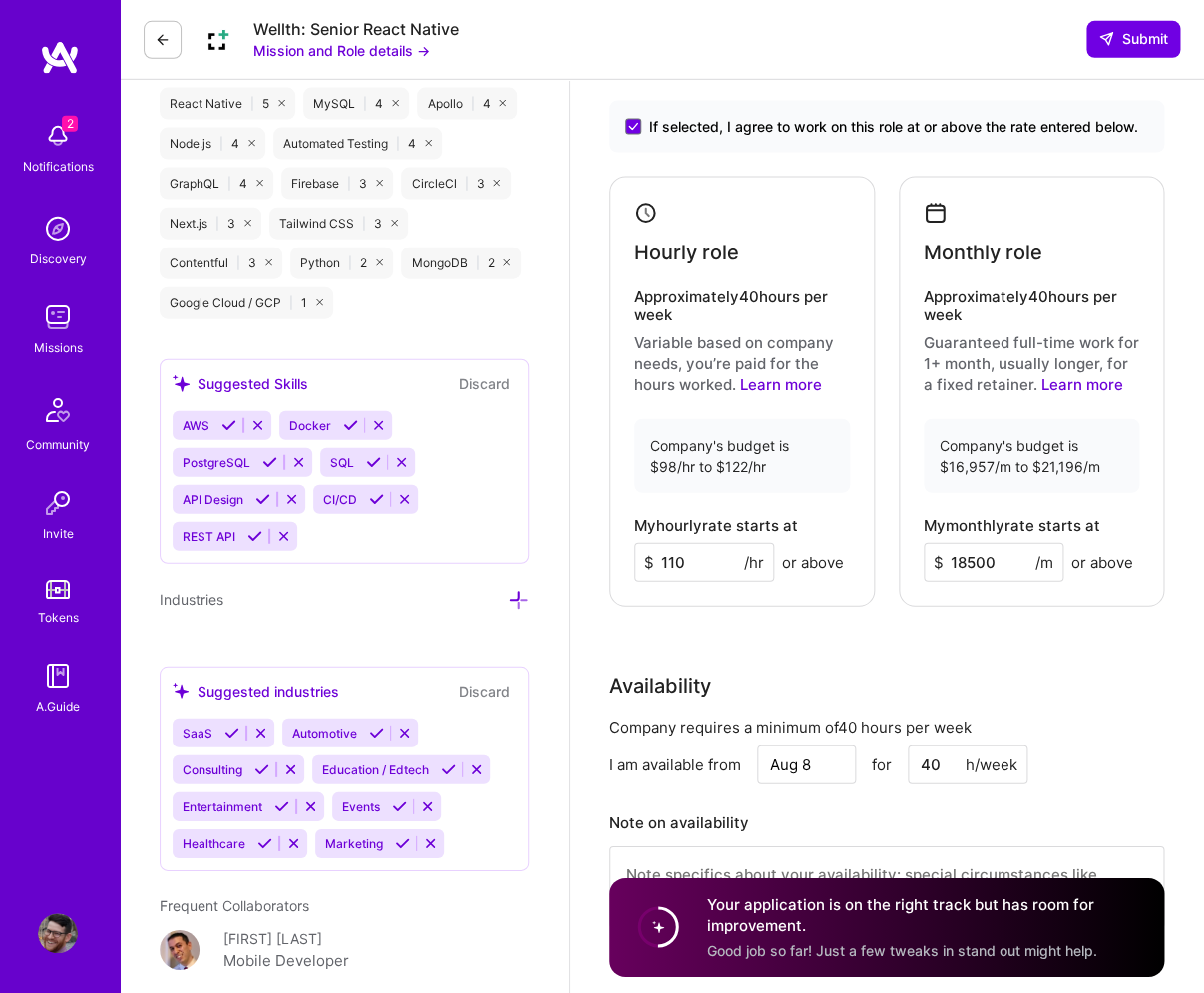 click on "Rate Your rate should reflect your skills, experience, role requirements, and market demand. The company’s budget reflects the range the company has budgeted for the role. Learn about rates Tips for setting your rate Companies set the preferred rate range in accordance with their budget and the guidance from the A.Team platform based on rates from similar roles in past missions. How to determine your rate? Your rate should reflect your skills, experience, the mission requirements, and market demand. On most missions you can use the company's budget to help guide your decision.   What’s the difference between hourly and monthly rates? Hourly rates are missions with variable time commitments based on company needs. Monthly rates are retainer missions where you’re guaranteed full time work and a fixed monthly income for a minimum of one month, but often longer. Learn how to set your rates Open A.Guide   If selected, I agree to work on this role at or above the rate entered below. Hourly role Approximately" at bounding box center (887, 462) 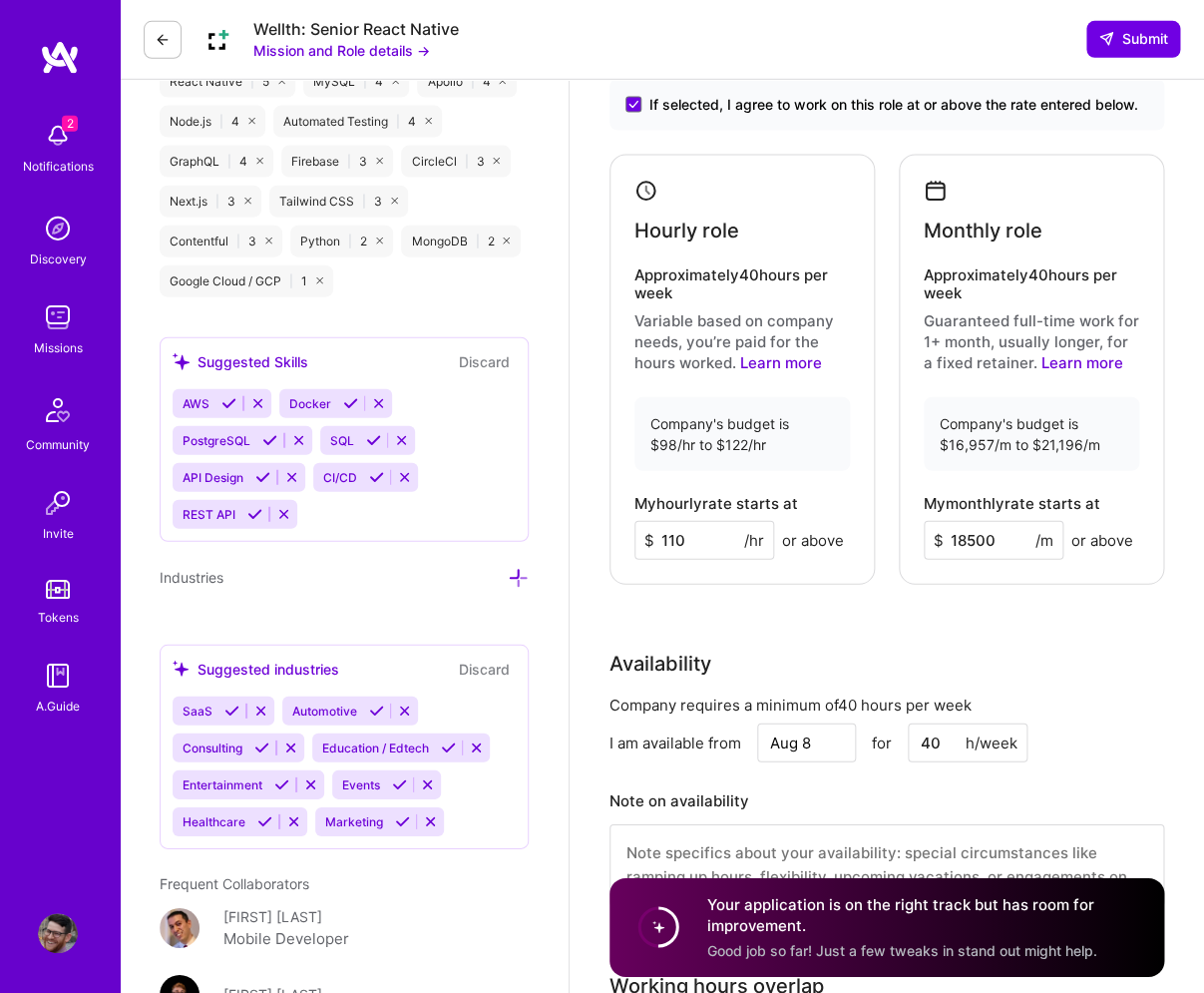 click on "18500" at bounding box center (994, 540) 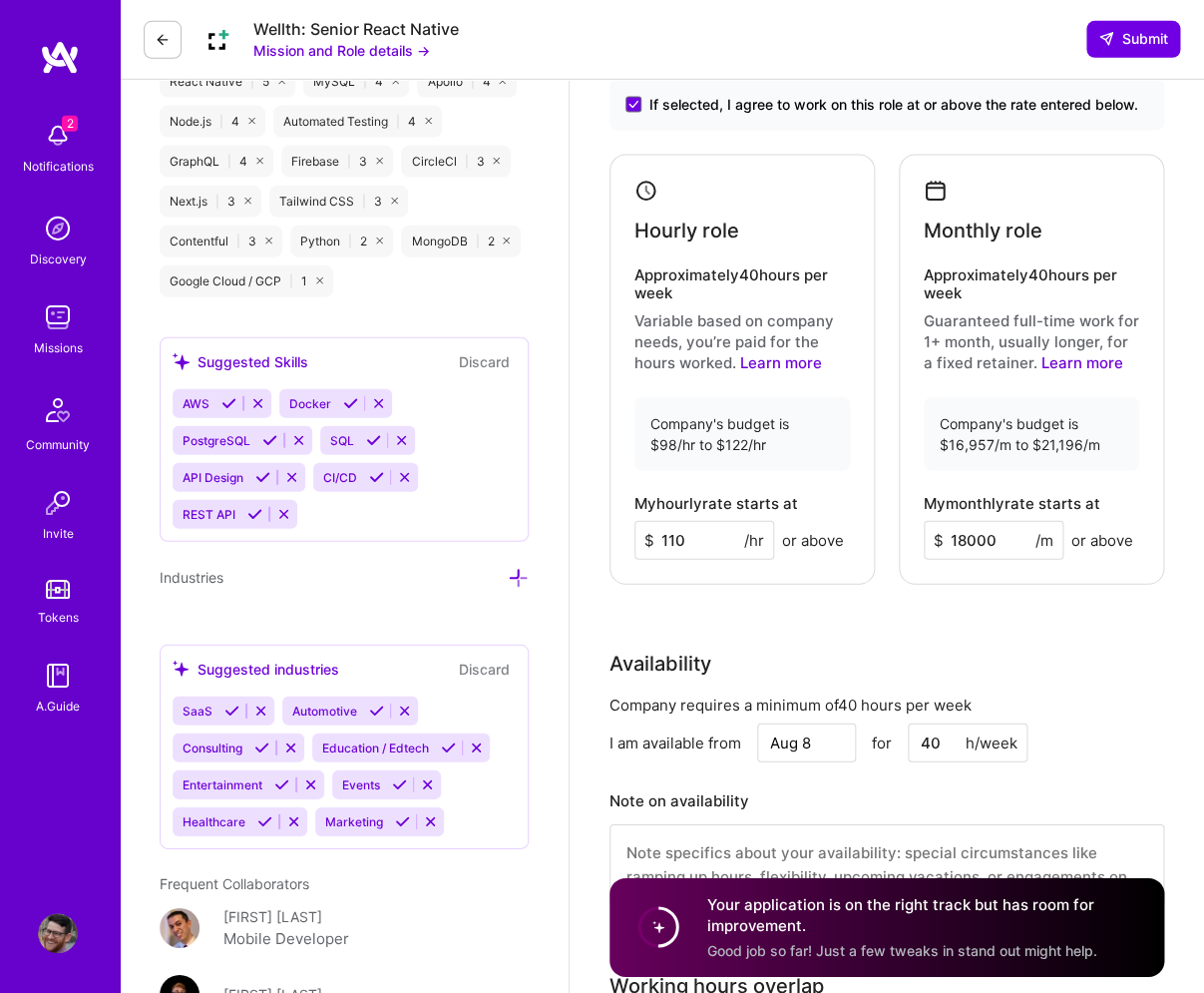 click on "Availability" at bounding box center (887, 664) 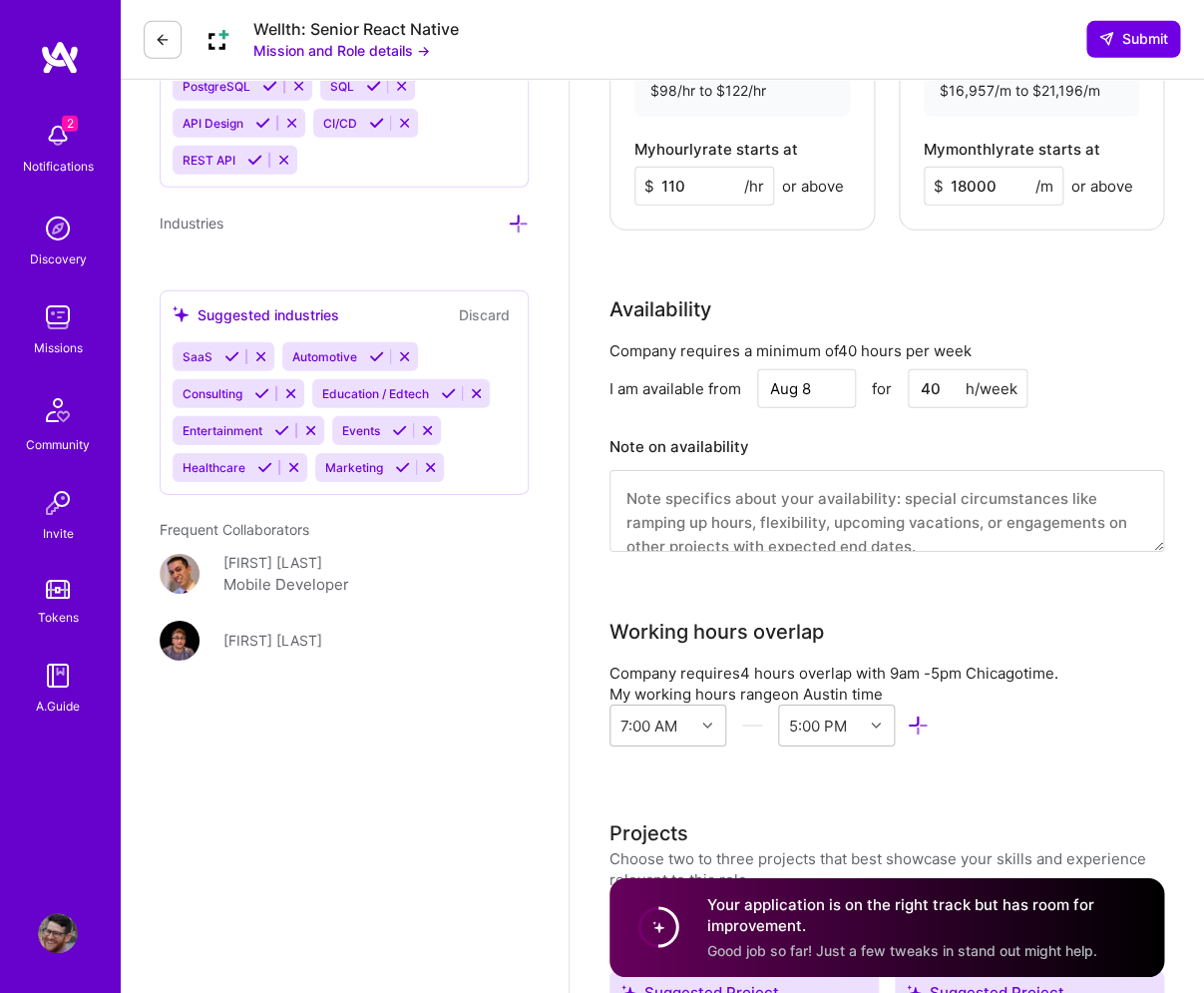 scroll, scrollTop: 1650, scrollLeft: 0, axis: vertical 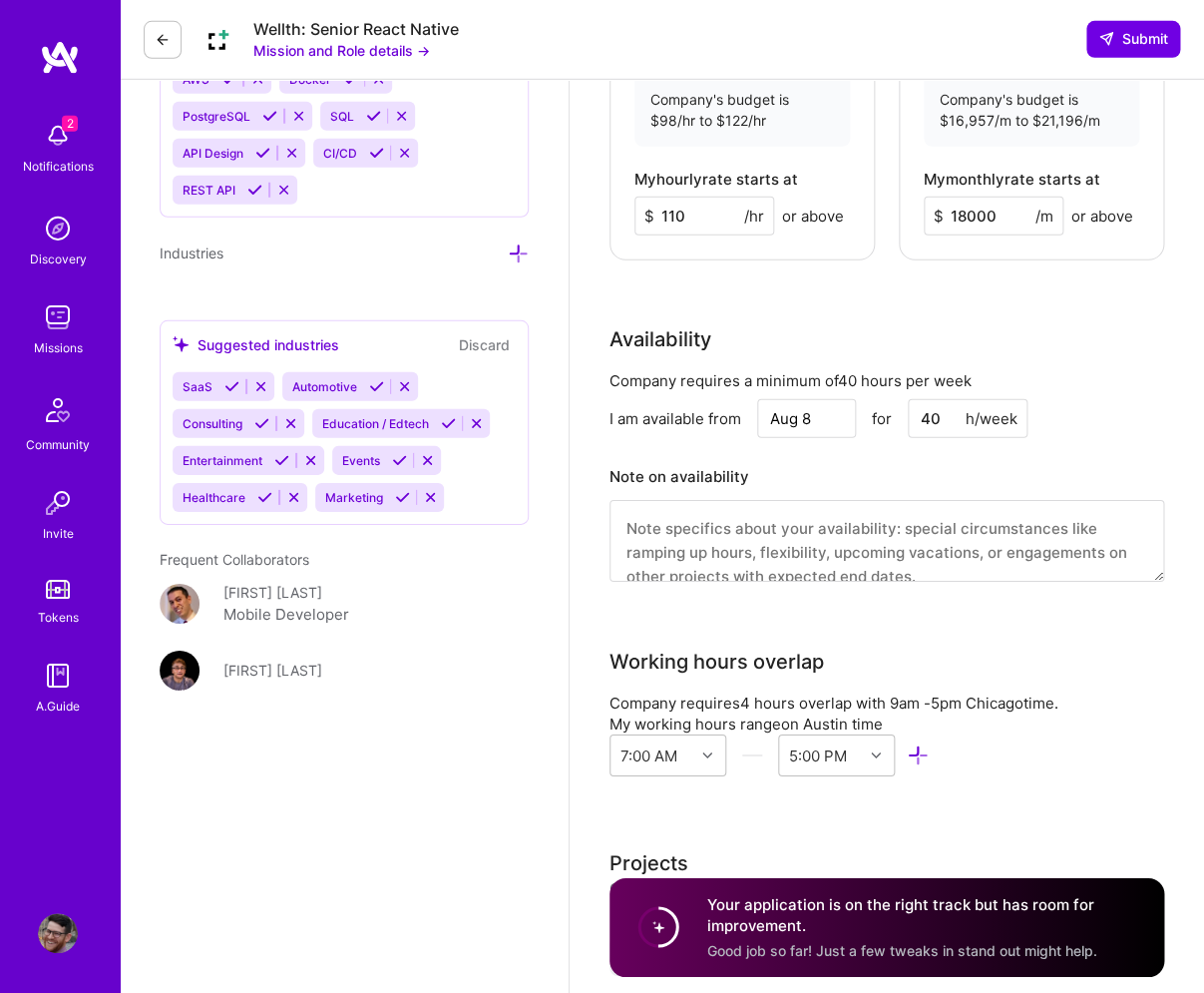 click on "18000" at bounding box center (994, 216) 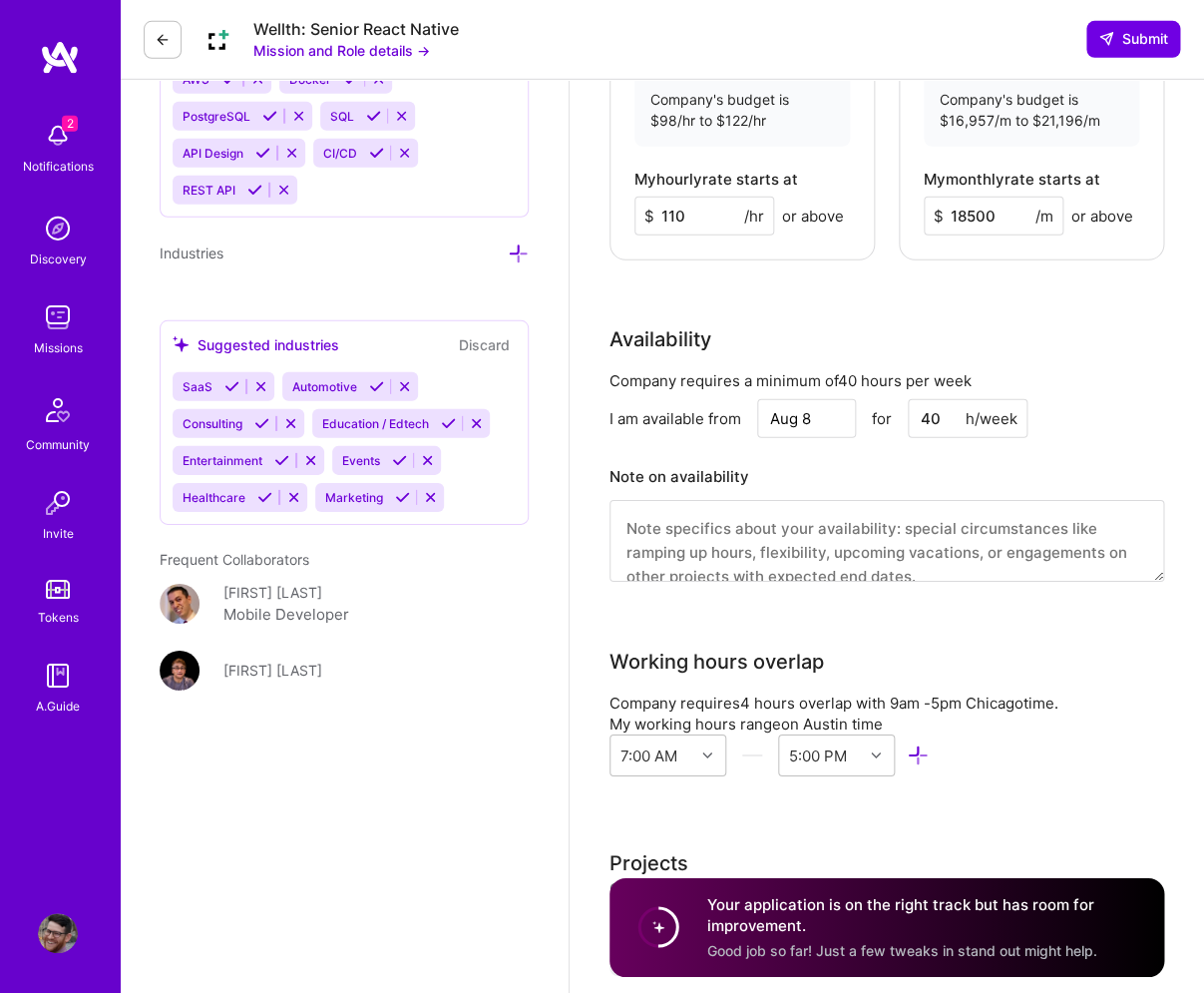 type on "18500" 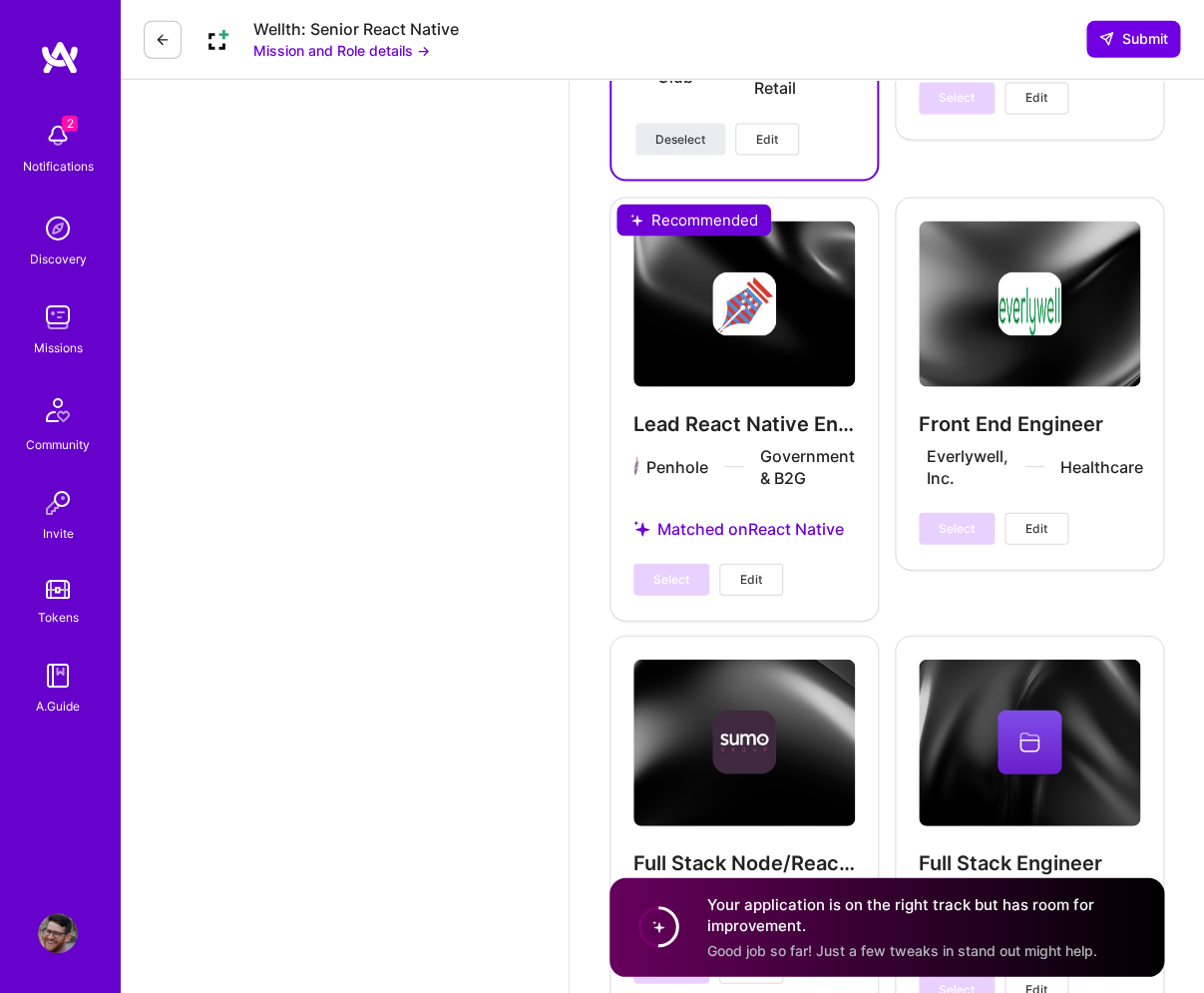 scroll, scrollTop: 6094, scrollLeft: 0, axis: vertical 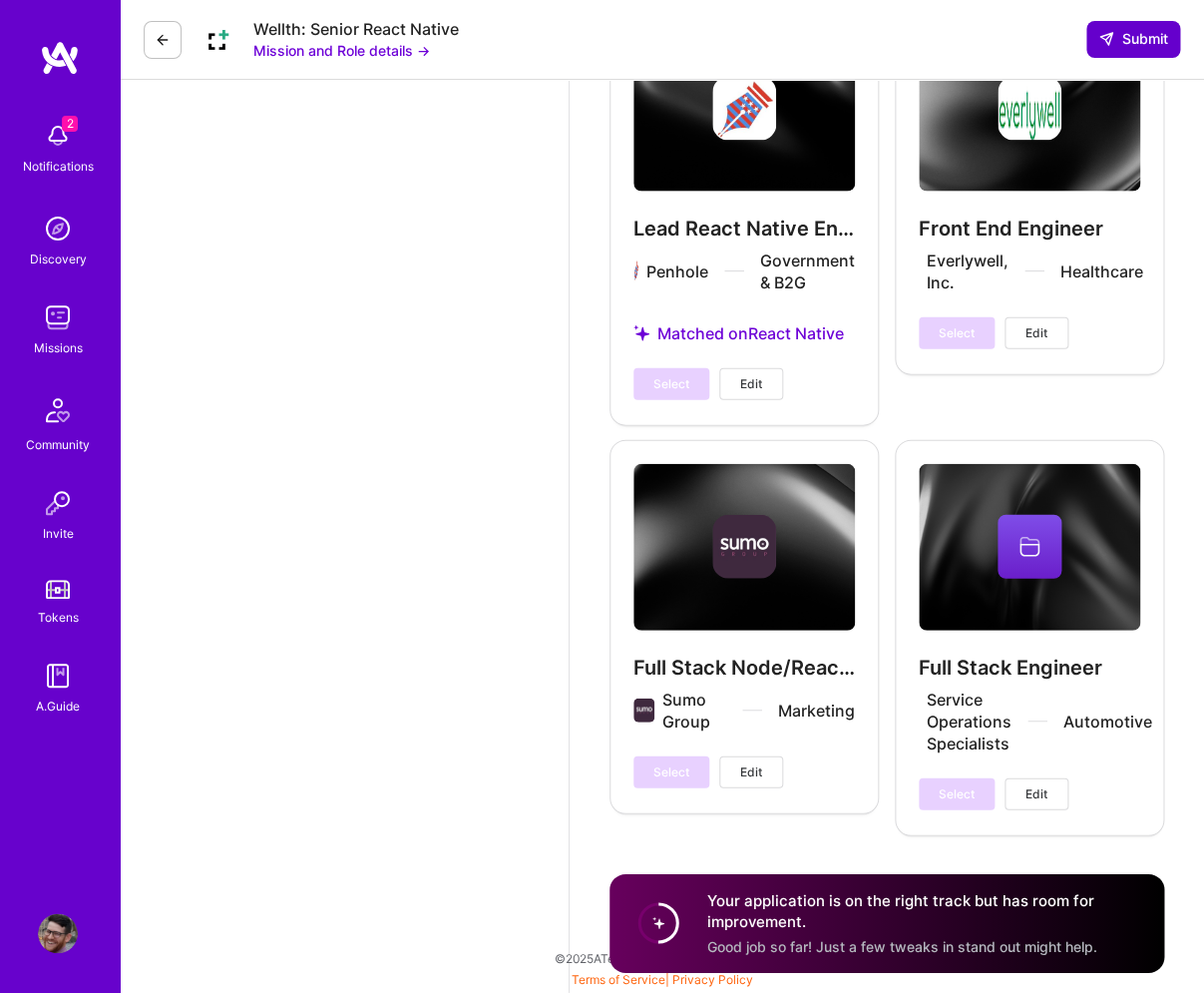 click on "Submit" at bounding box center [1133, 39] 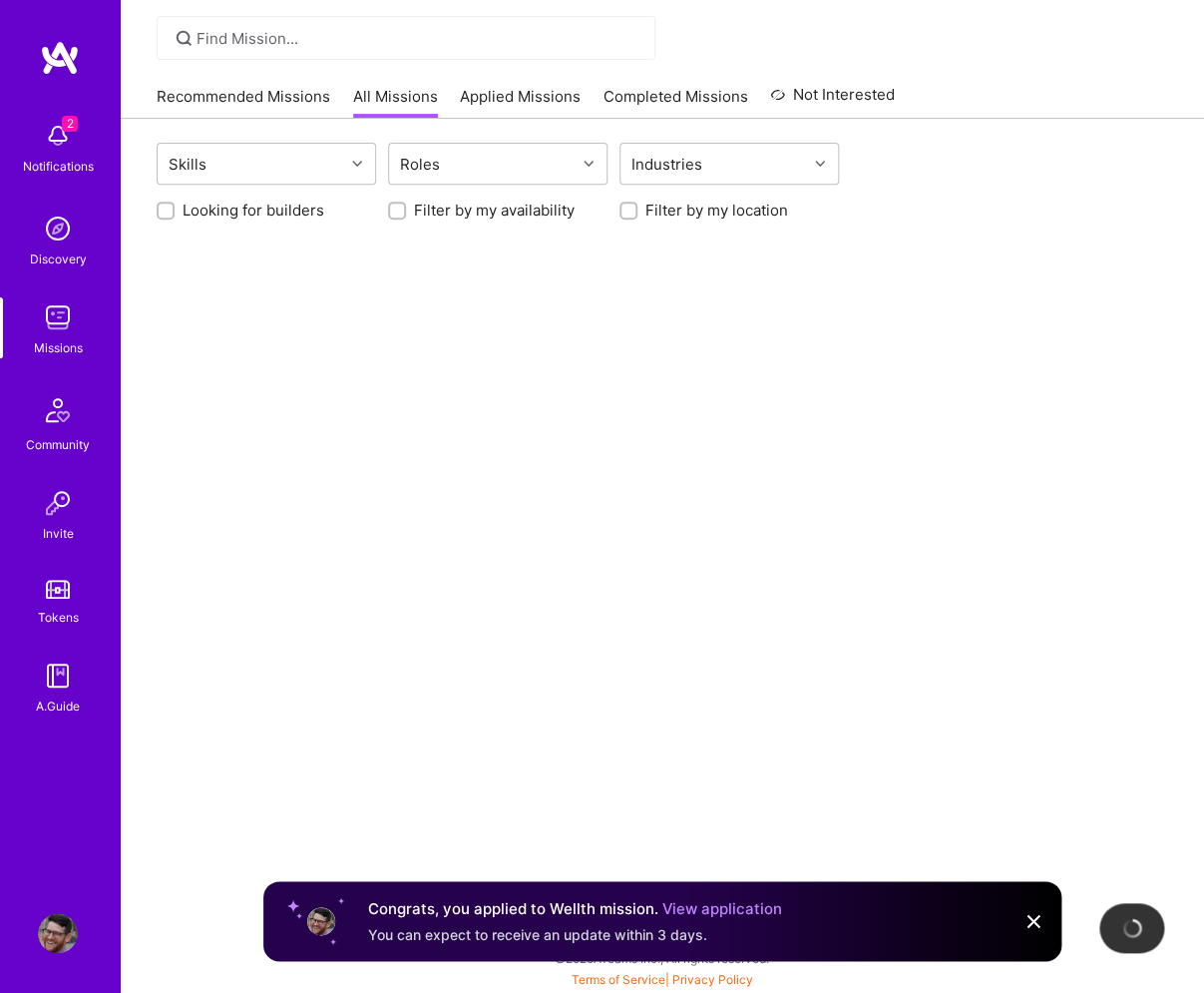scroll, scrollTop: 0, scrollLeft: 0, axis: both 